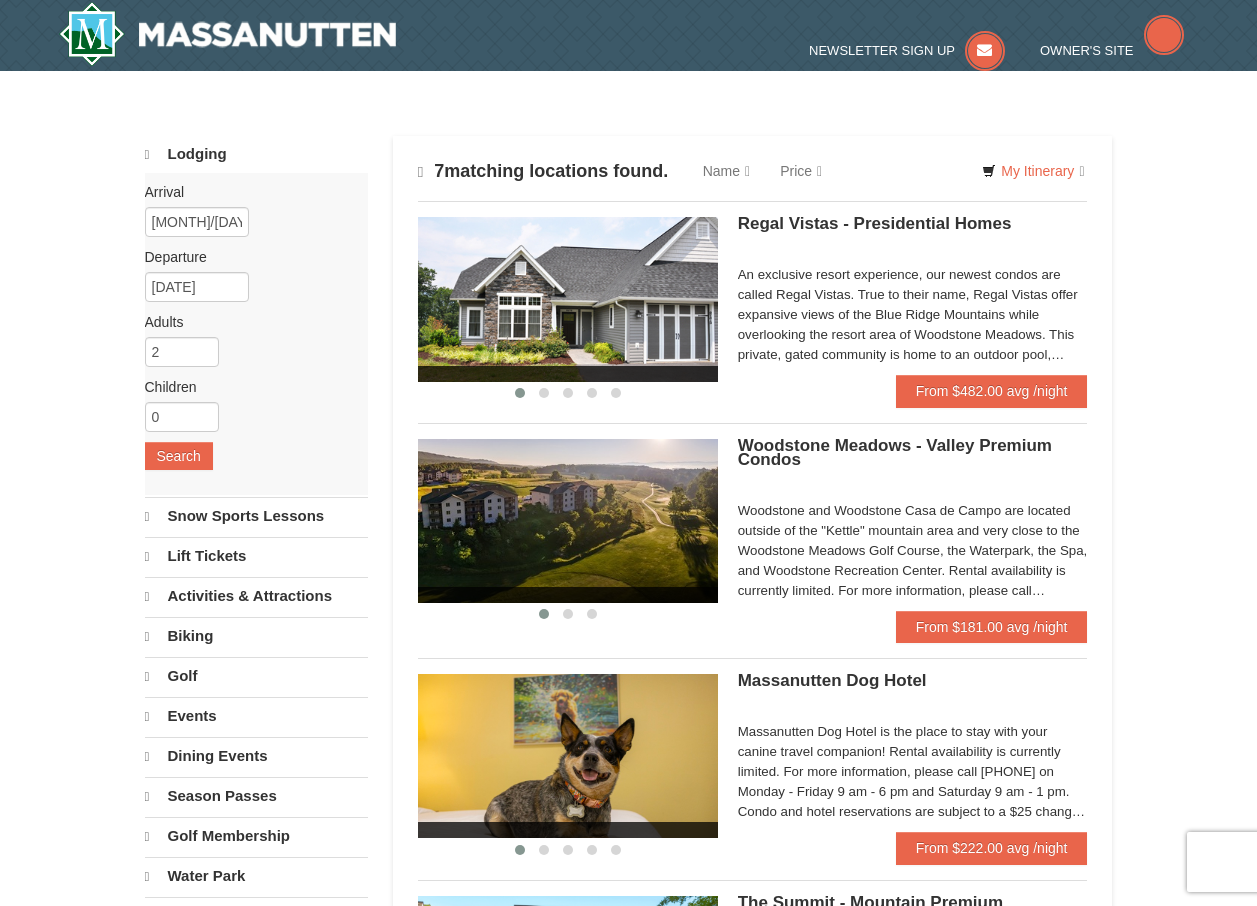 scroll, scrollTop: 0, scrollLeft: 0, axis: both 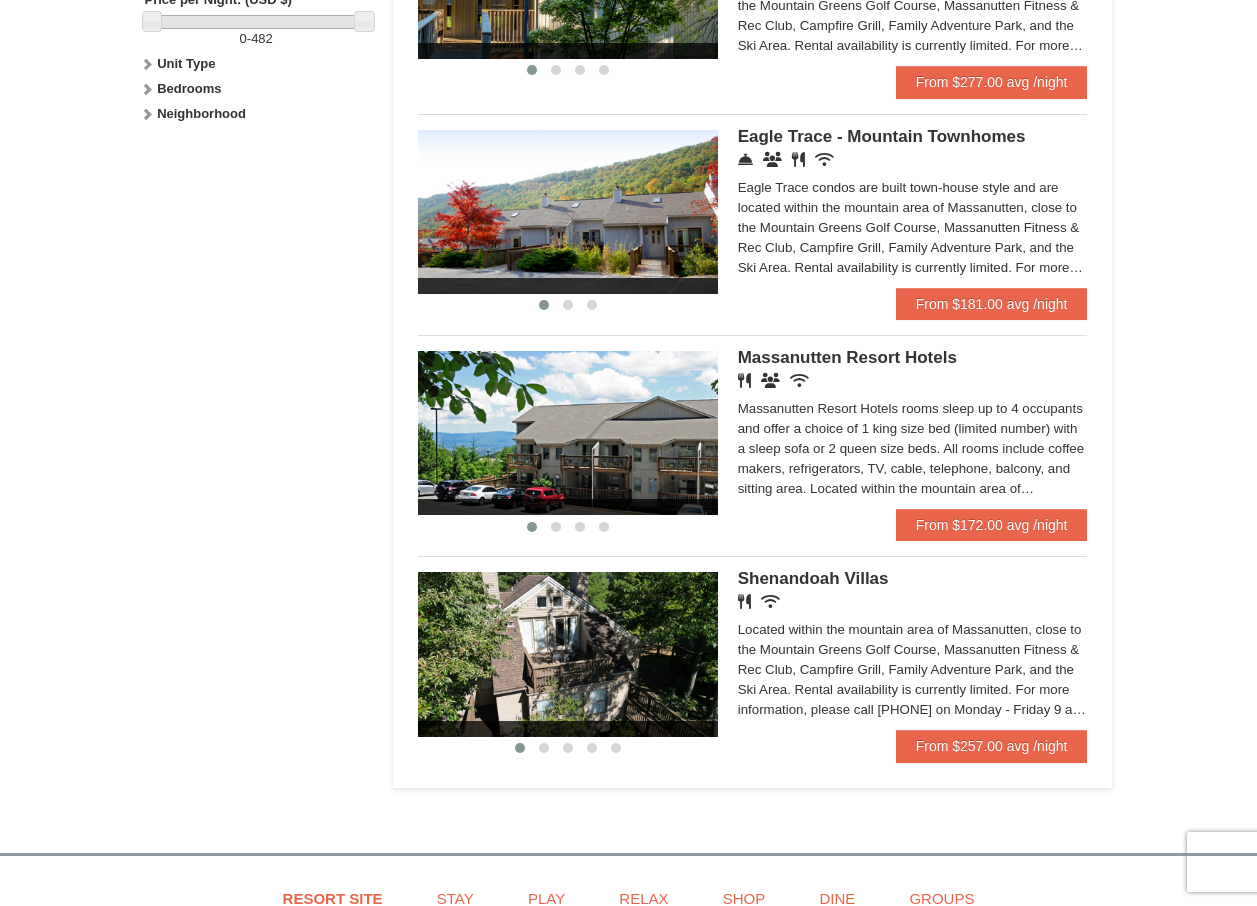 click at bounding box center (568, 654) 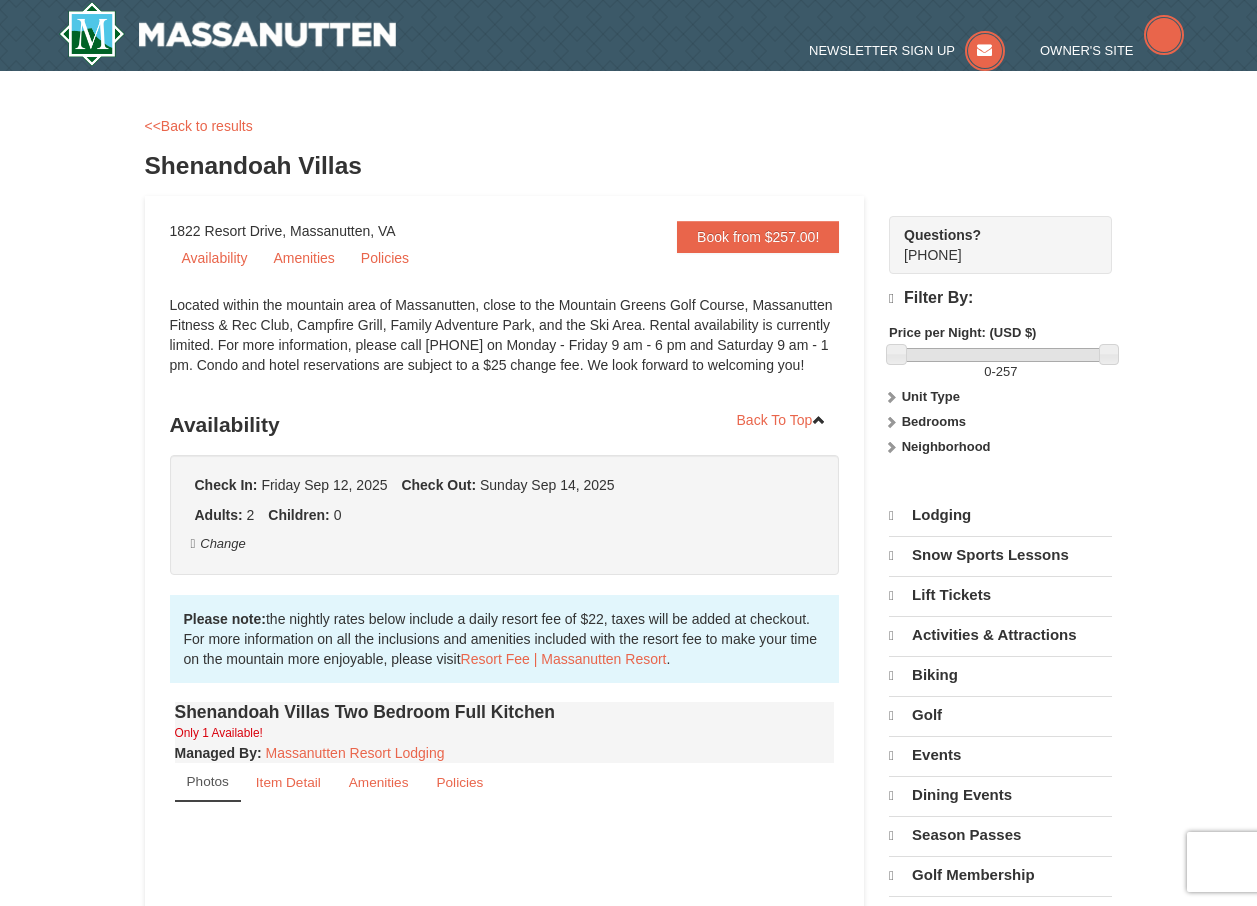 scroll, scrollTop: 0, scrollLeft: 0, axis: both 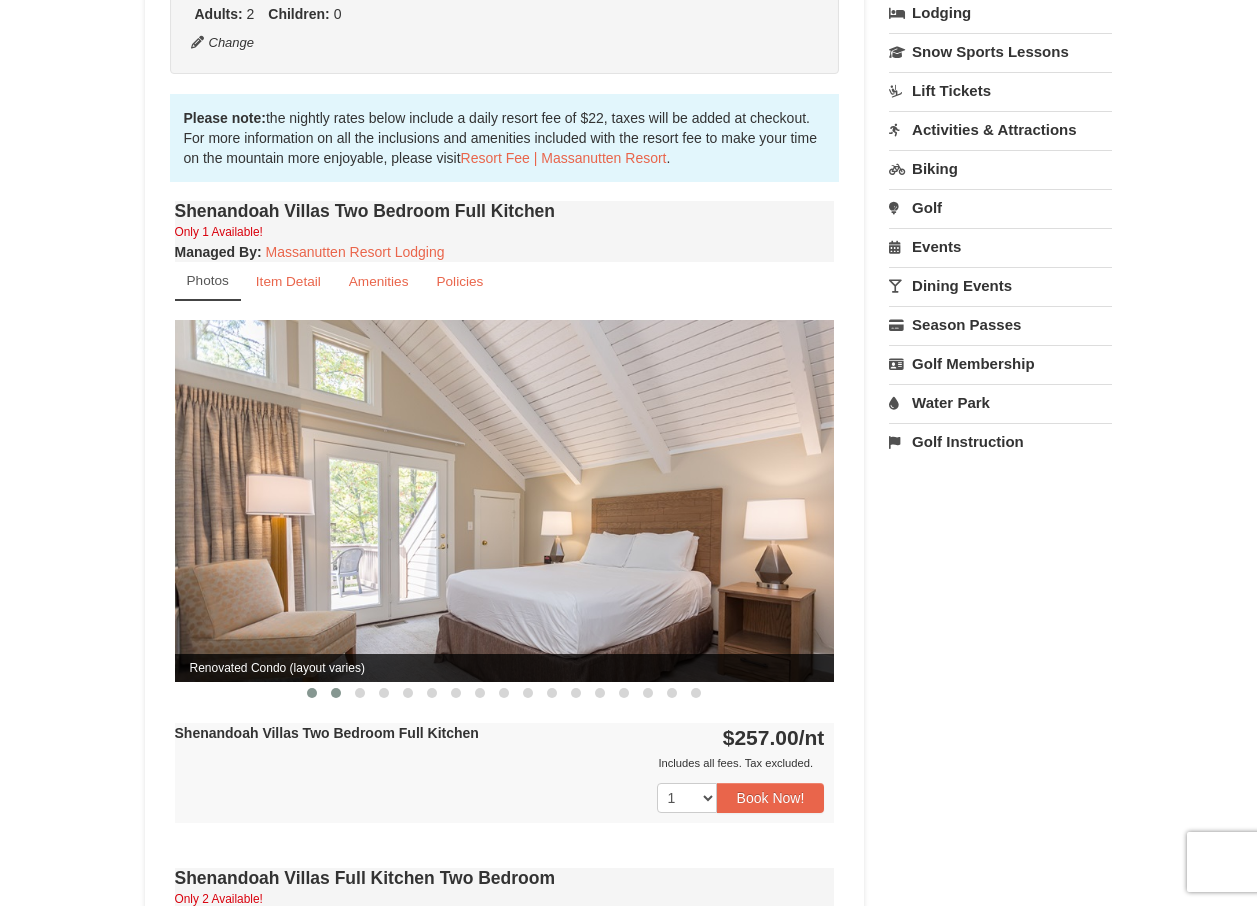 click at bounding box center (336, 693) 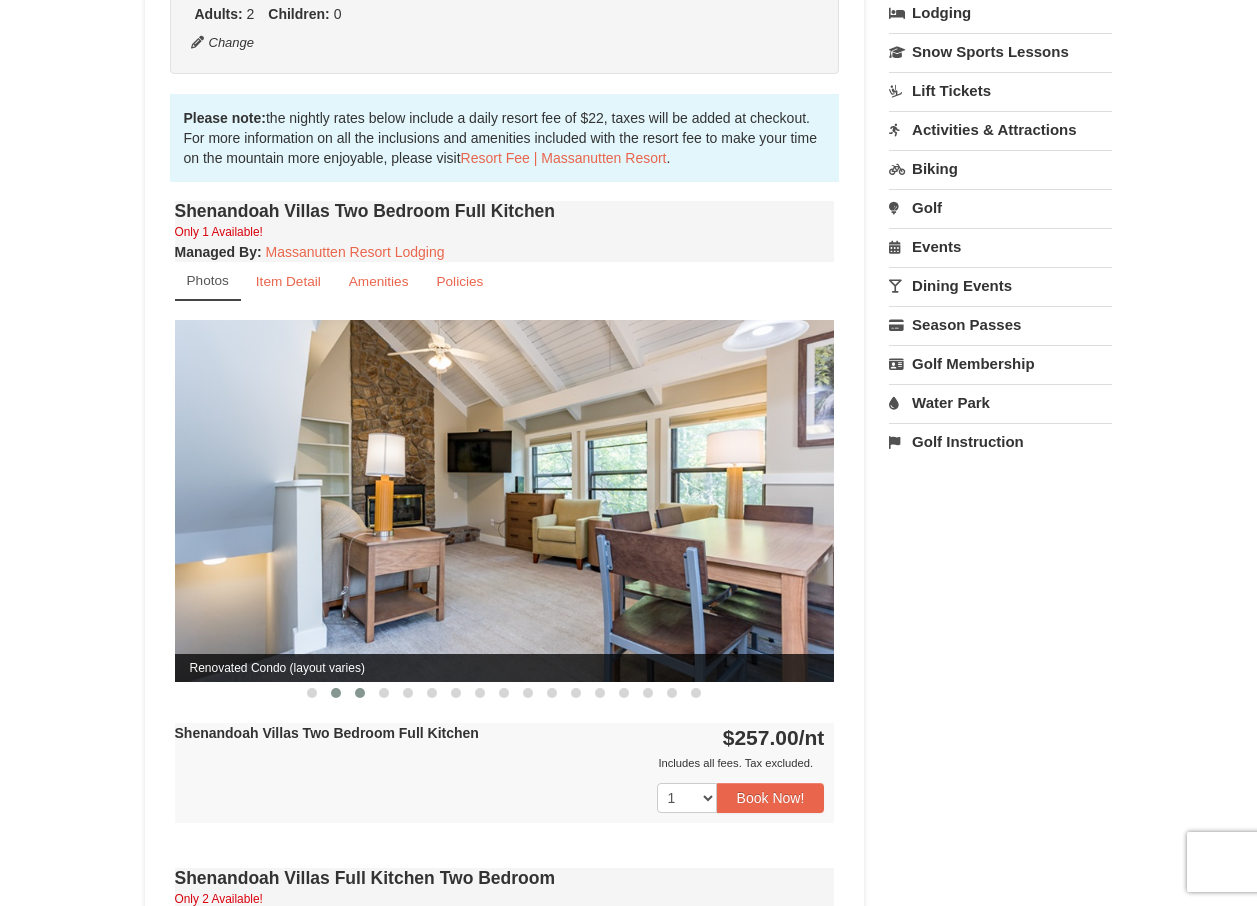 click at bounding box center [360, 693] 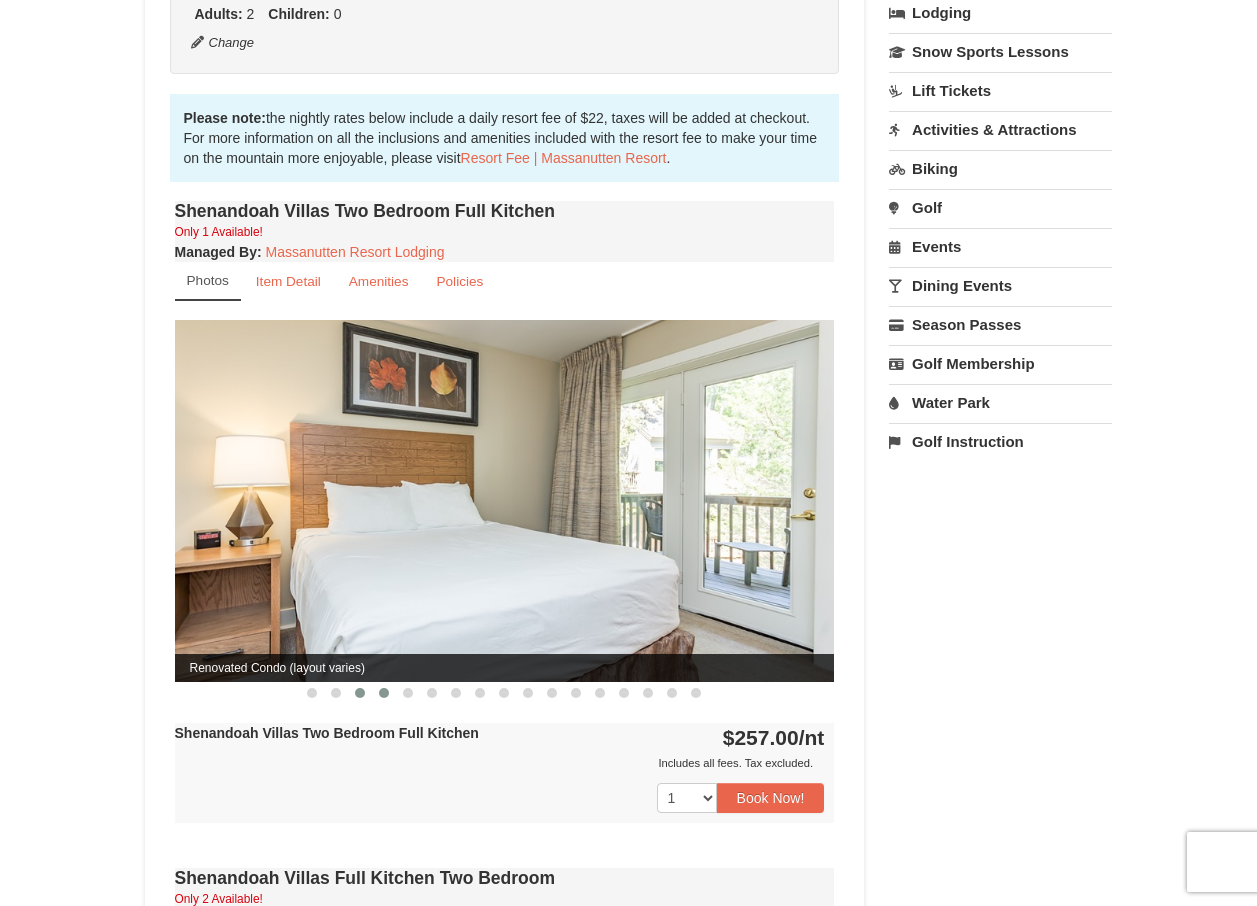 click at bounding box center [384, 693] 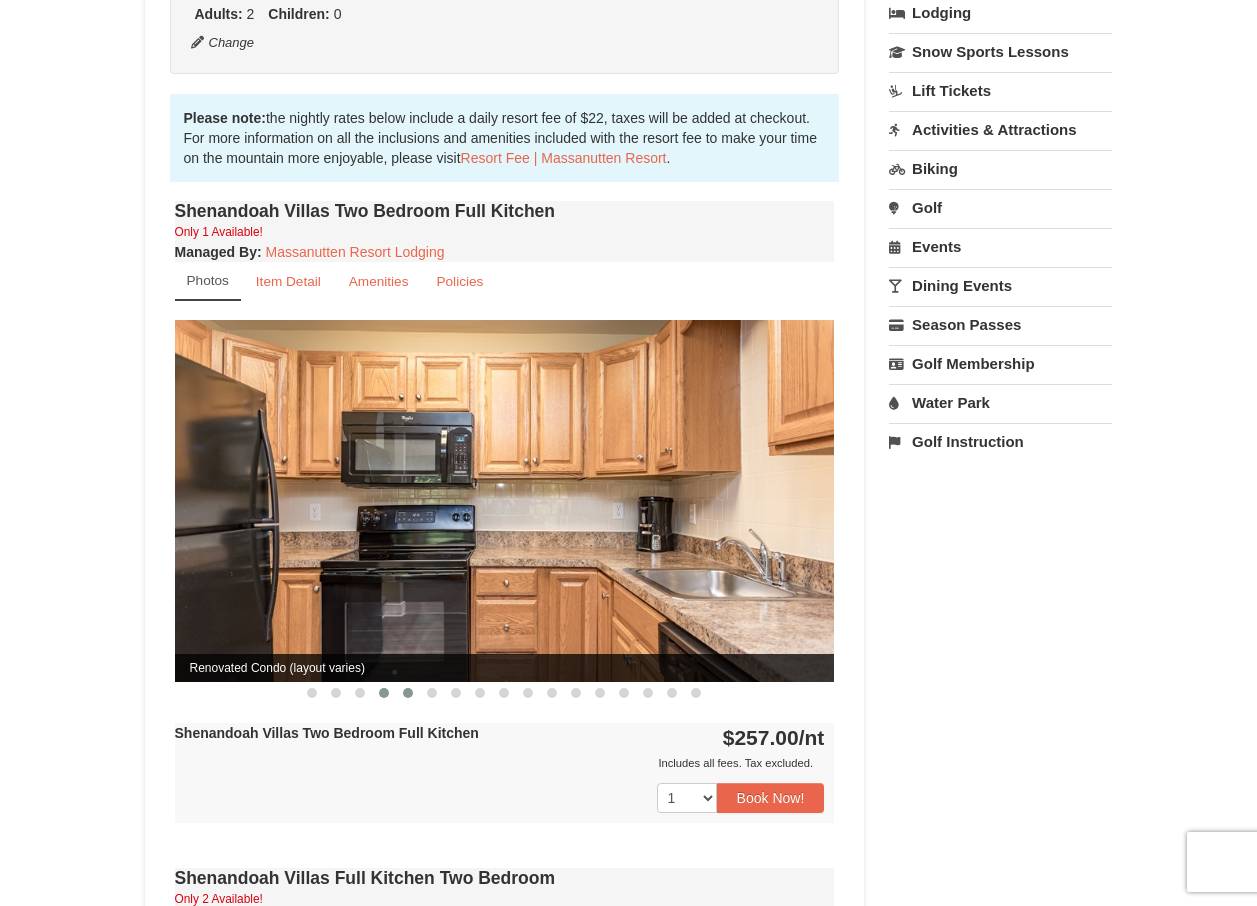 click at bounding box center [408, 693] 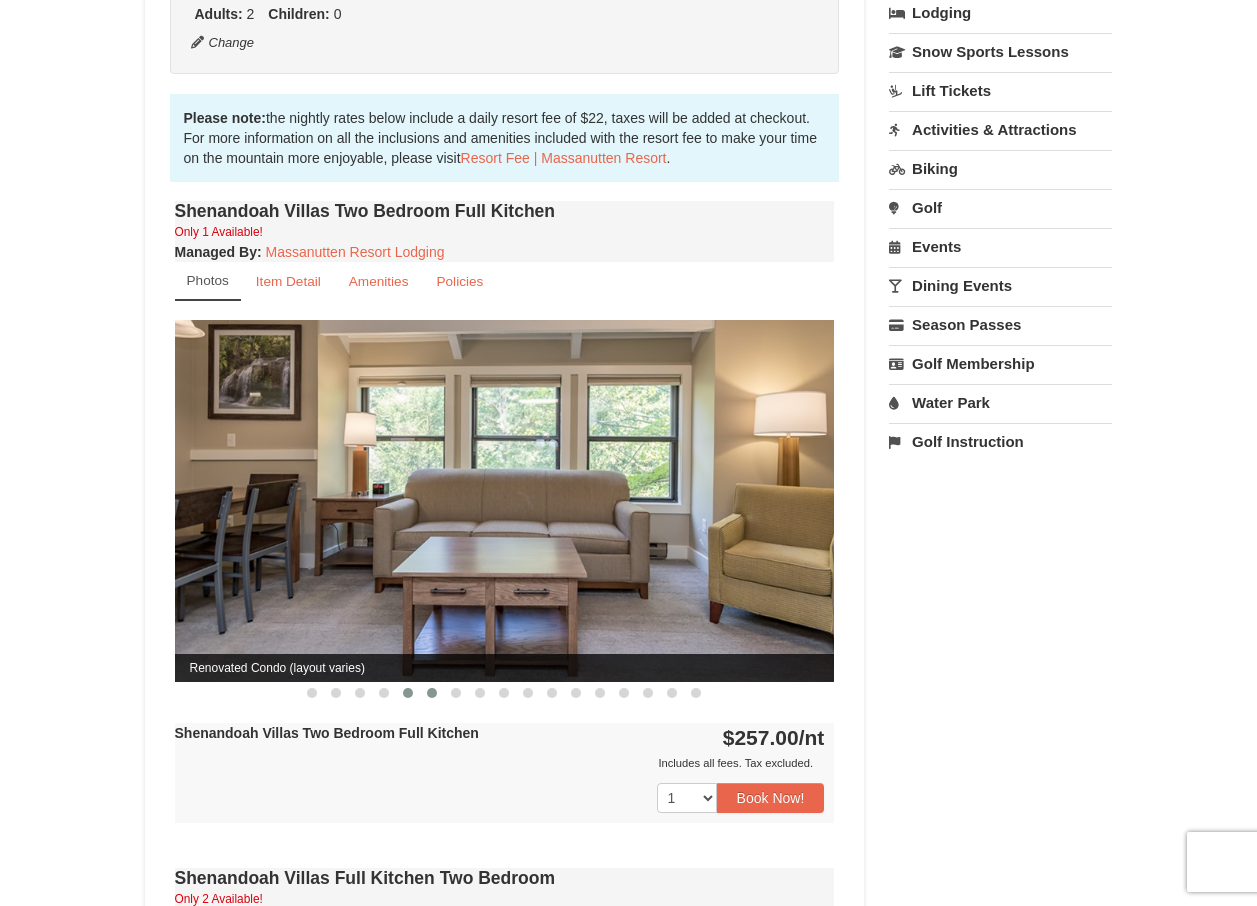 click at bounding box center (432, 693) 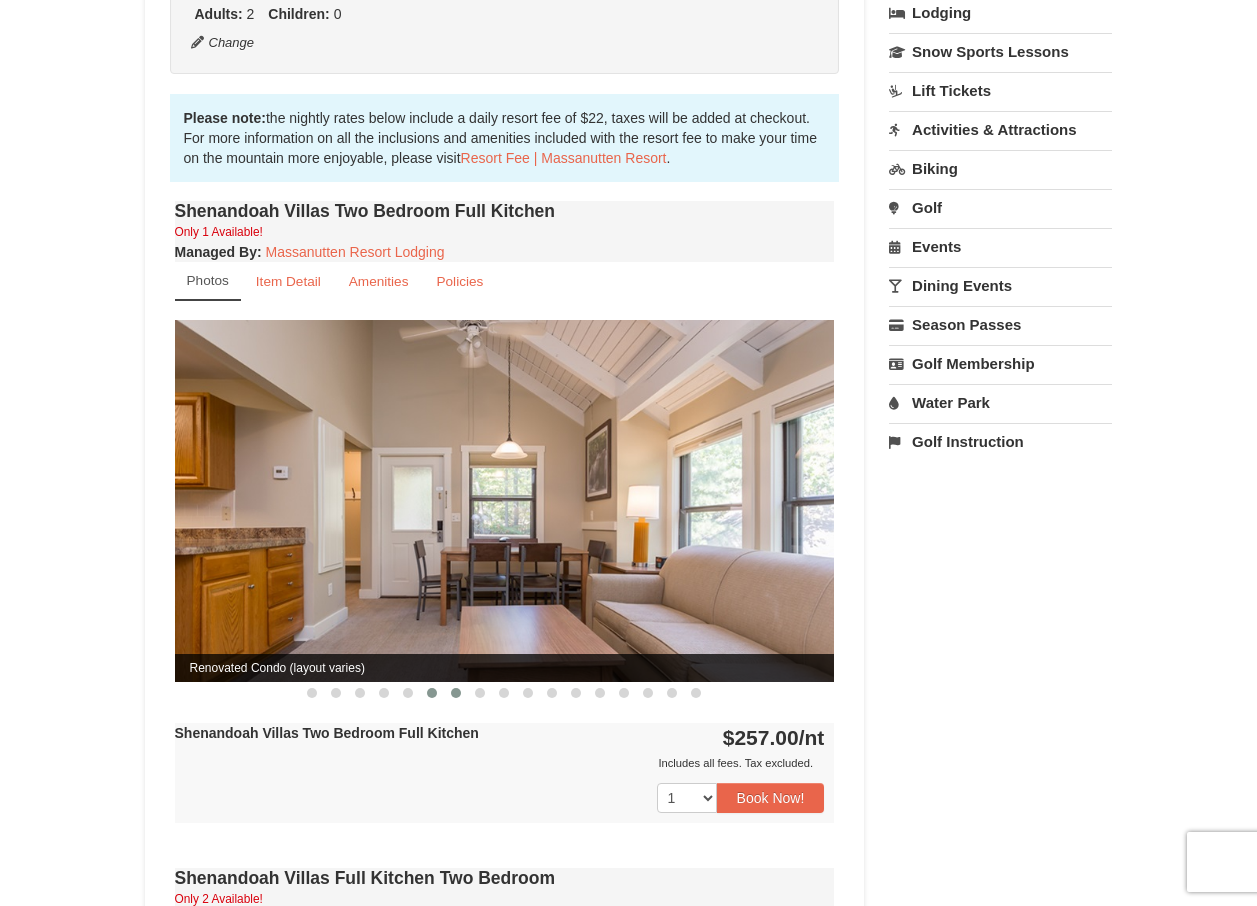 click at bounding box center (456, 693) 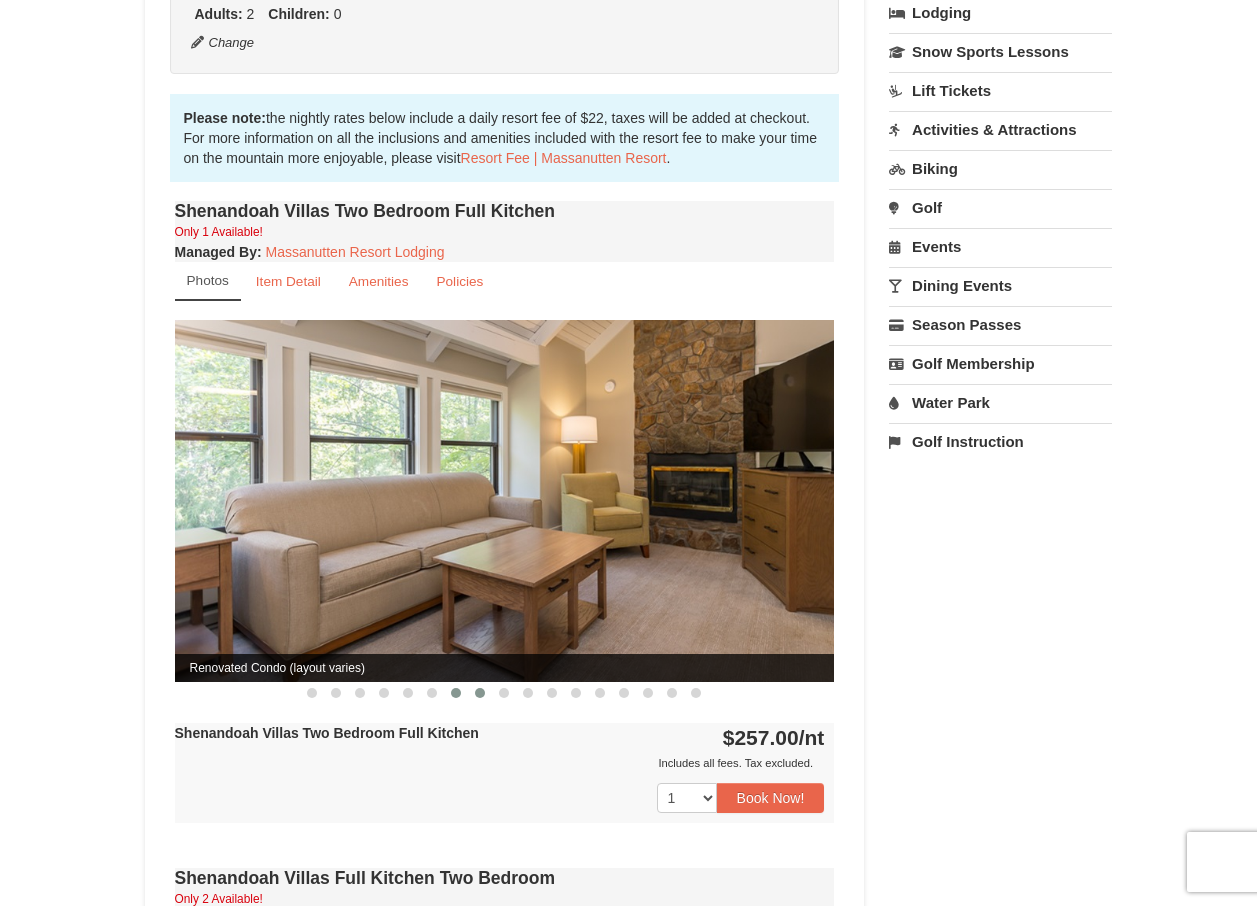 click at bounding box center [480, 693] 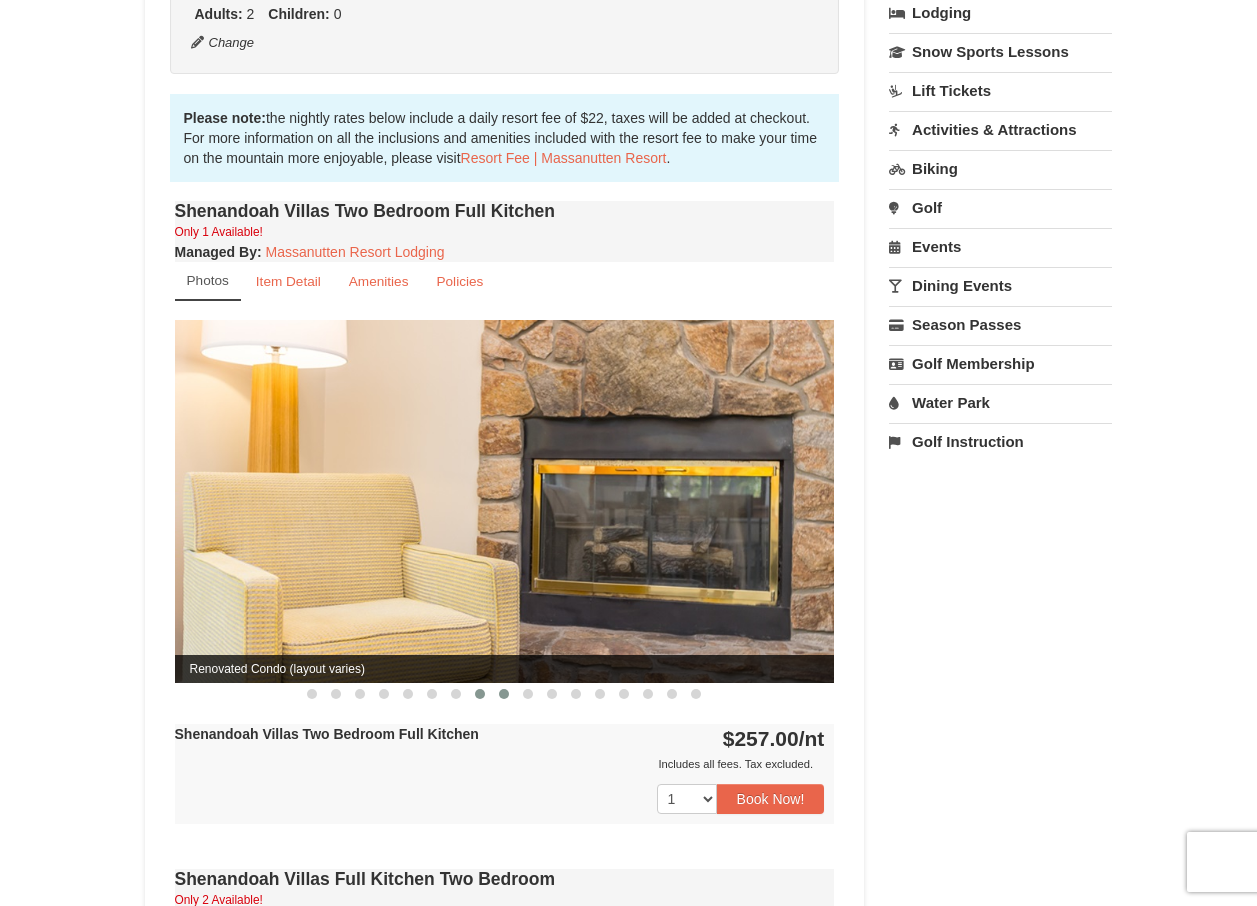 click at bounding box center [504, 694] 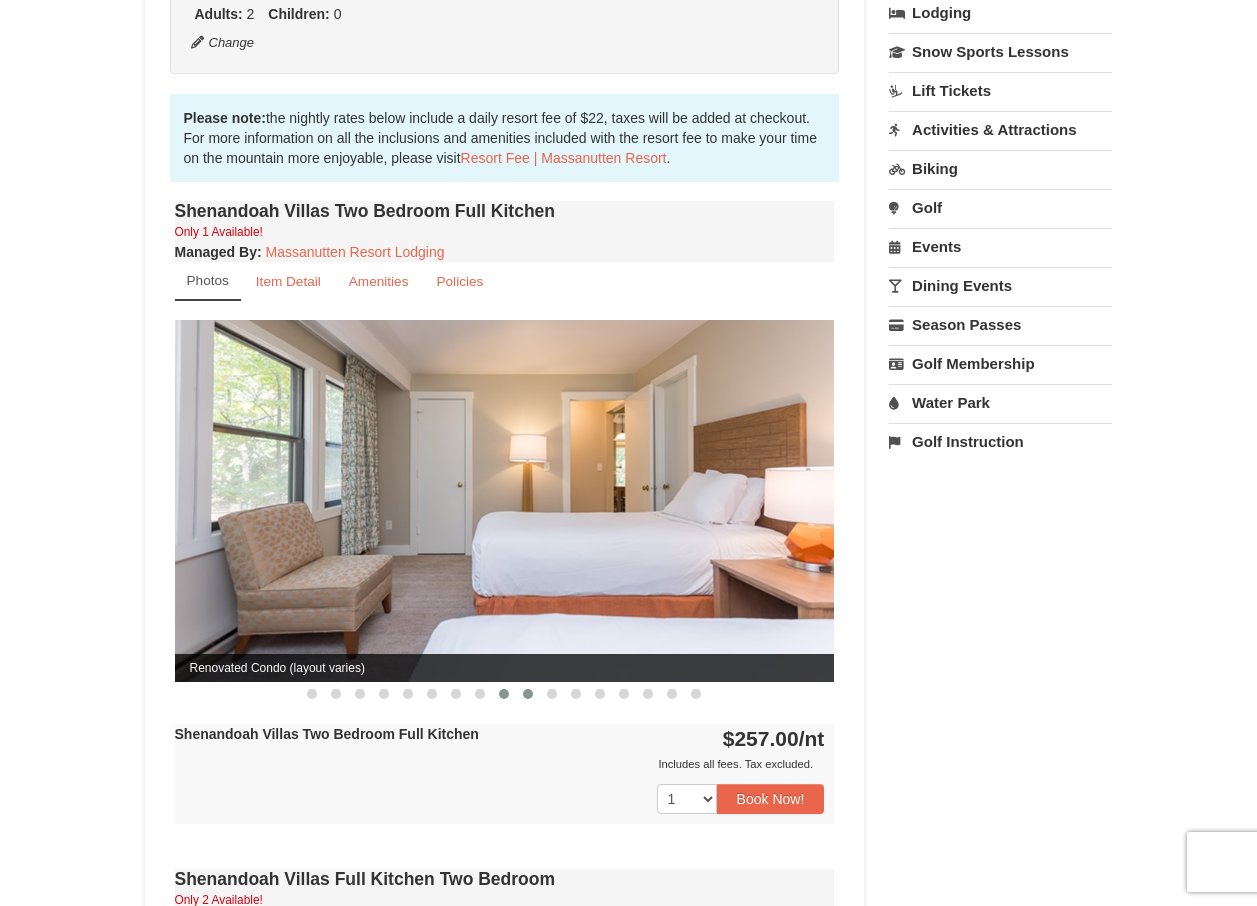 click at bounding box center (528, 694) 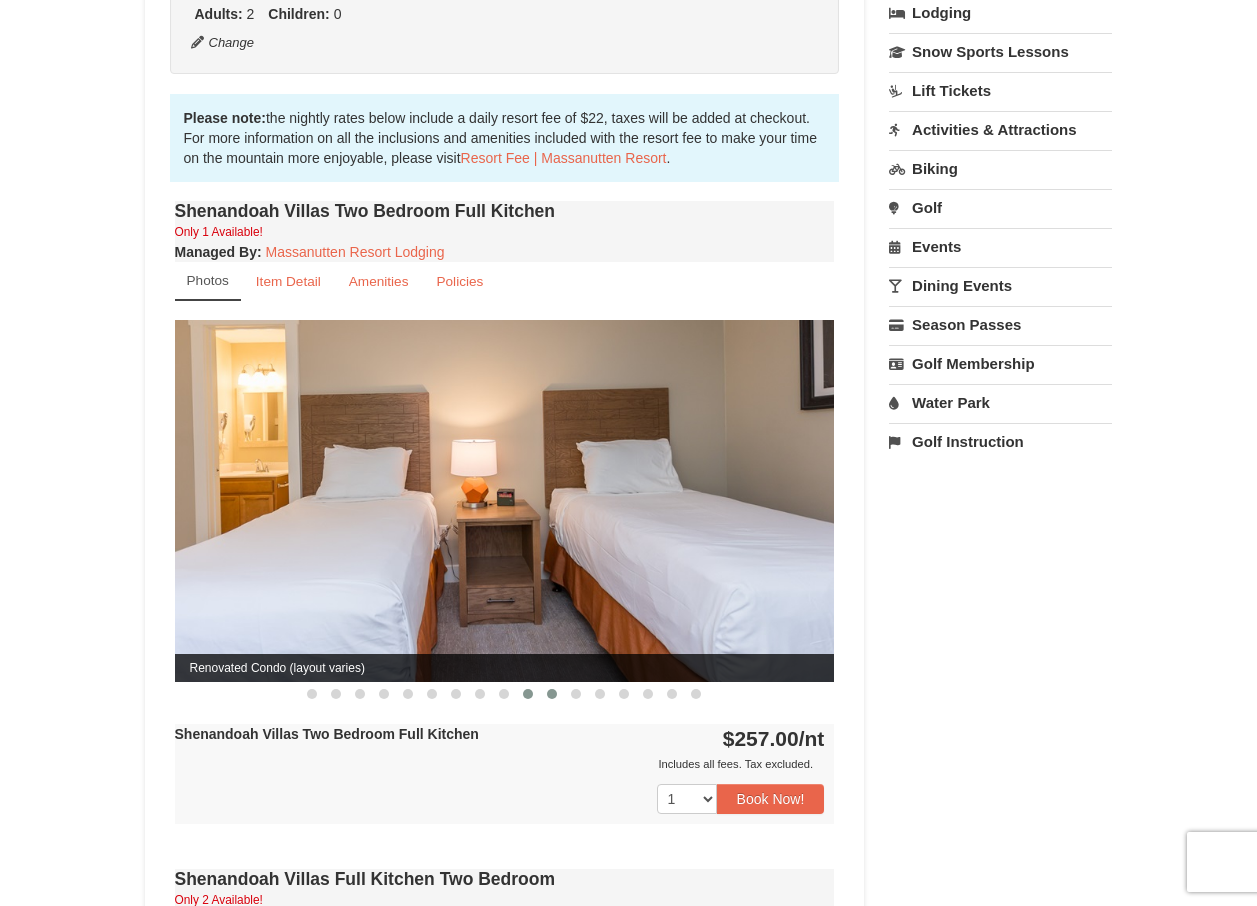click at bounding box center (552, 694) 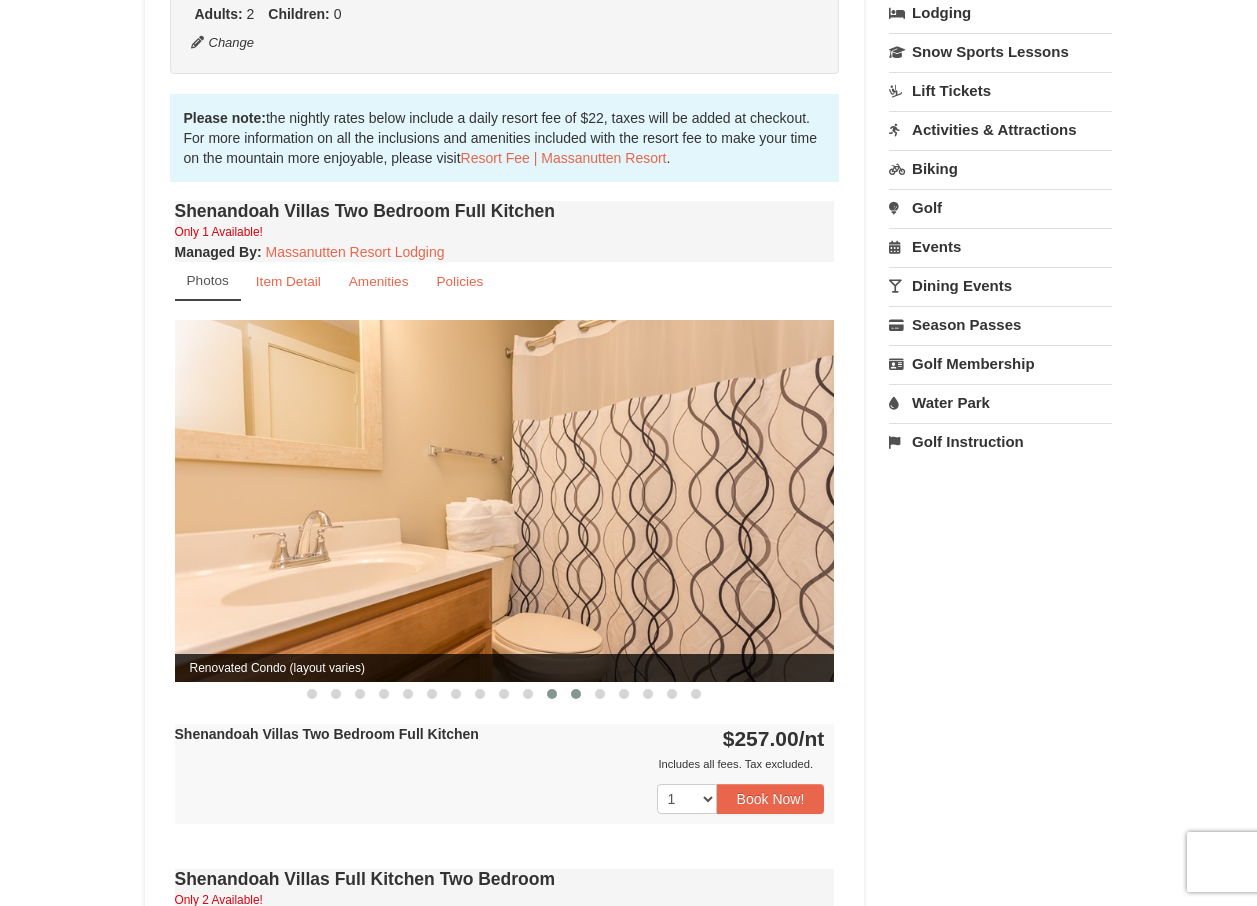 click at bounding box center (576, 694) 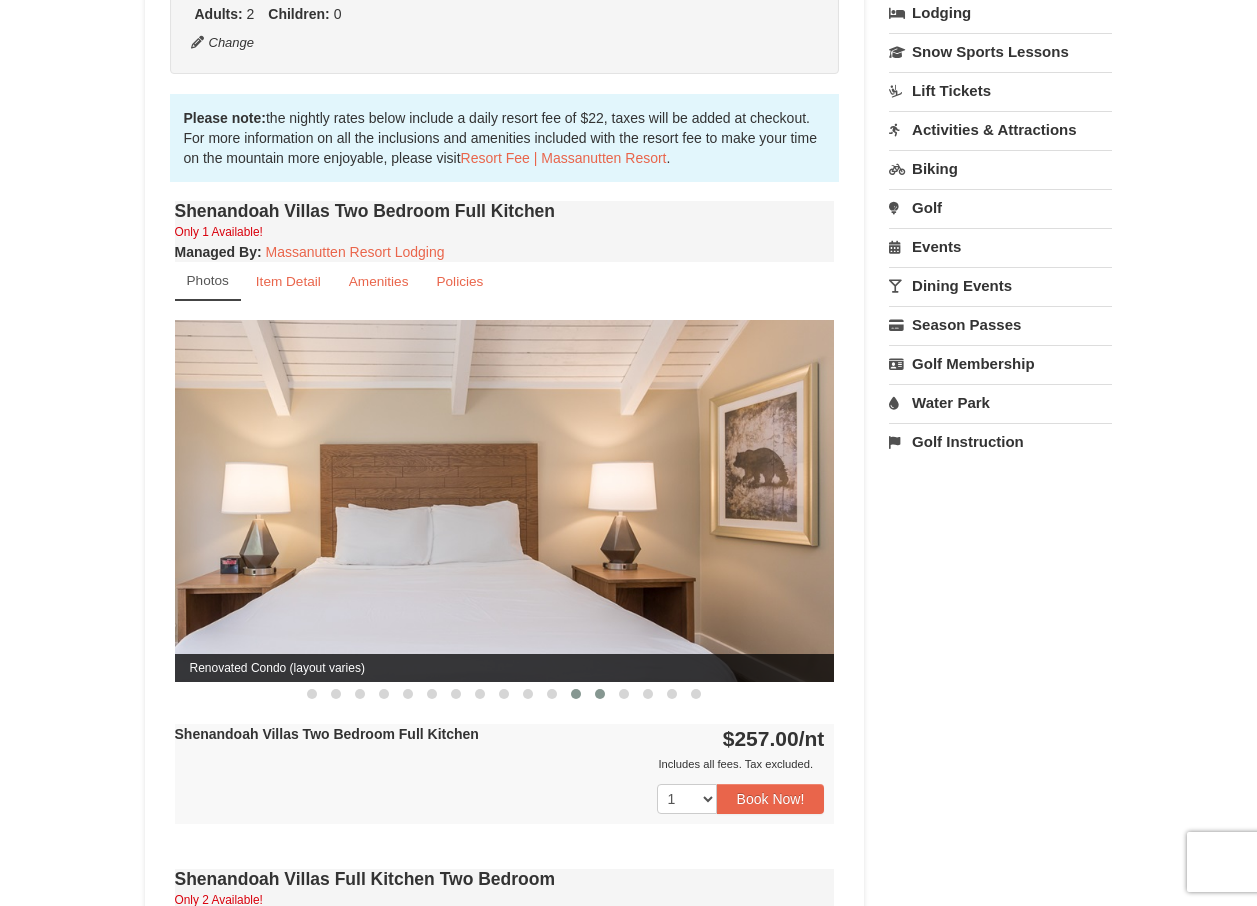 click at bounding box center (600, 694) 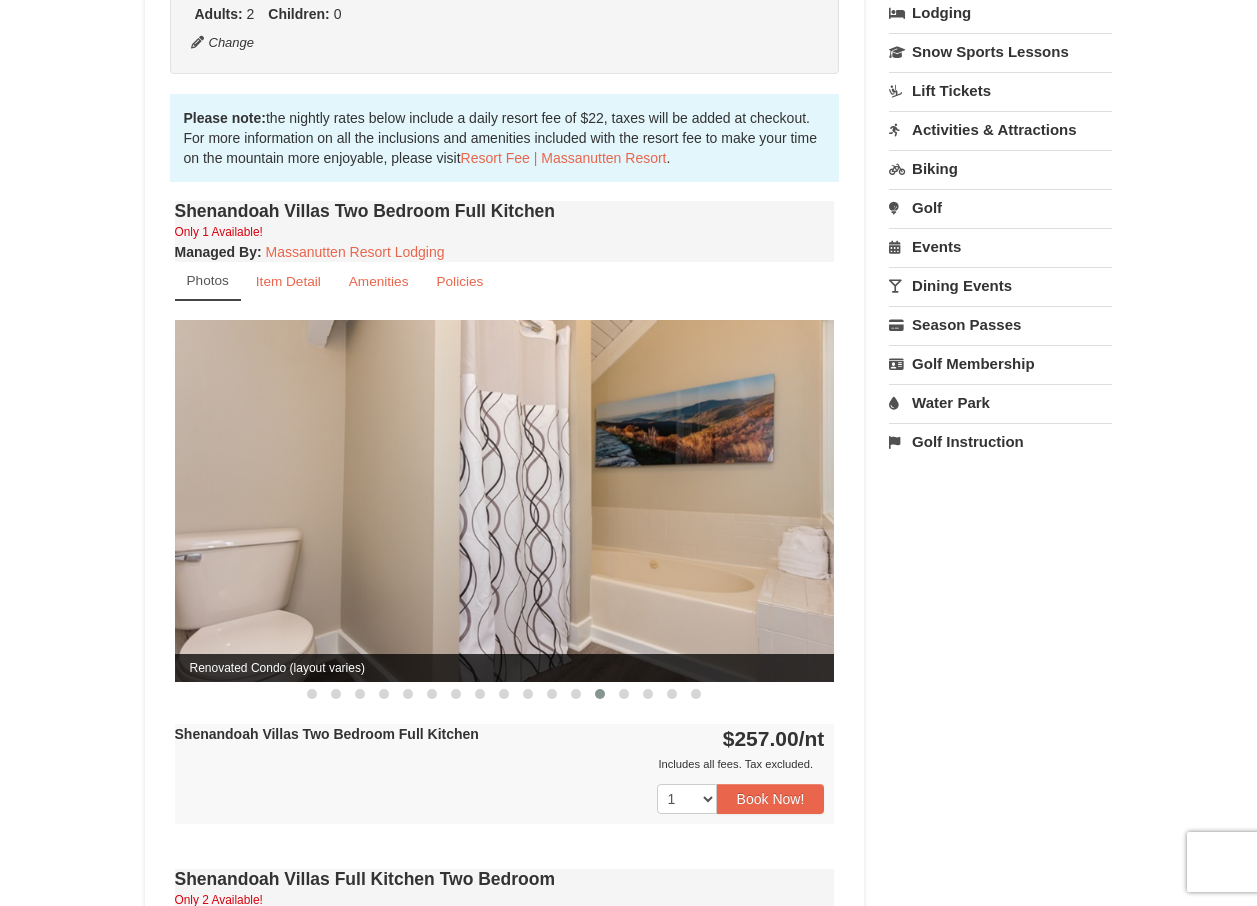 click at bounding box center [505, 500] 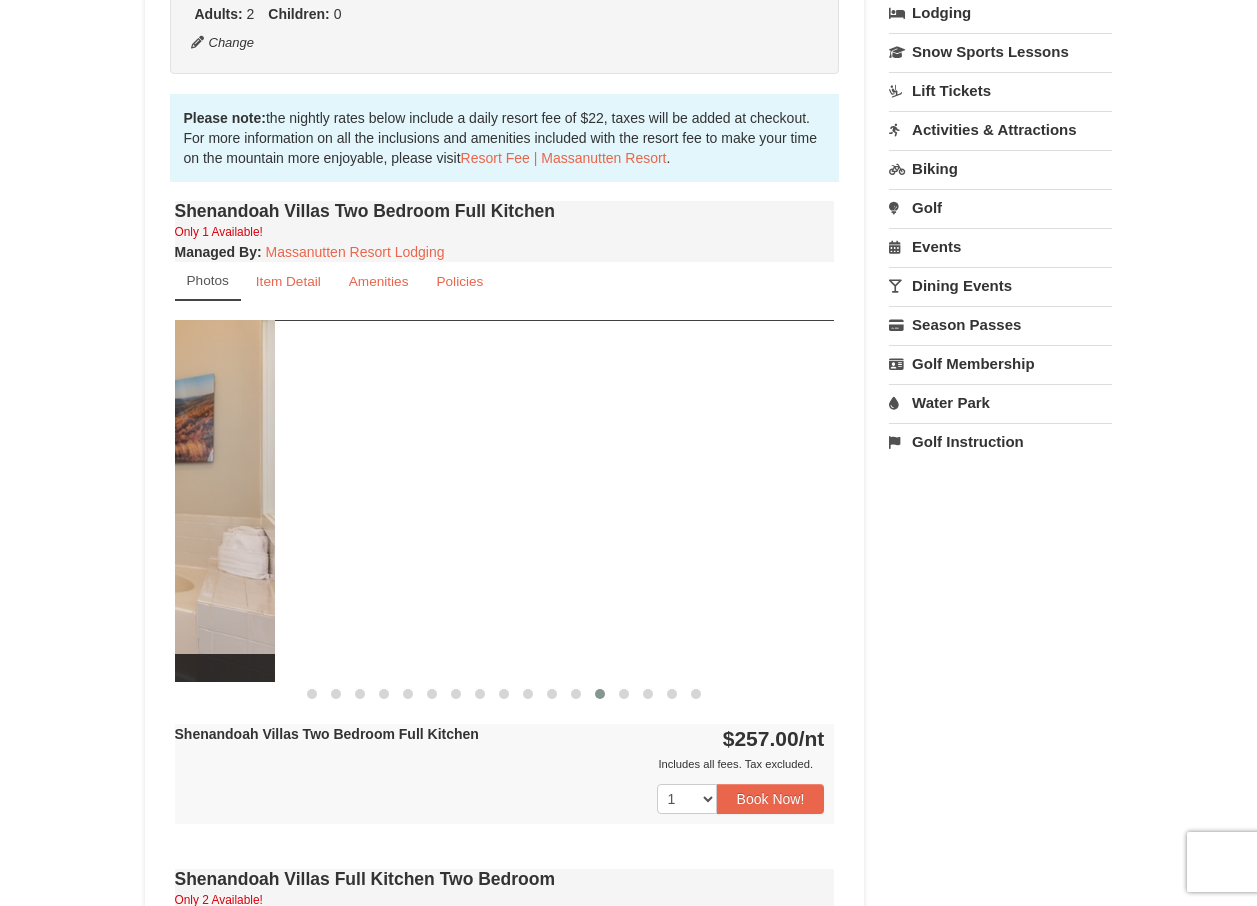 drag, startPoint x: 722, startPoint y: 528, endPoint x: 233, endPoint y: 583, distance: 492.0833 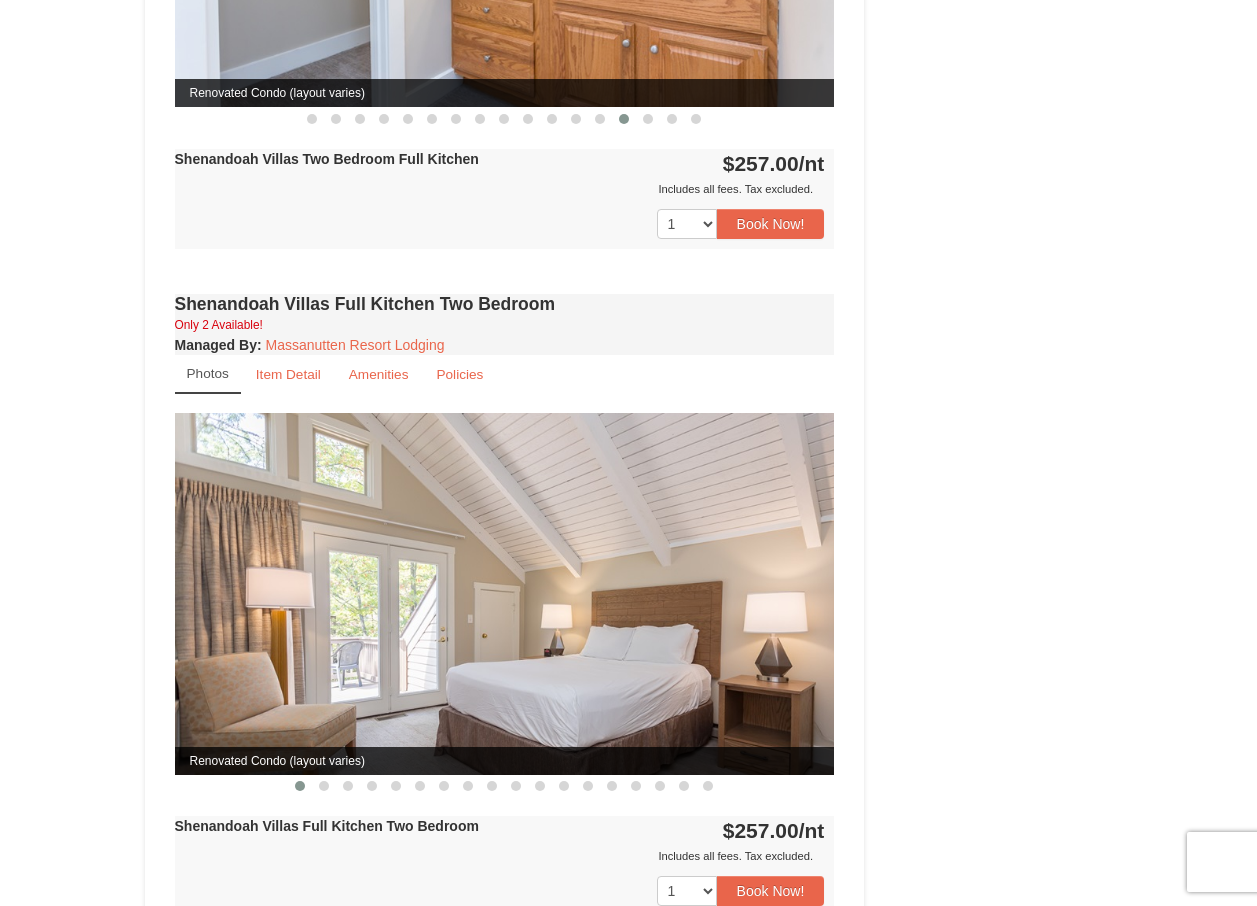 scroll, scrollTop: 1200, scrollLeft: 0, axis: vertical 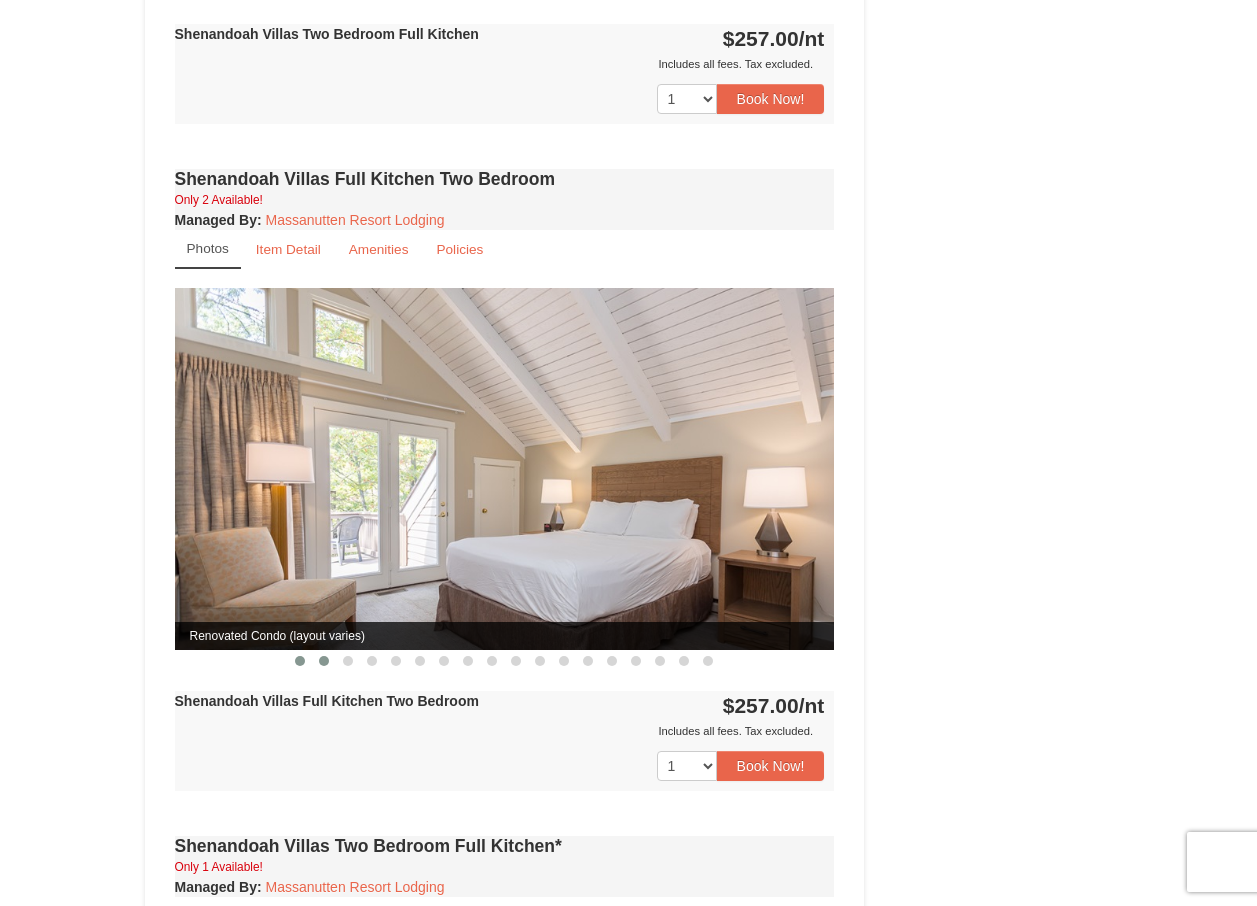 click at bounding box center [324, 661] 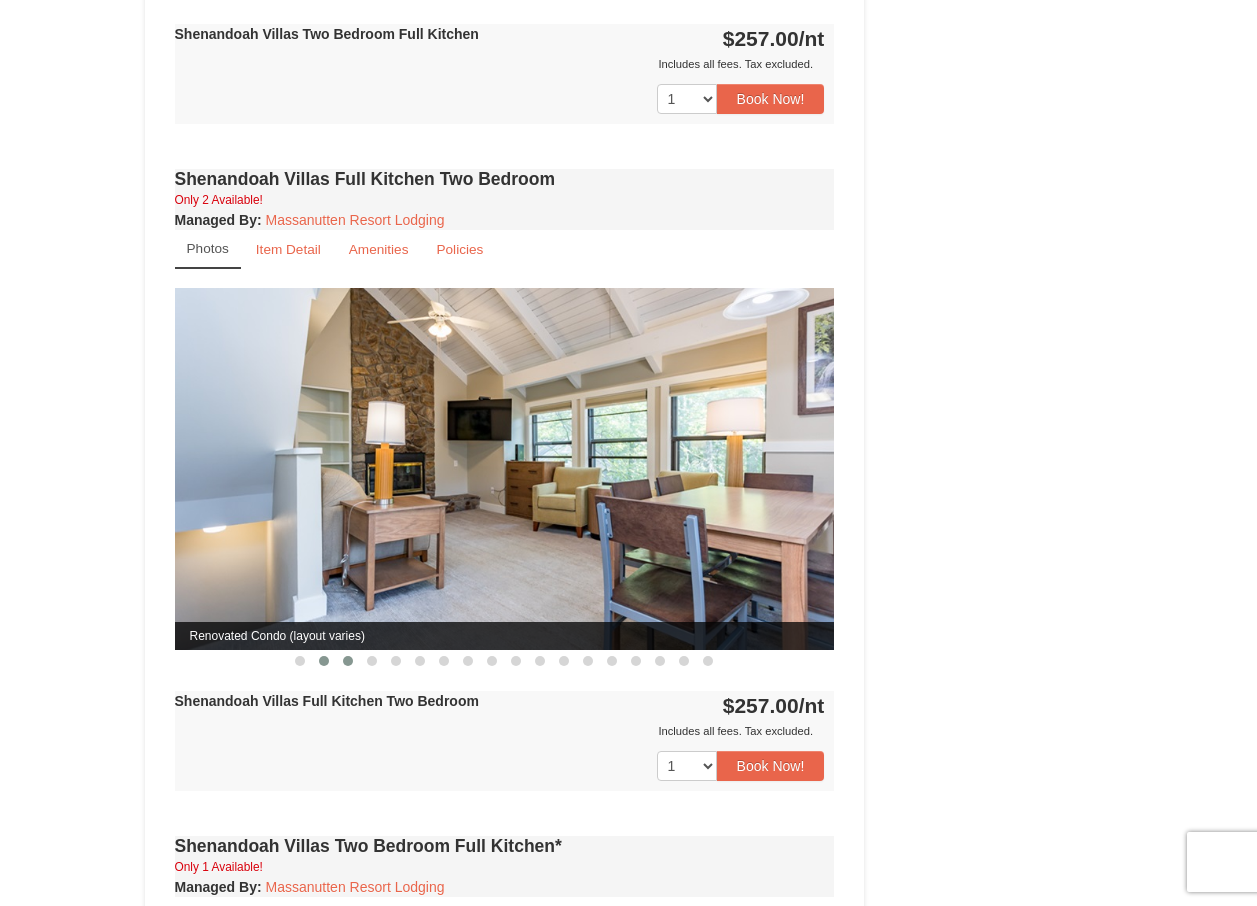 click at bounding box center (348, 661) 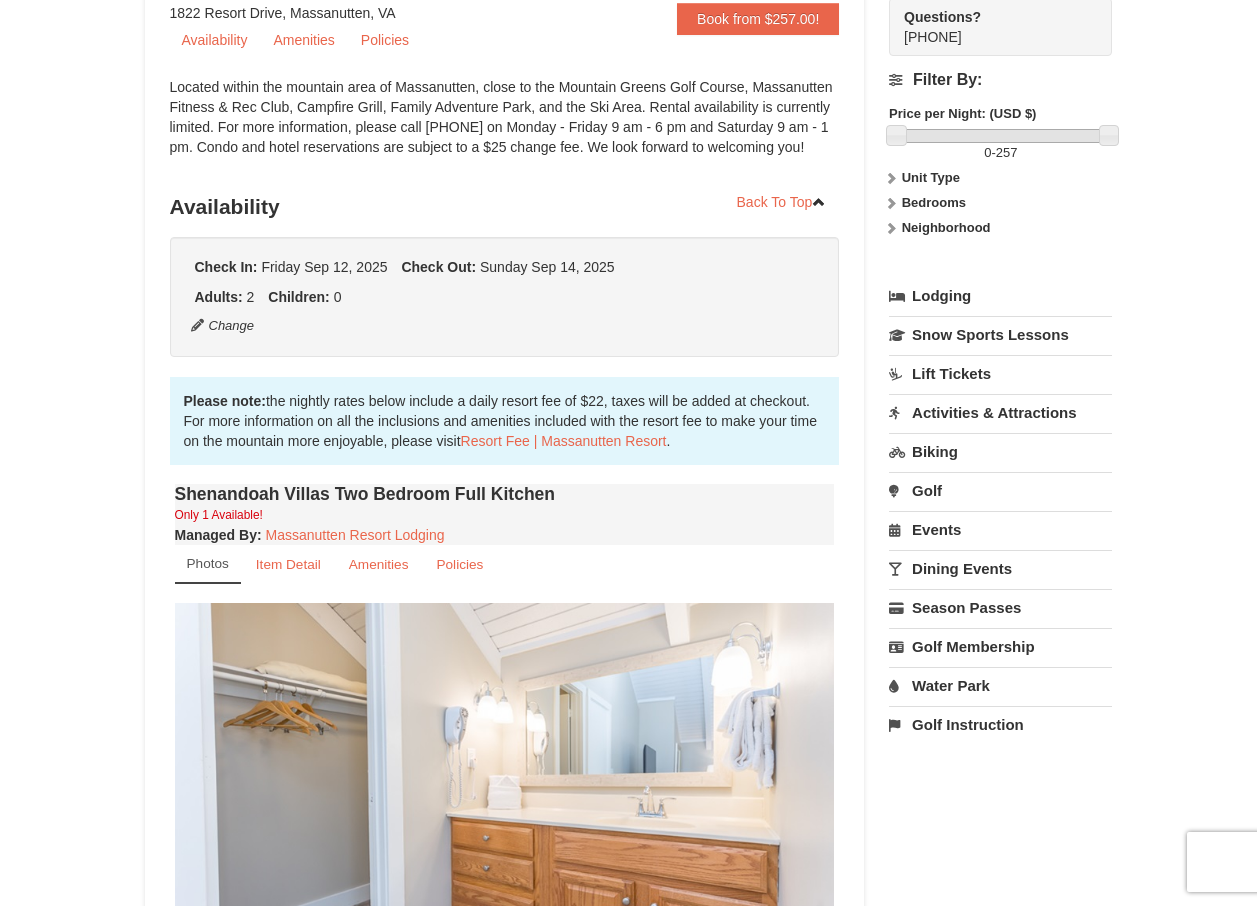 scroll, scrollTop: 200, scrollLeft: 0, axis: vertical 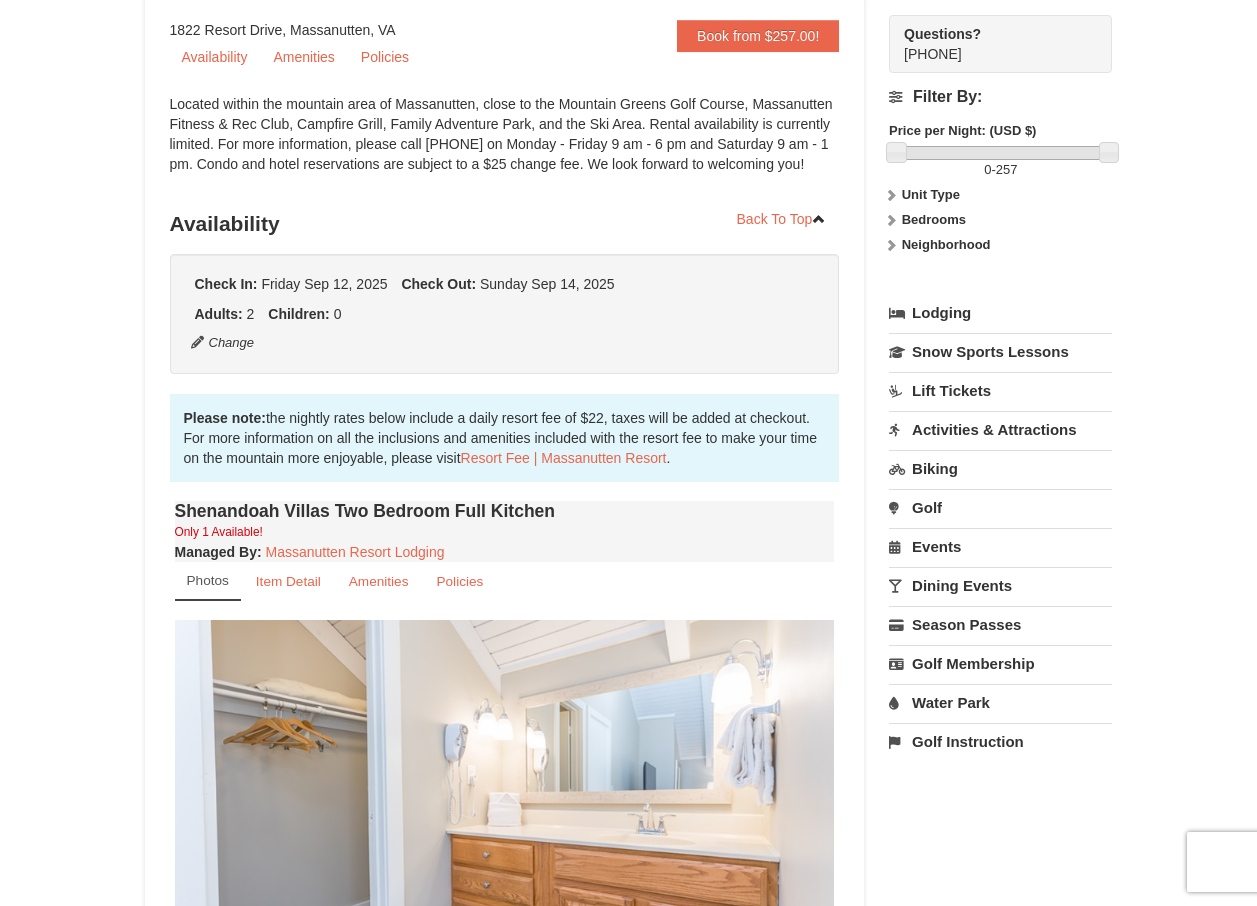 click on "Activities & Attractions" at bounding box center [1000, 429] 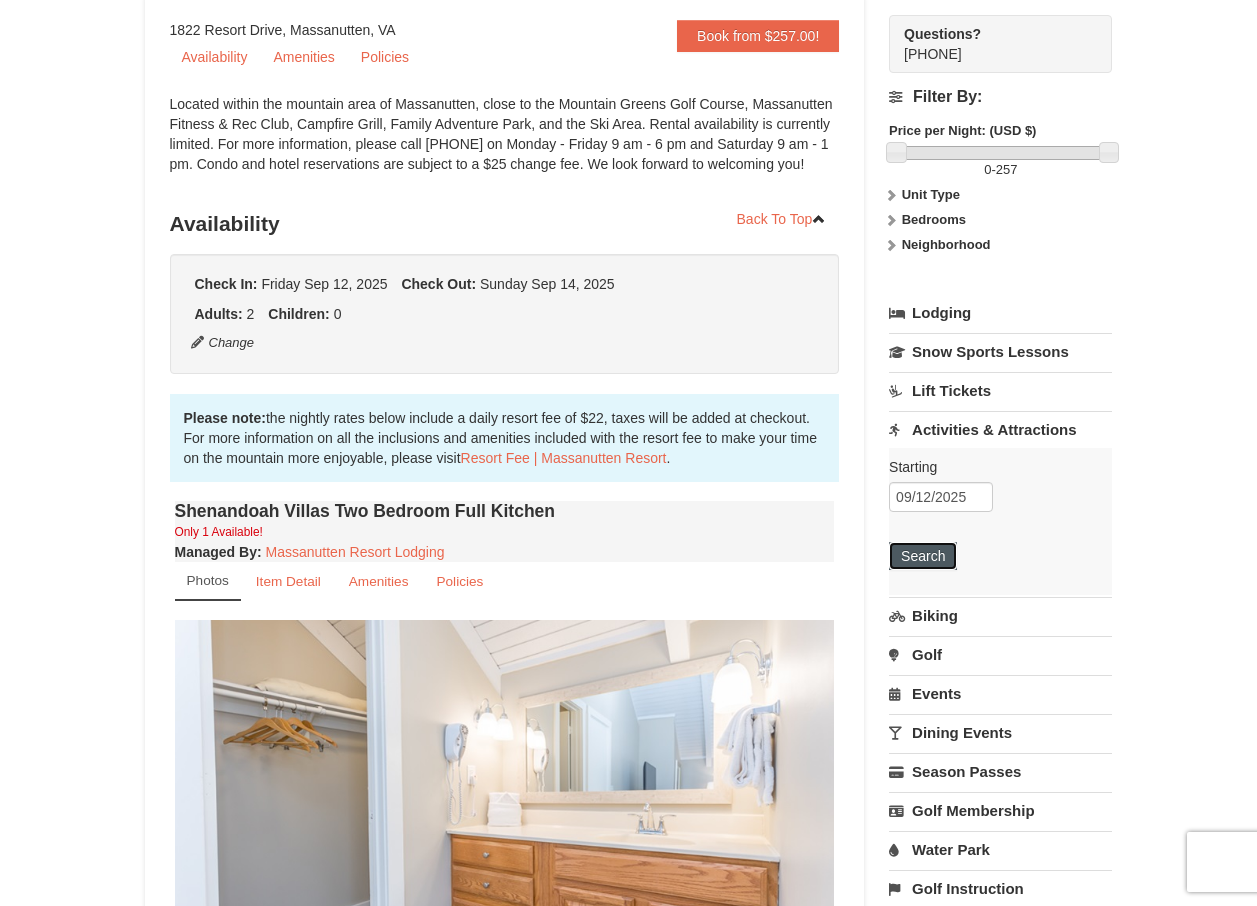 click on "Search" at bounding box center [923, 556] 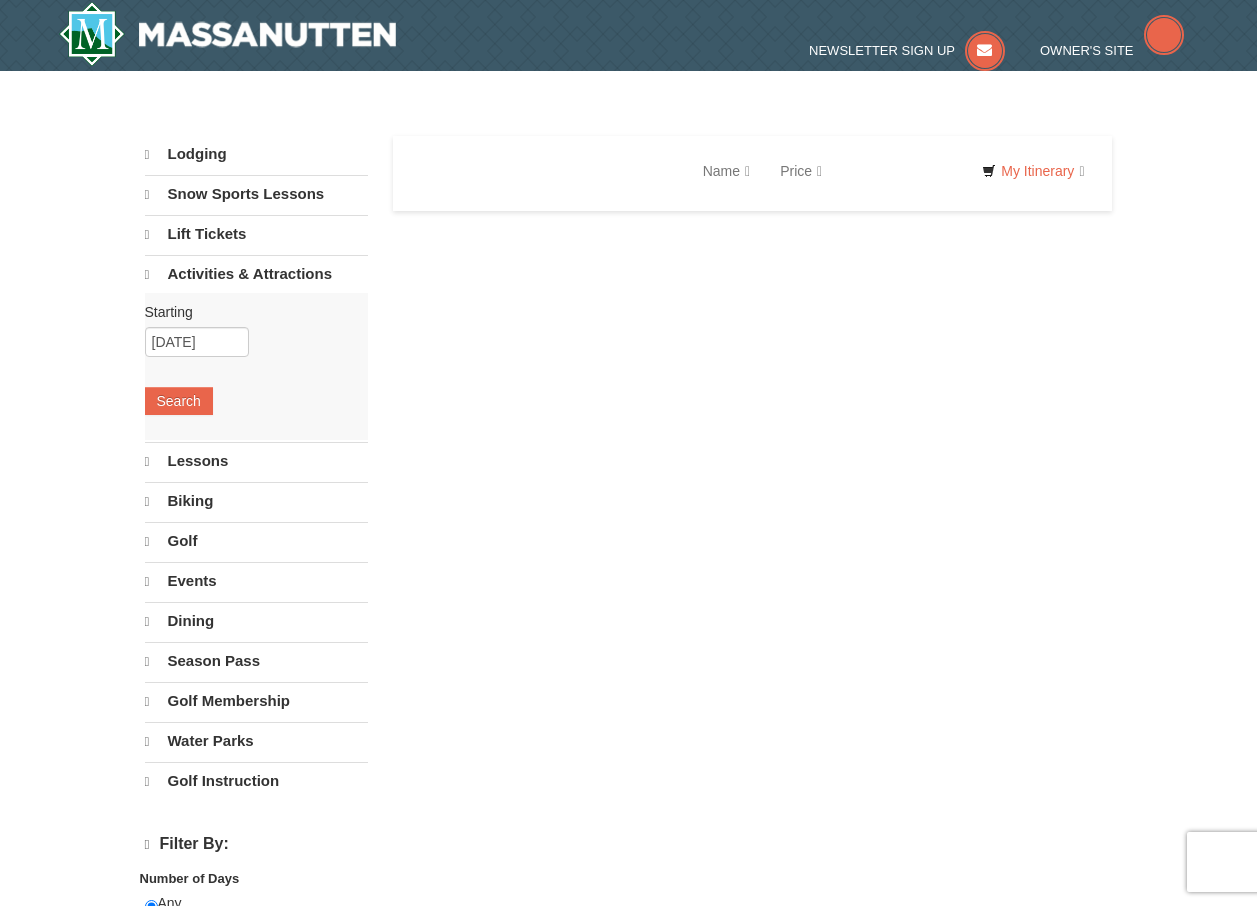 scroll, scrollTop: 0, scrollLeft: 0, axis: both 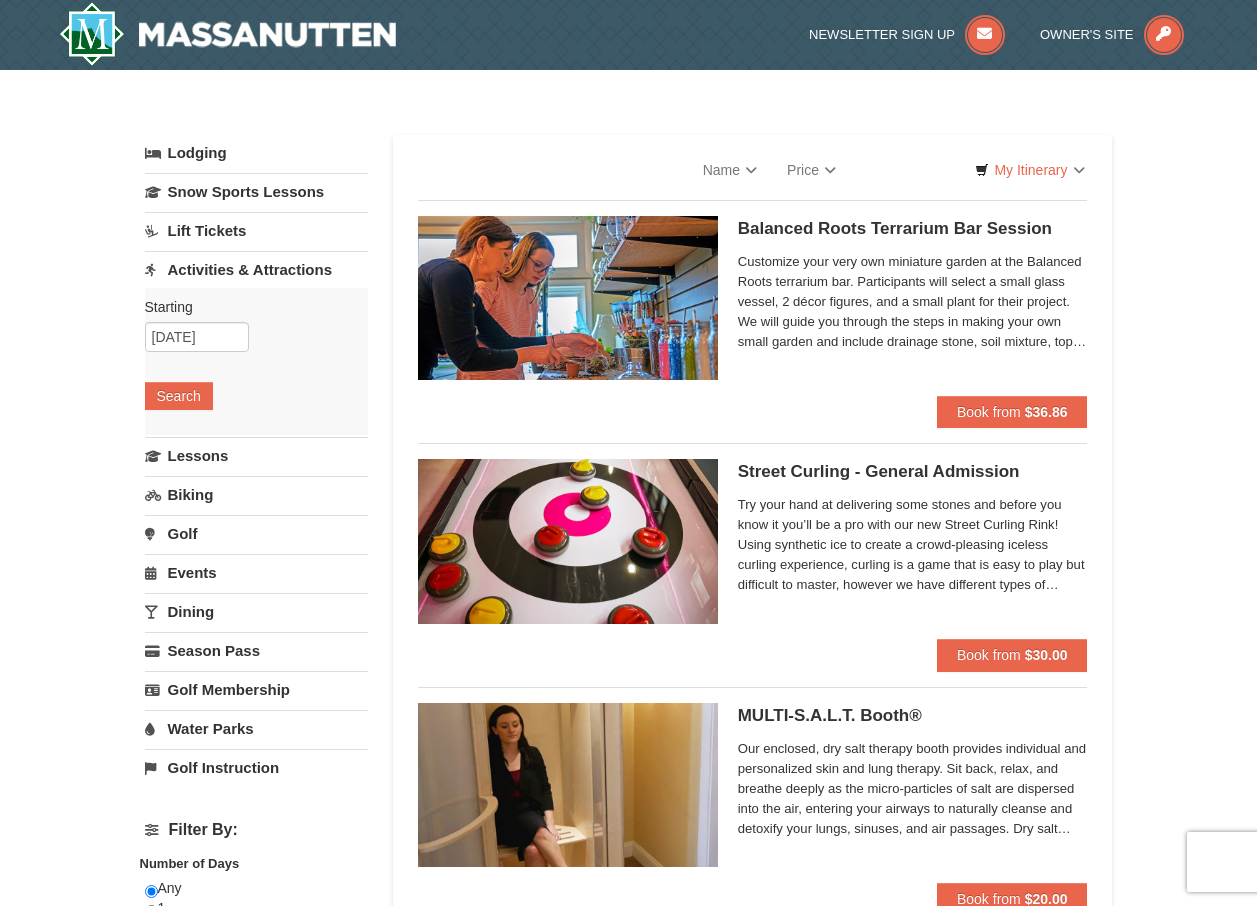 select on "8" 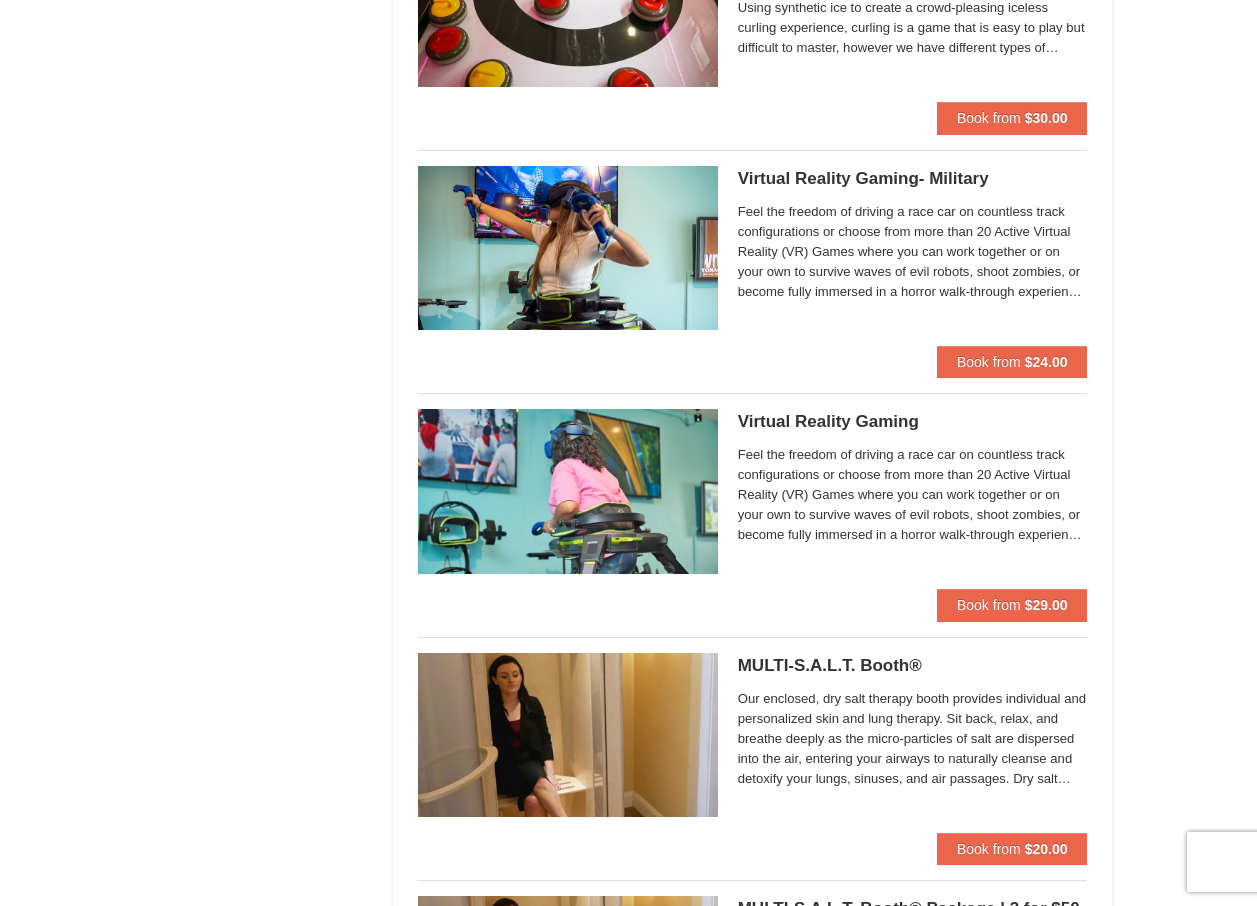 scroll, scrollTop: 3000, scrollLeft: 0, axis: vertical 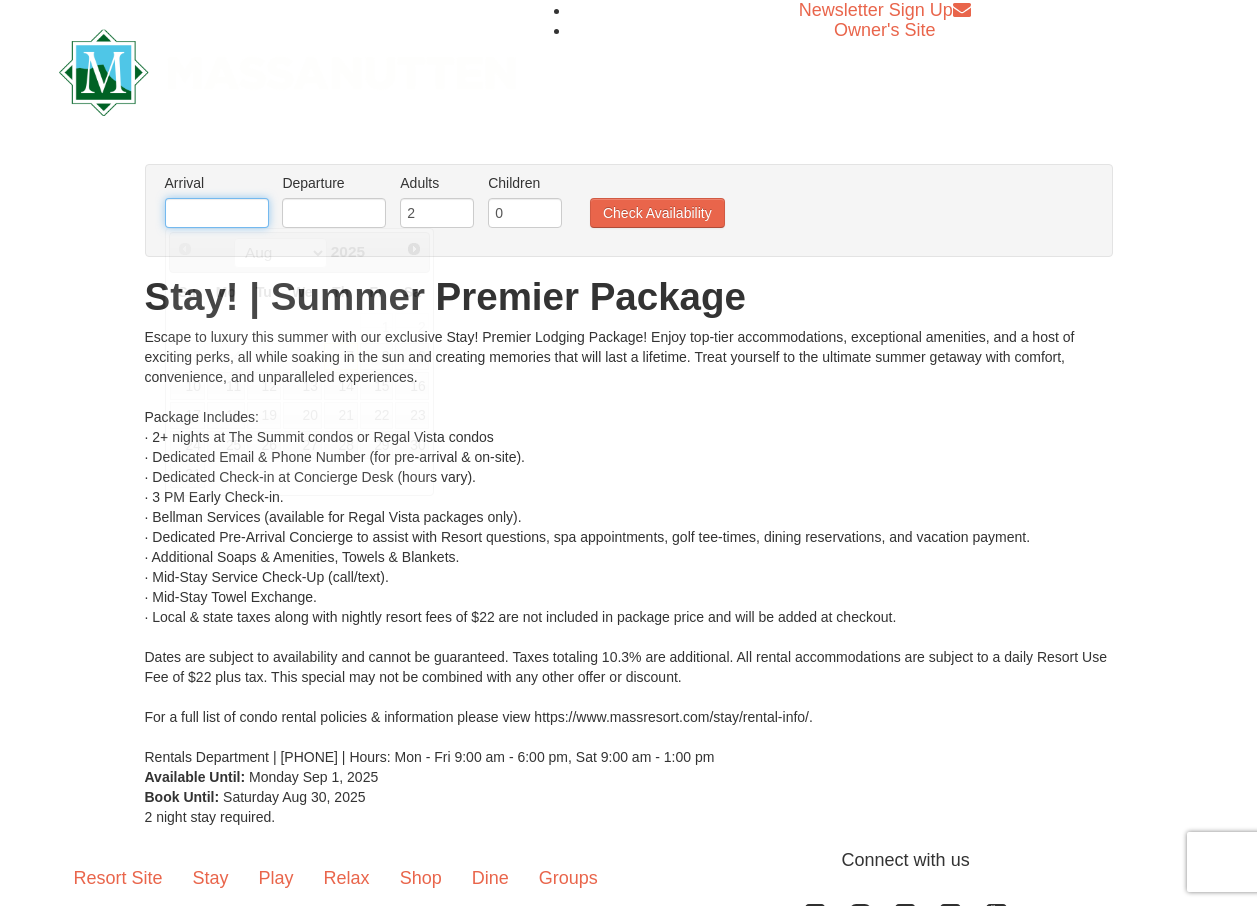 click at bounding box center [217, 213] 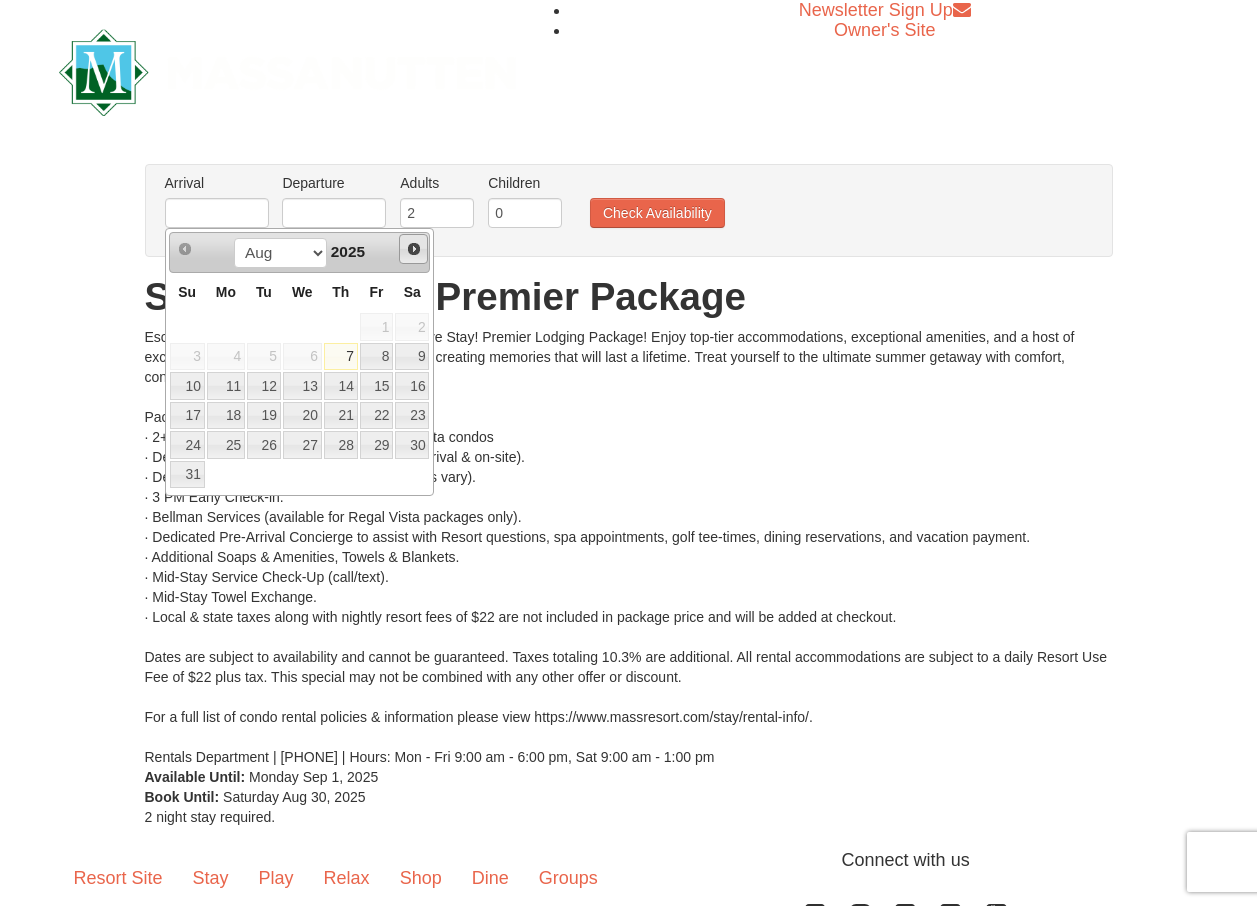 click on "Next" at bounding box center (414, 249) 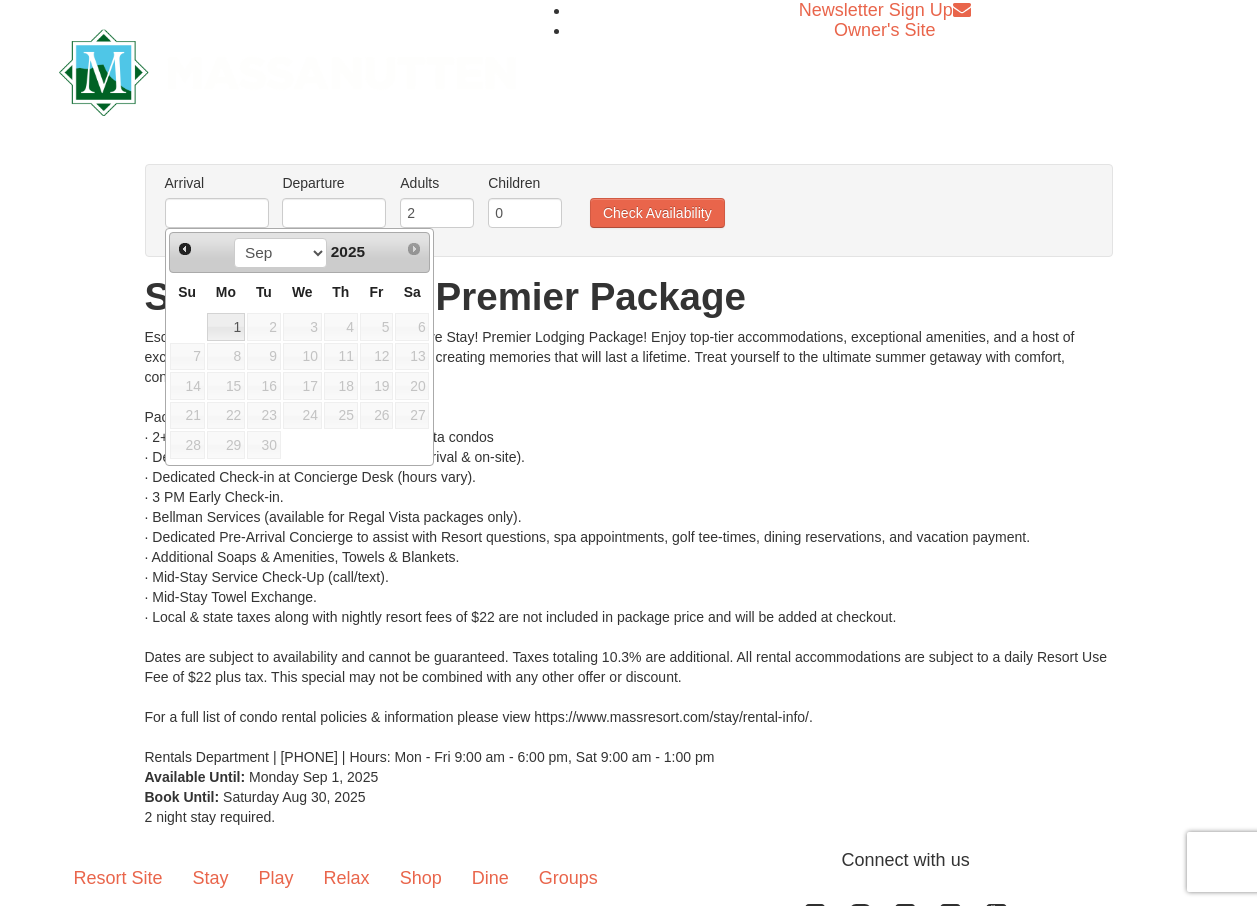 click on "6" at bounding box center [412, 327] 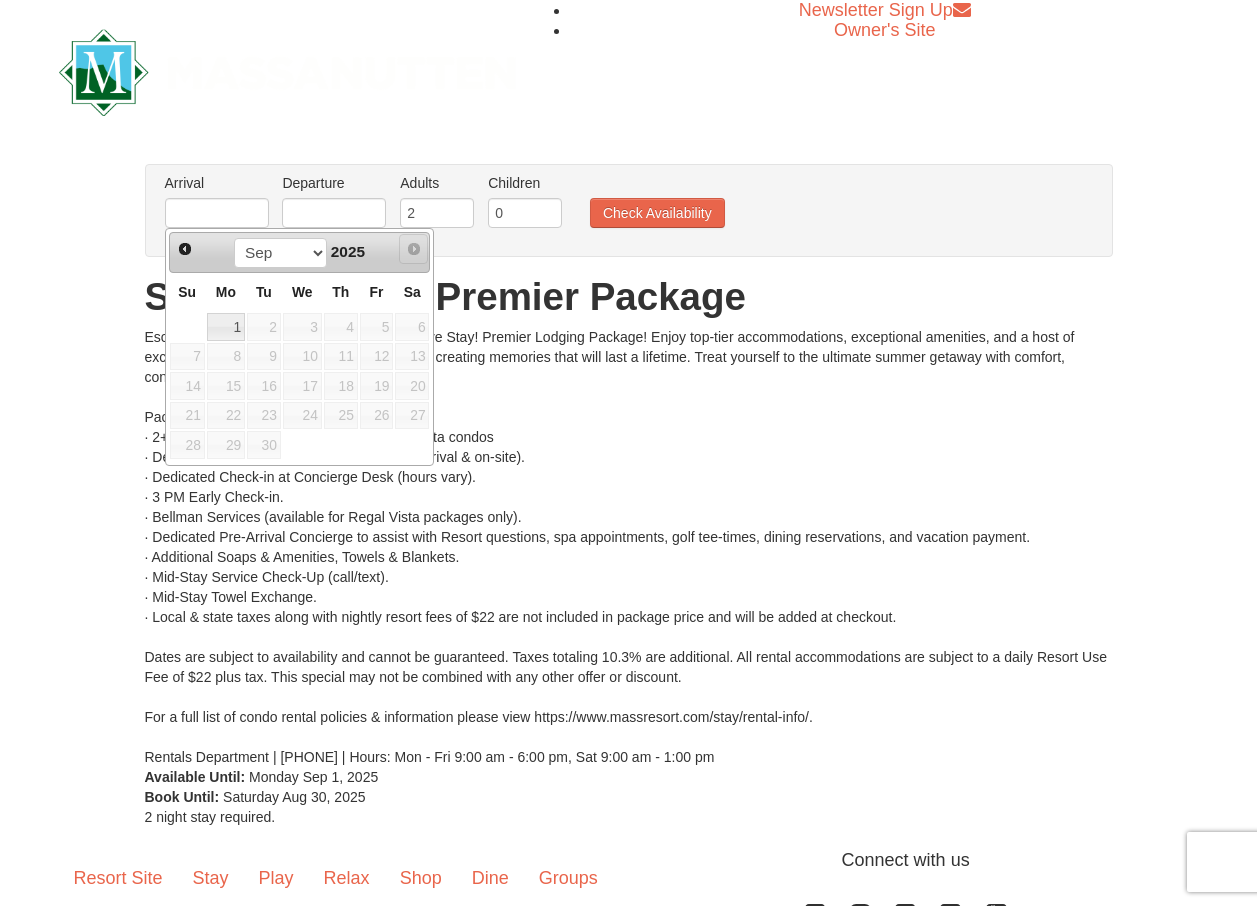 click on "Next" at bounding box center [414, 249] 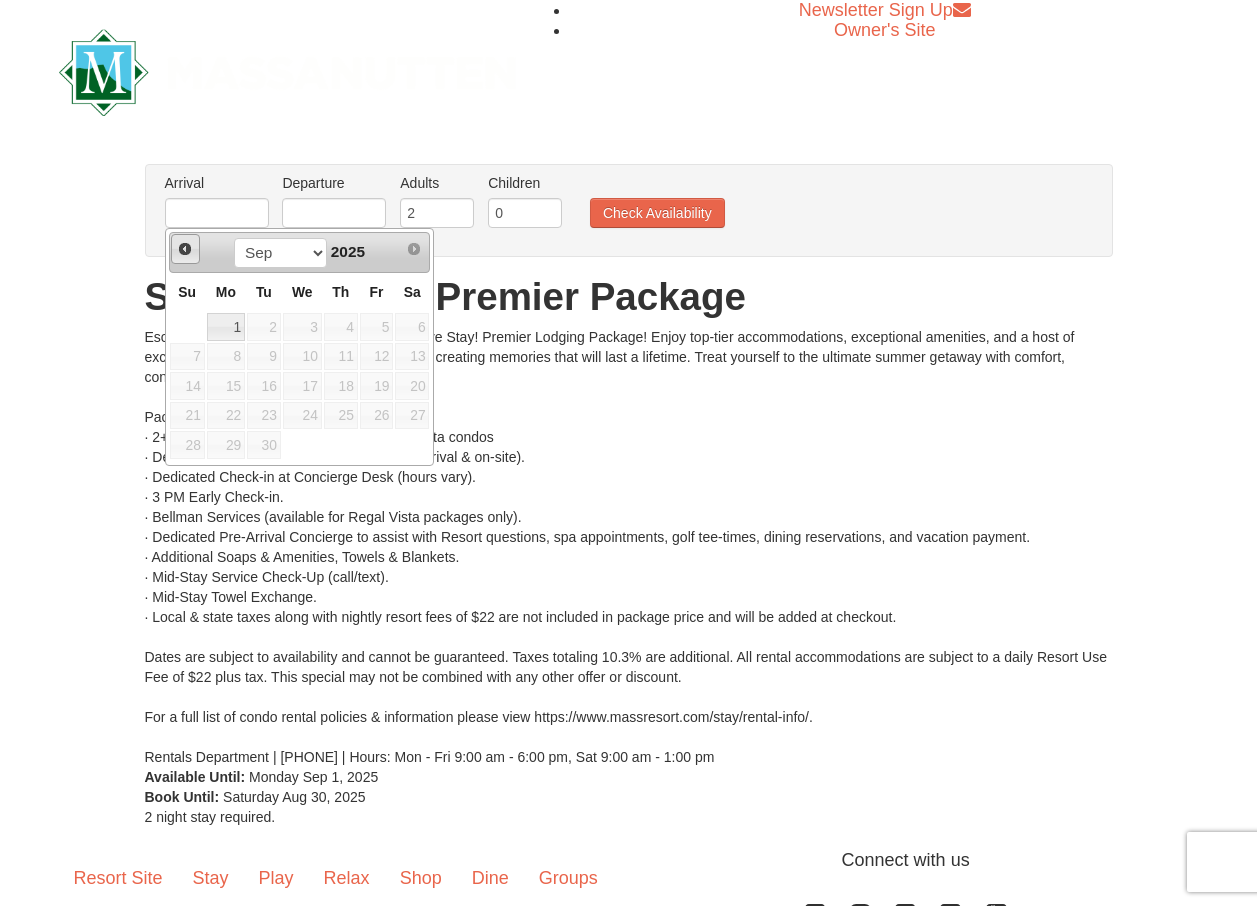 click on "Prev" at bounding box center [185, 249] 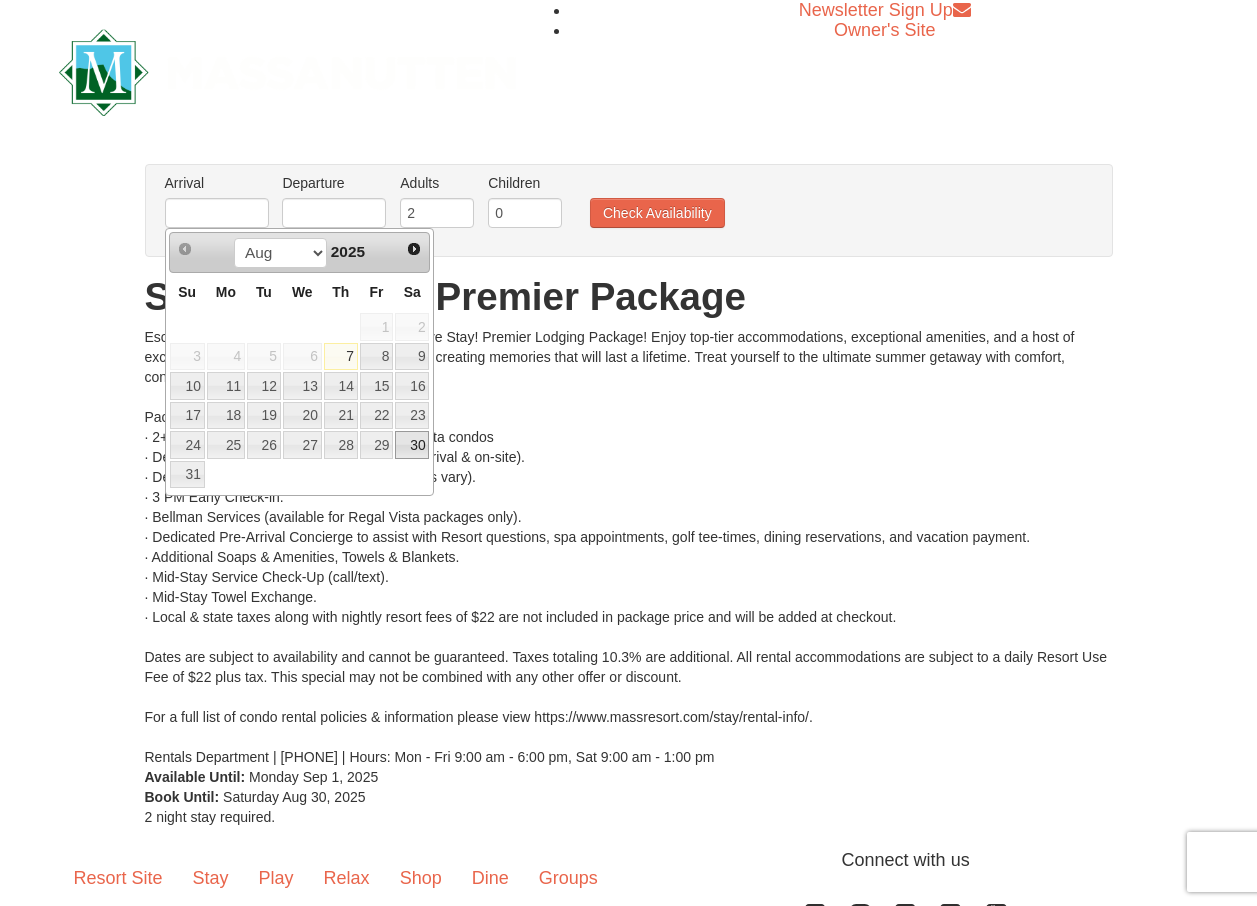 click on "30" at bounding box center [412, 445] 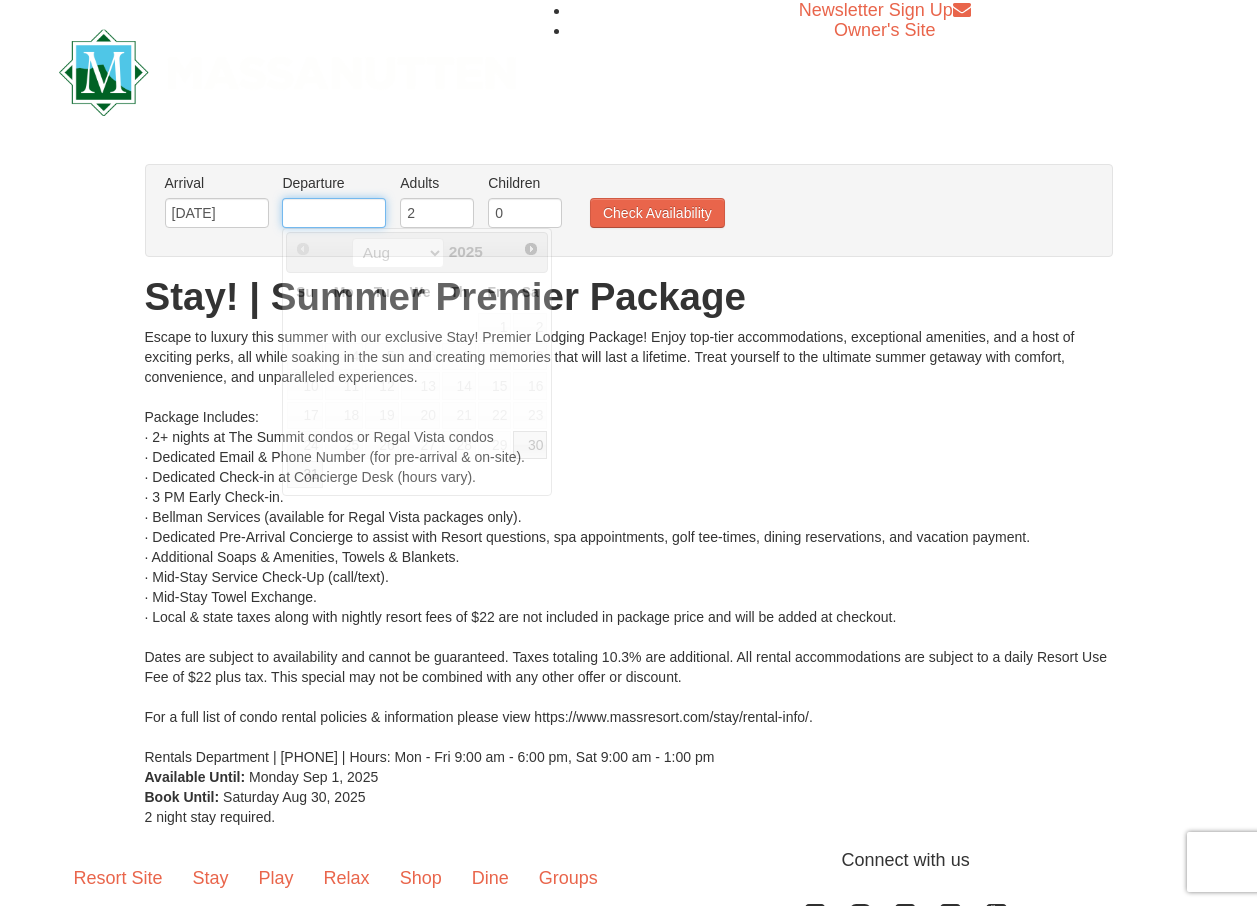 click at bounding box center (334, 213) 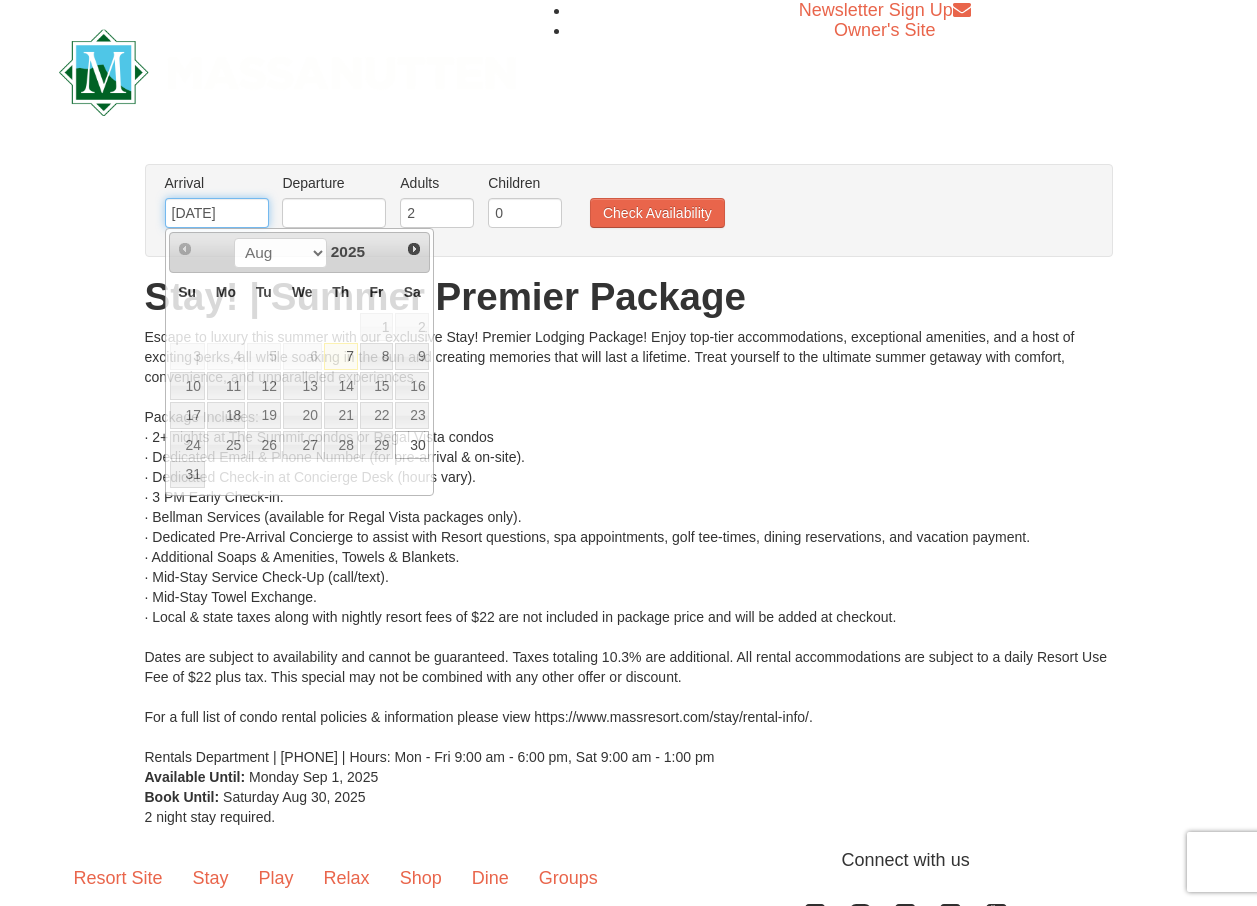 click on "08/30/2025" at bounding box center (217, 213) 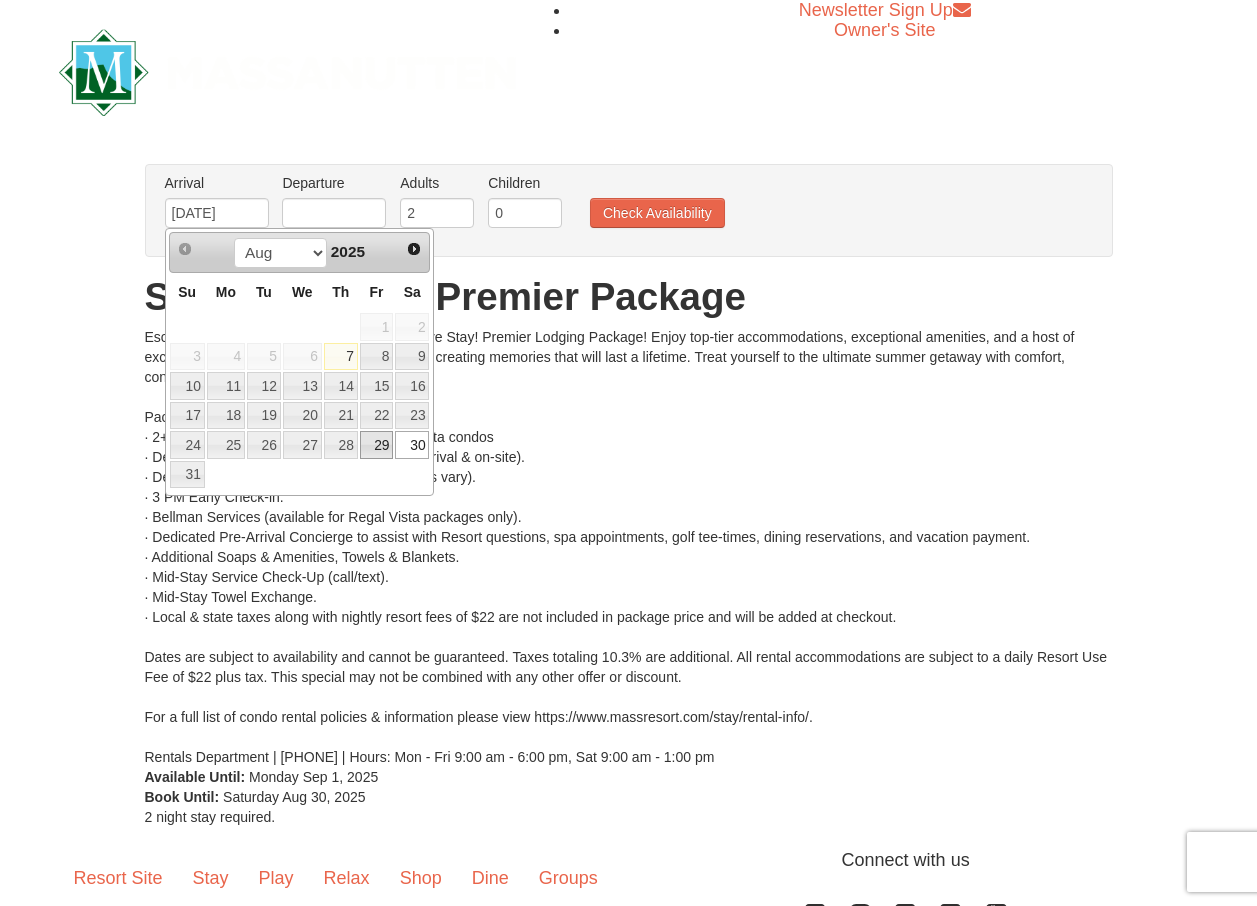click on "29" at bounding box center (377, 445) 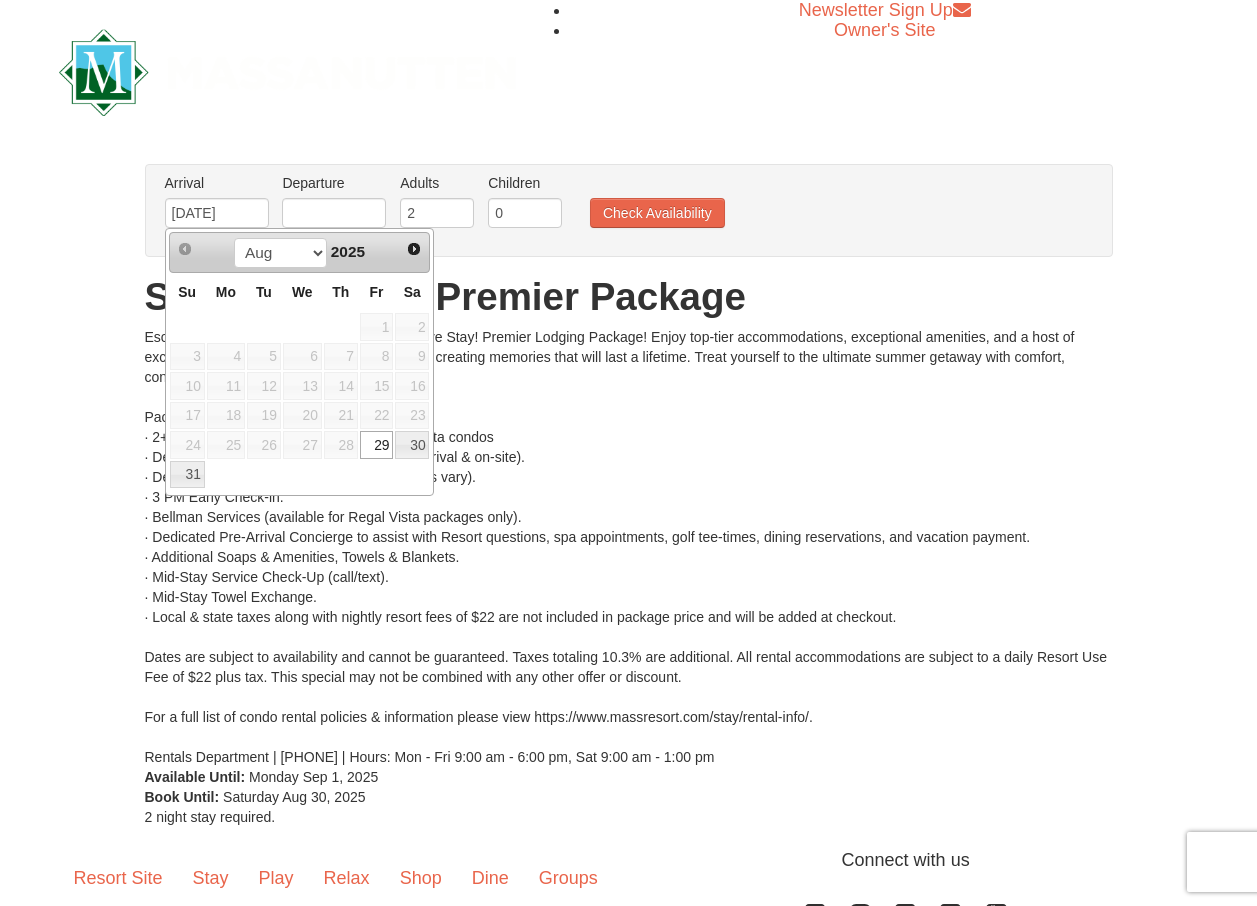 type on "08/29/2025" 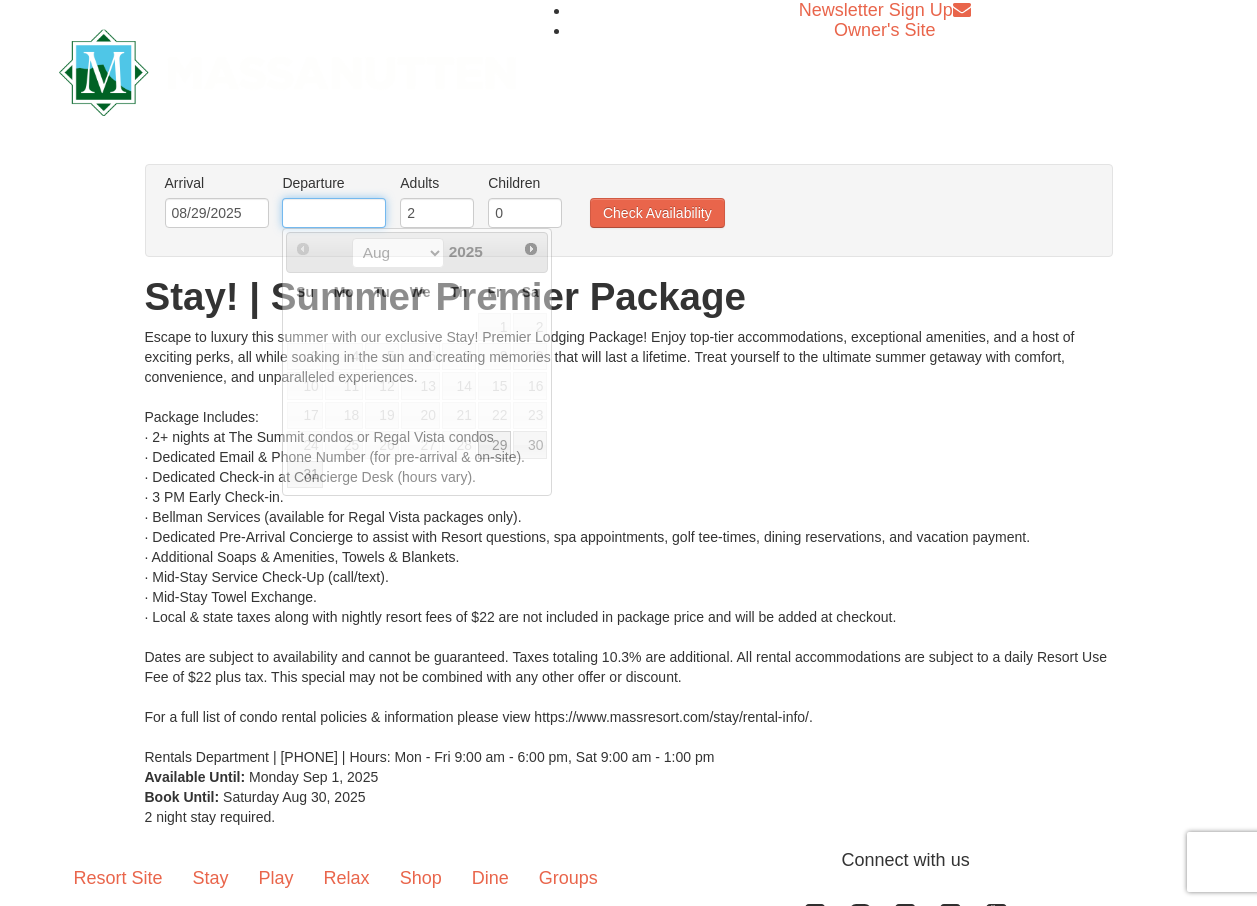 click at bounding box center [334, 213] 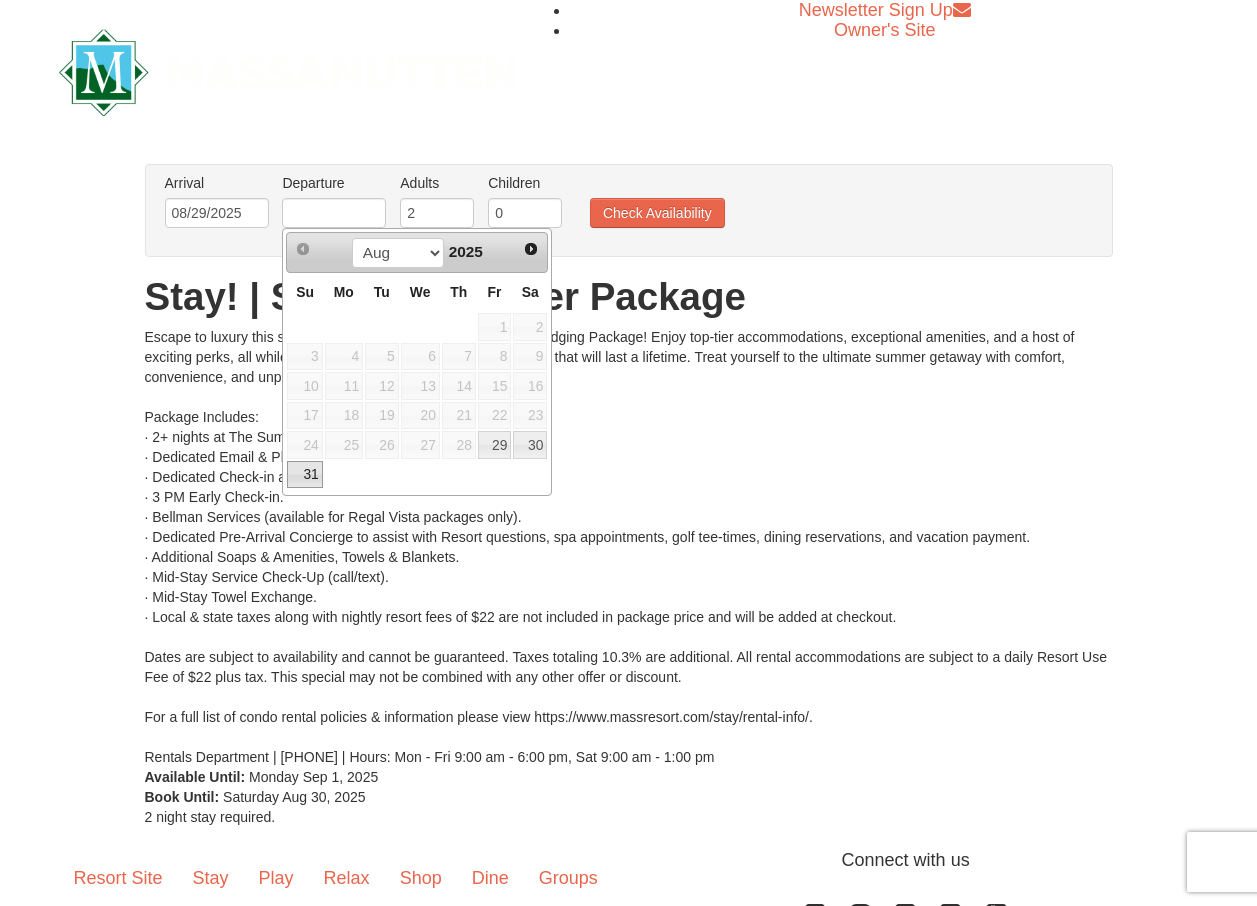 click on "31" at bounding box center (304, 475) 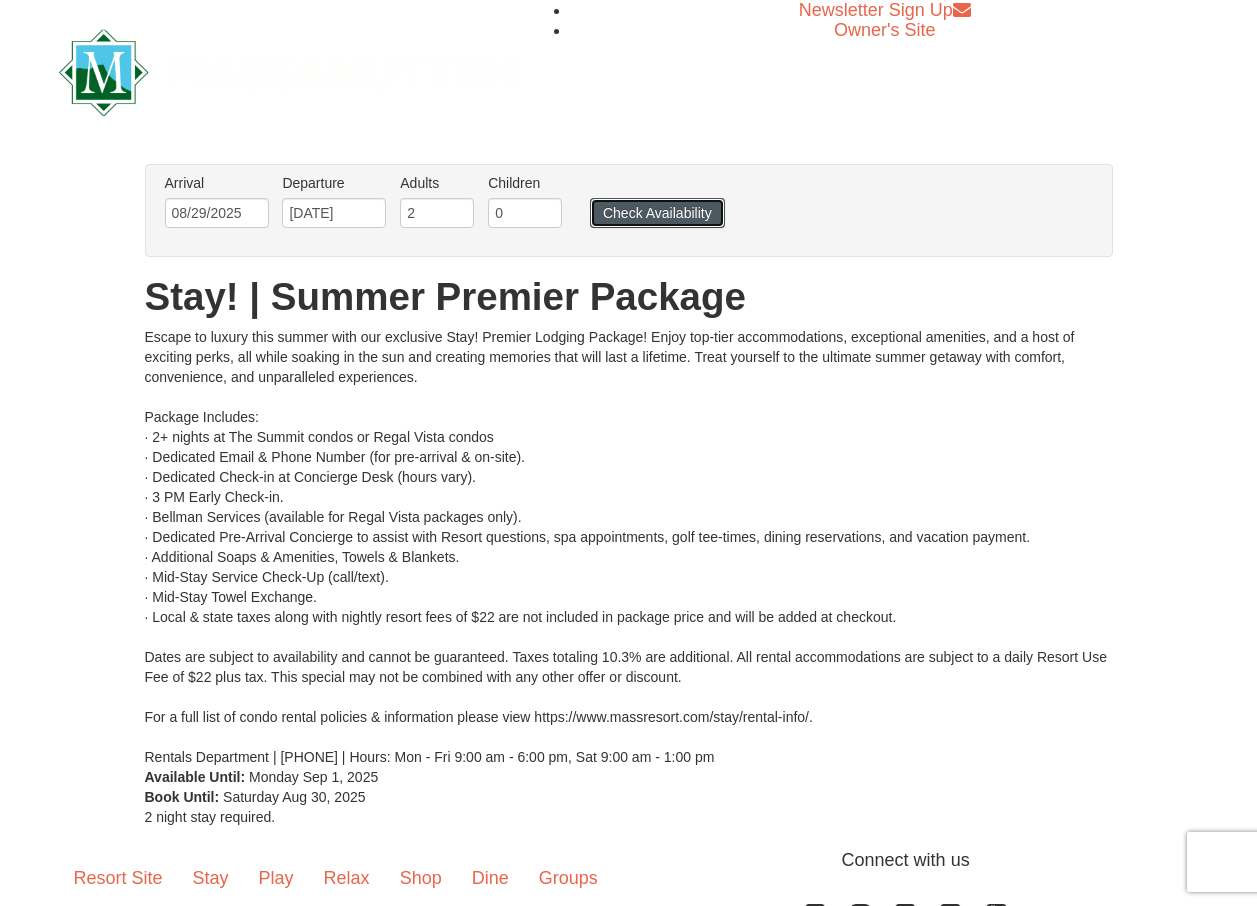 click on "Check Availability" at bounding box center [657, 213] 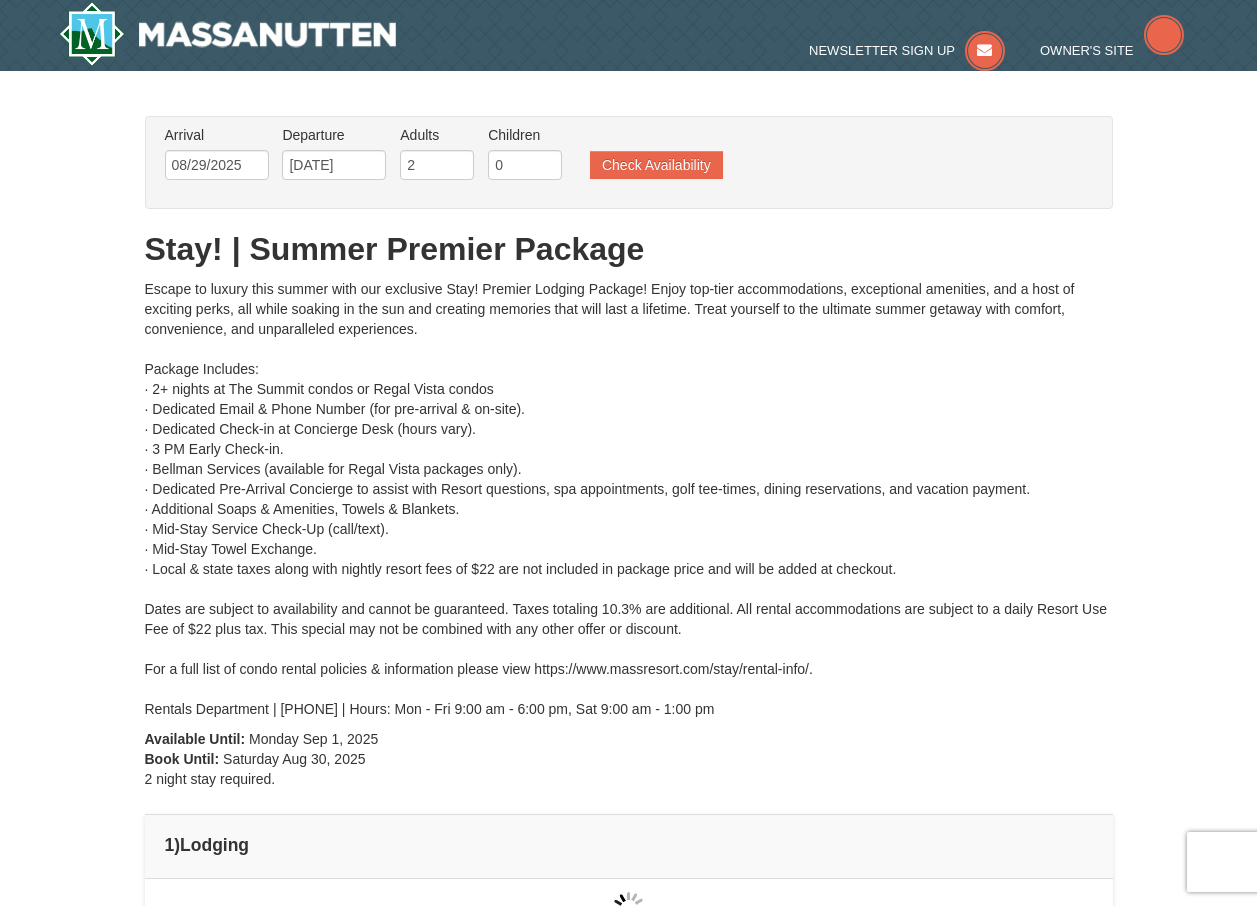 type on "08/29/2025" 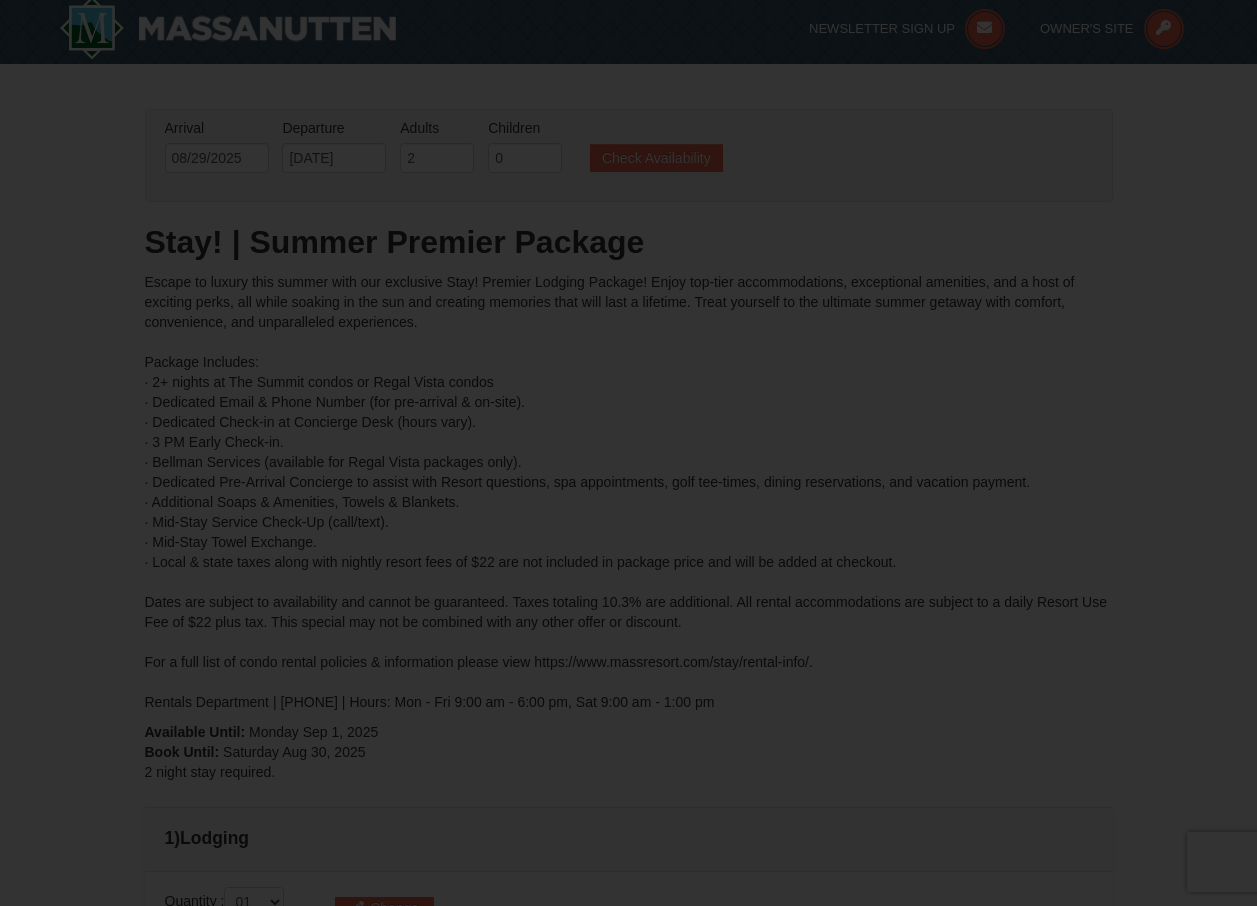 scroll, scrollTop: 418, scrollLeft: 0, axis: vertical 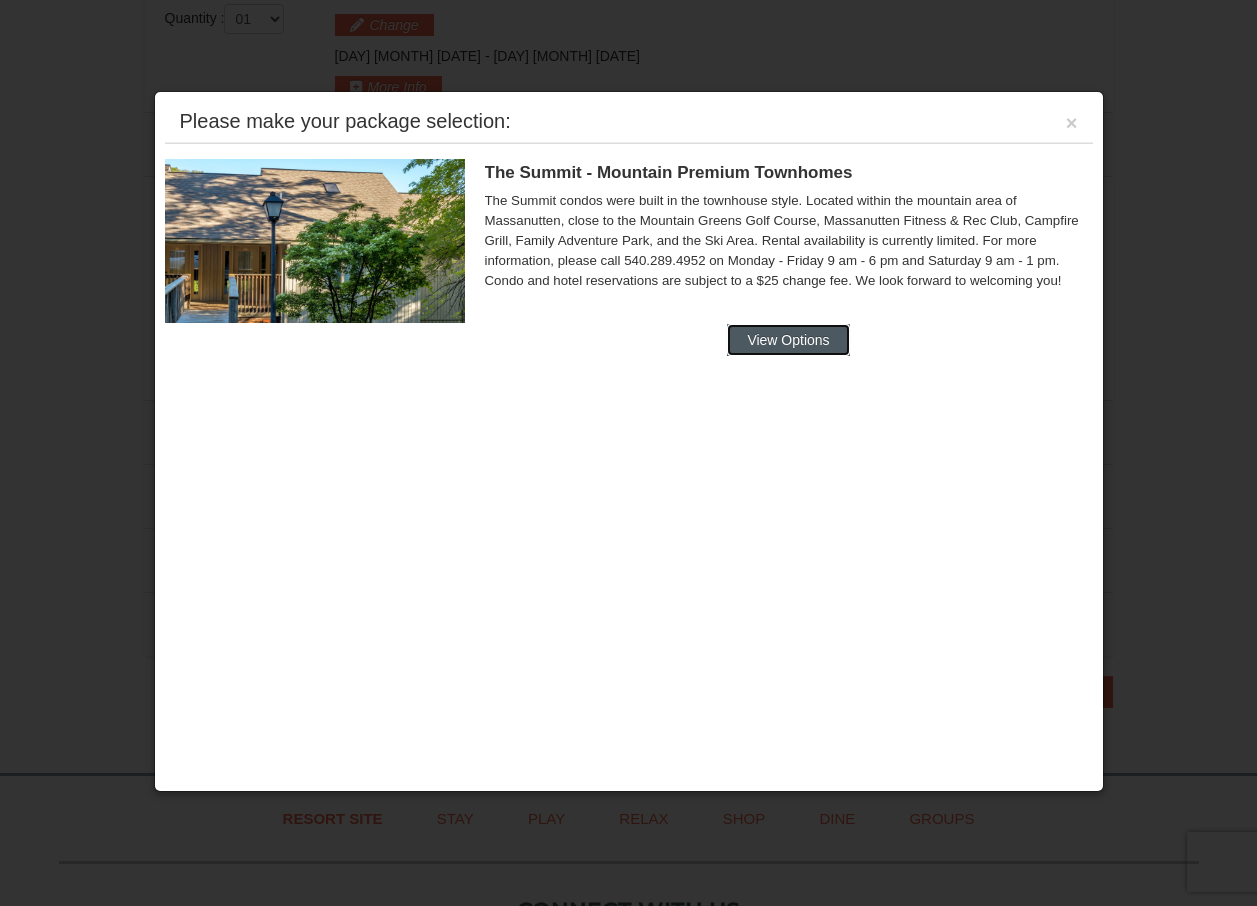 click on "View Options" at bounding box center (788, 340) 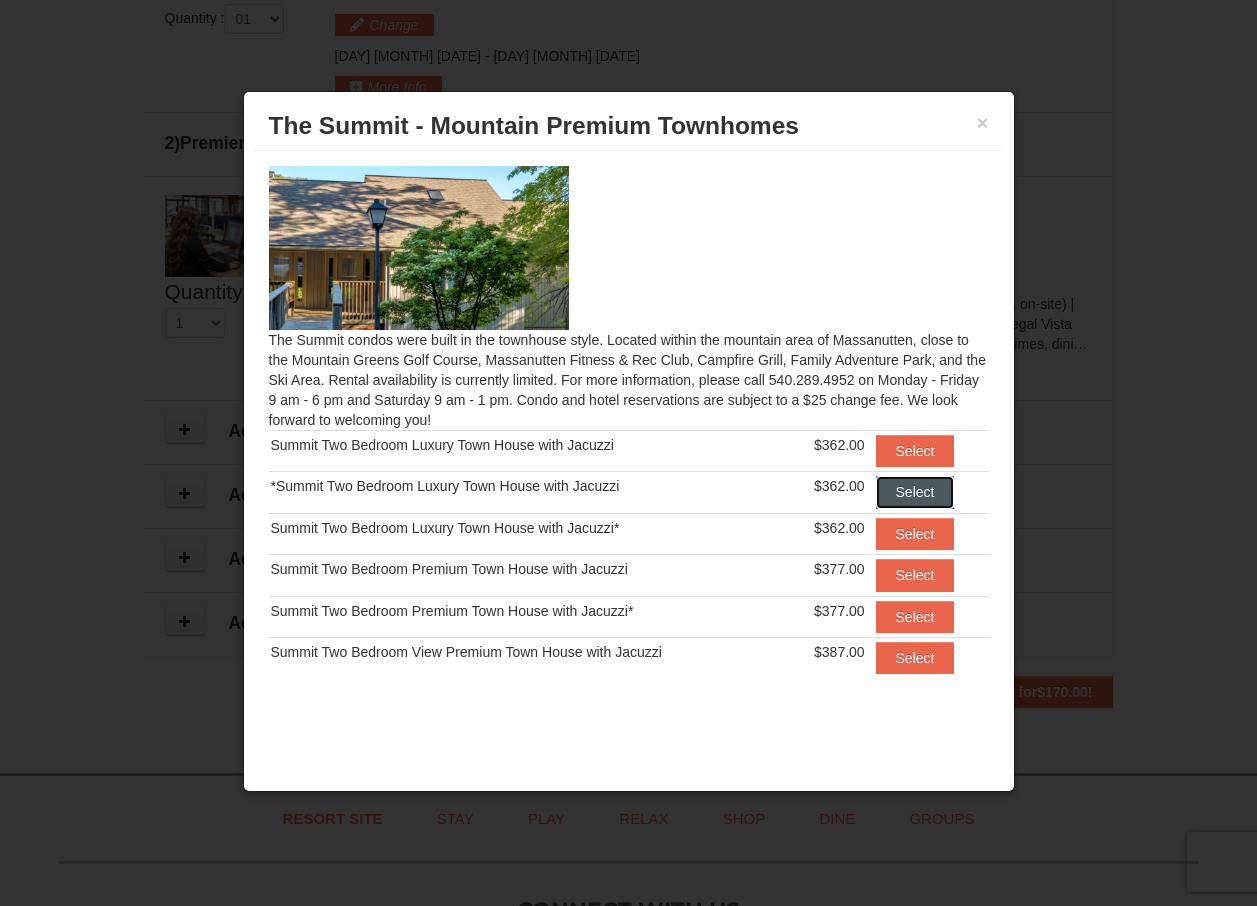 click on "Select" at bounding box center (915, 492) 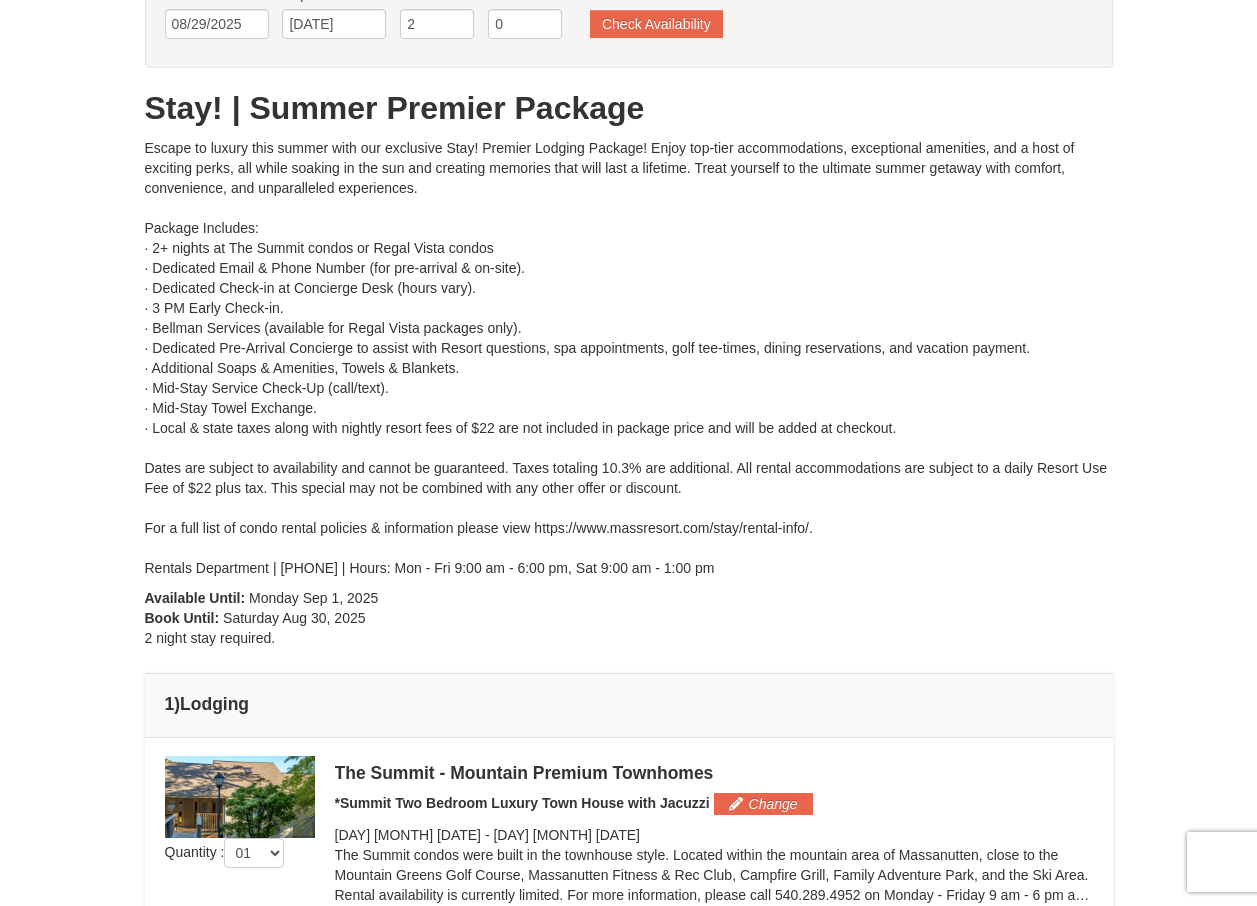 scroll, scrollTop: 0, scrollLeft: 0, axis: both 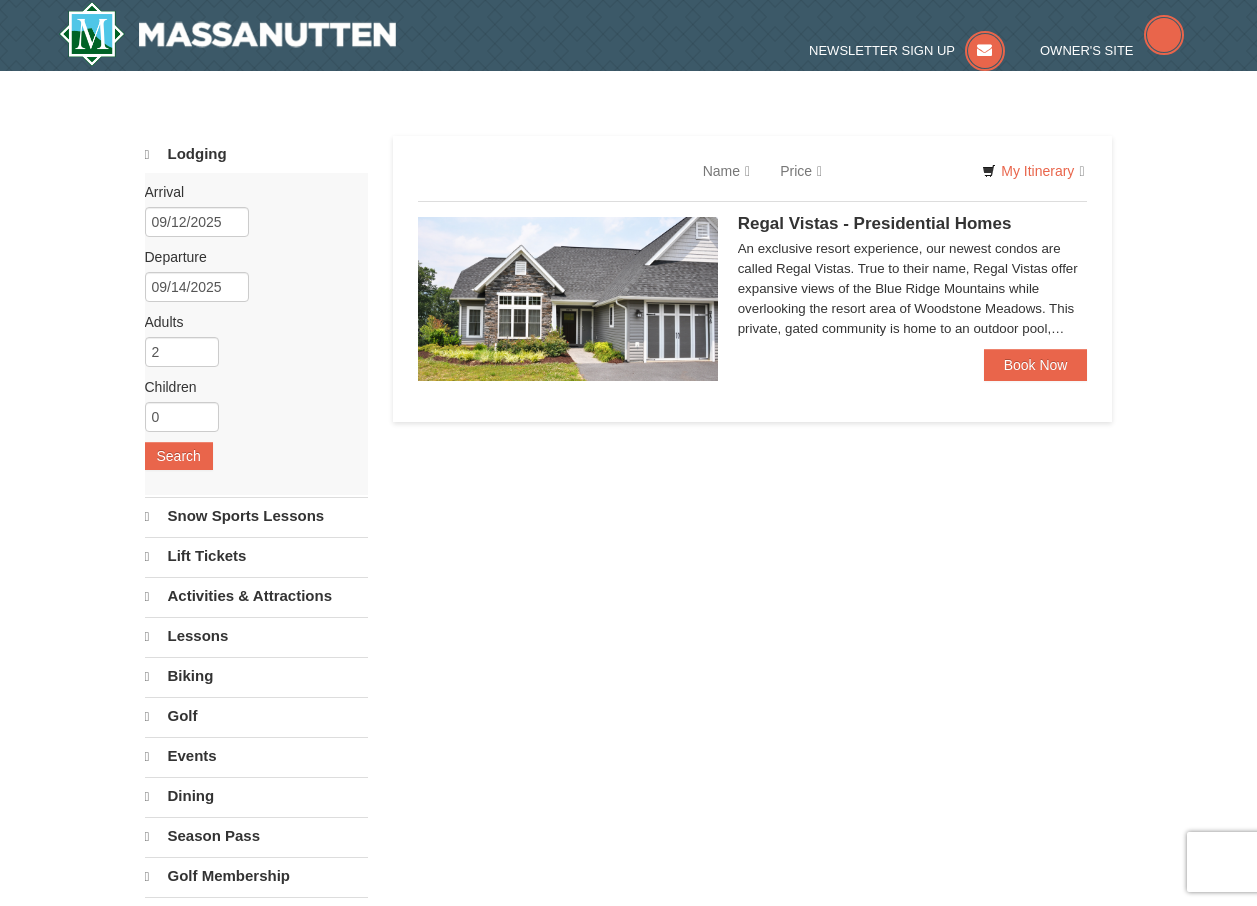 select on "8" 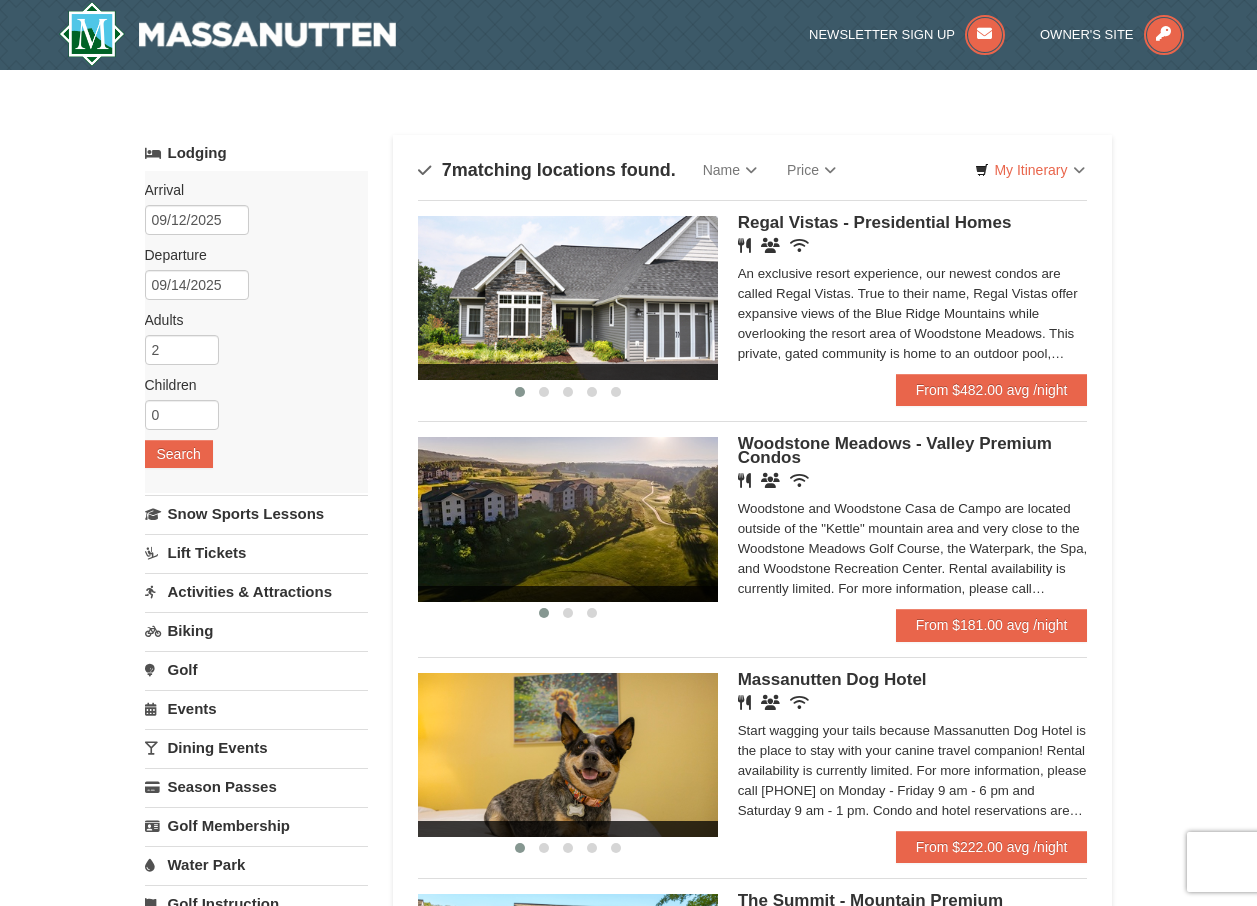 scroll, scrollTop: 0, scrollLeft: 0, axis: both 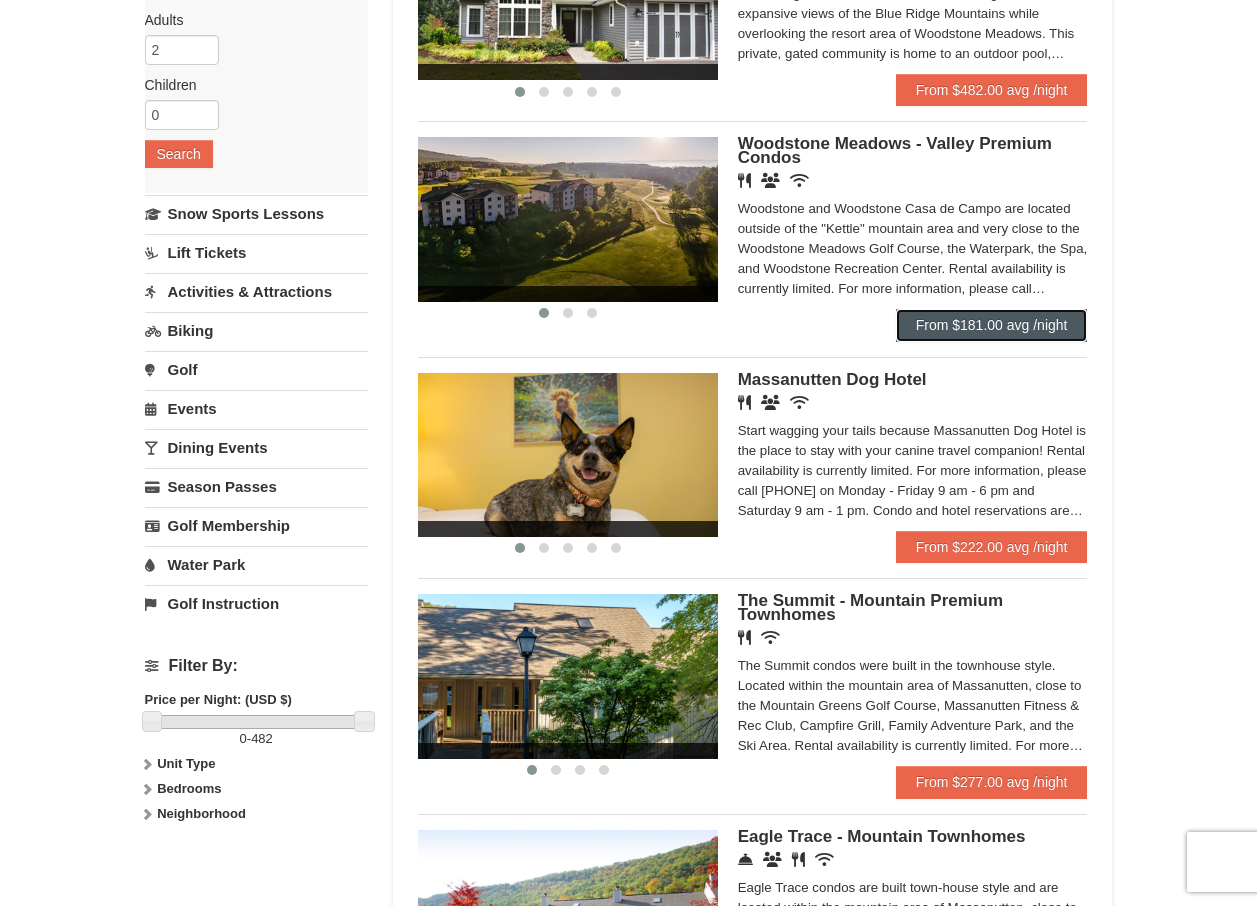 click on "From $181.00 avg /night" at bounding box center (992, 325) 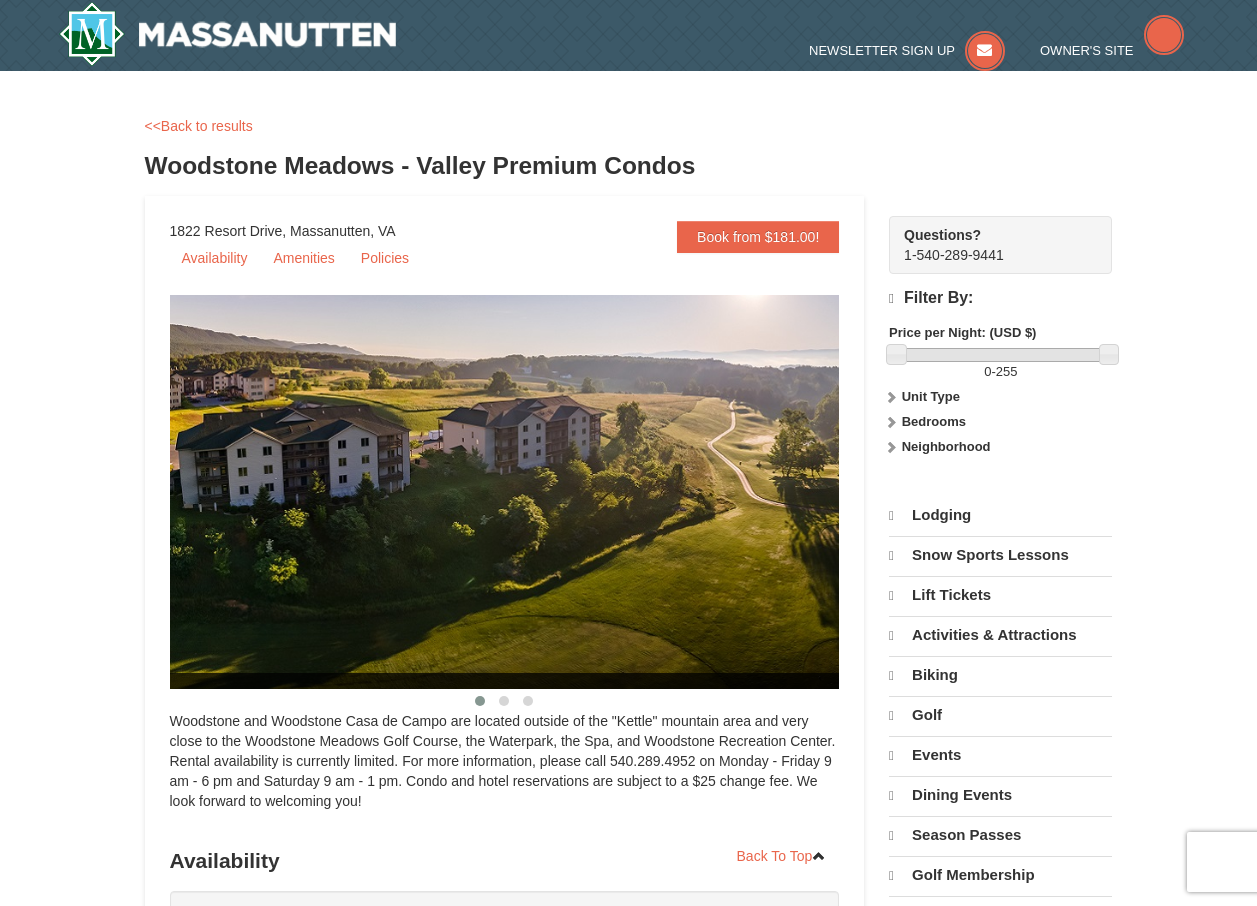 scroll, scrollTop: 0, scrollLeft: 0, axis: both 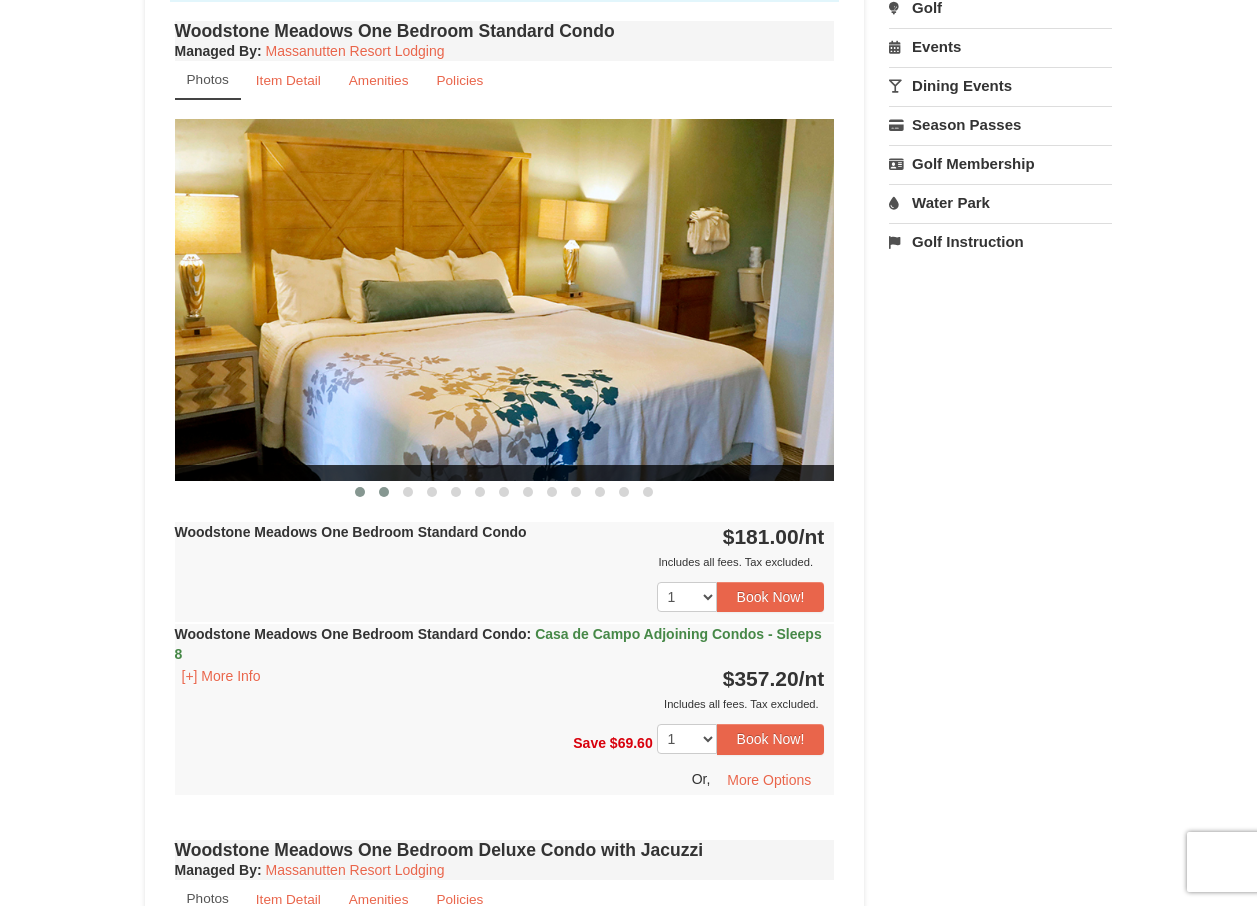 click at bounding box center [384, 492] 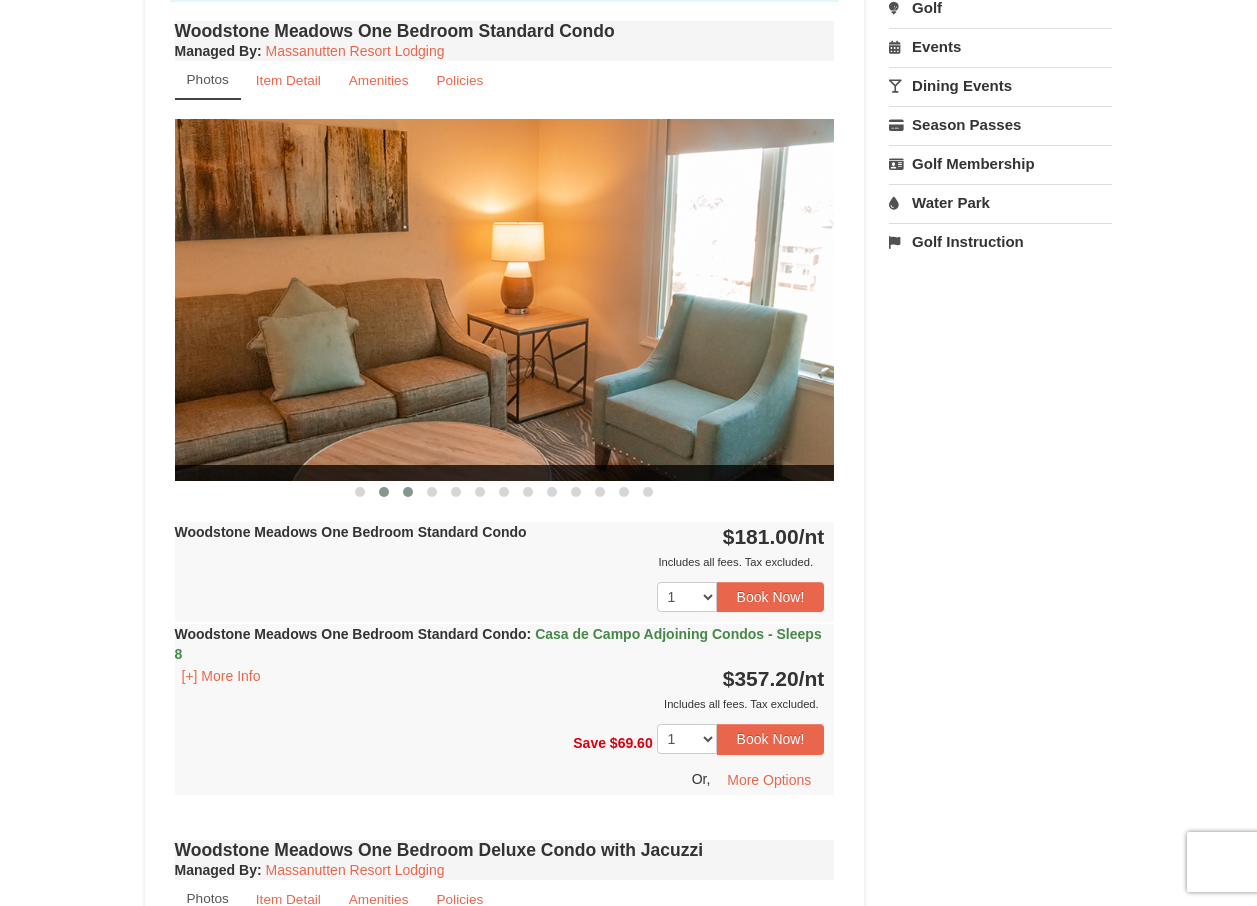click at bounding box center (408, 492) 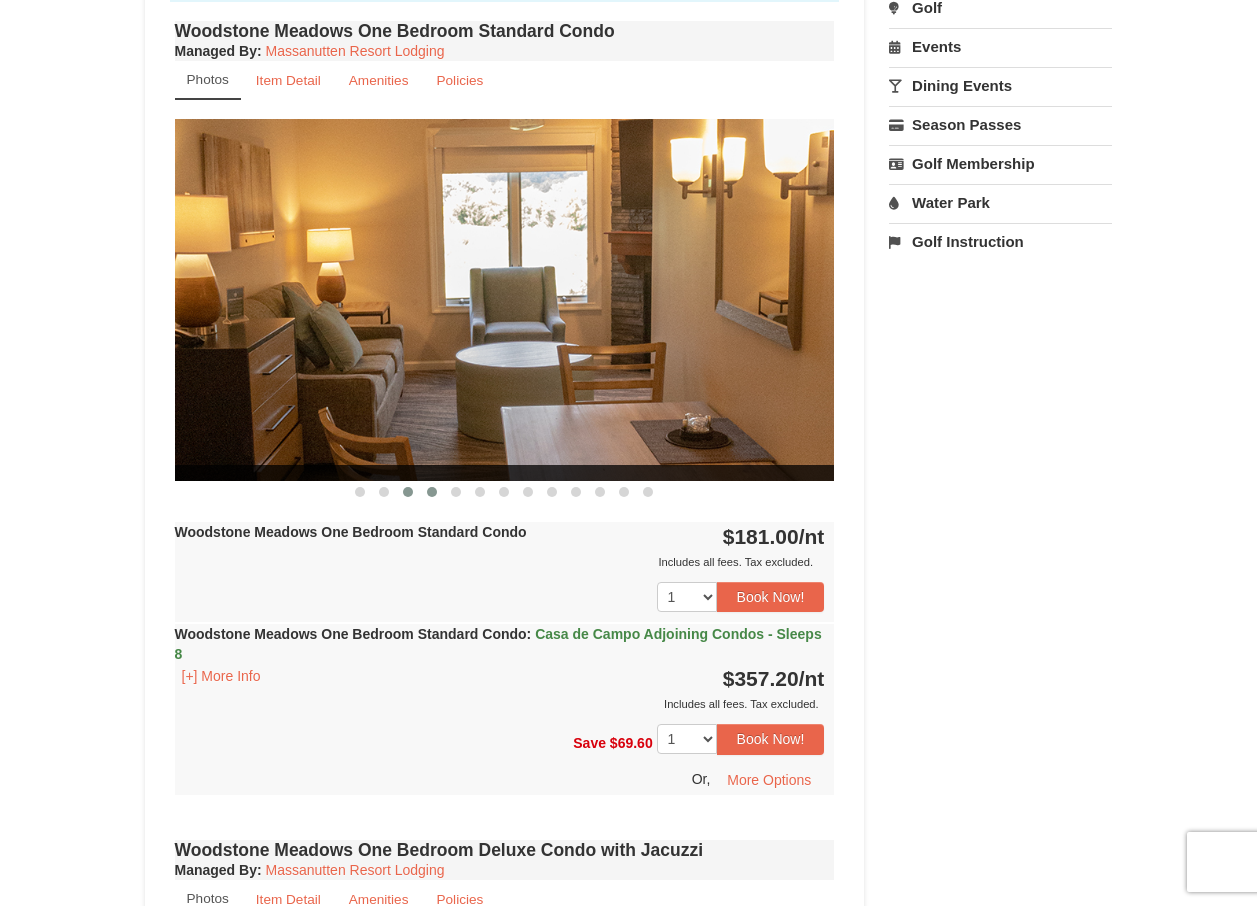 click at bounding box center [432, 492] 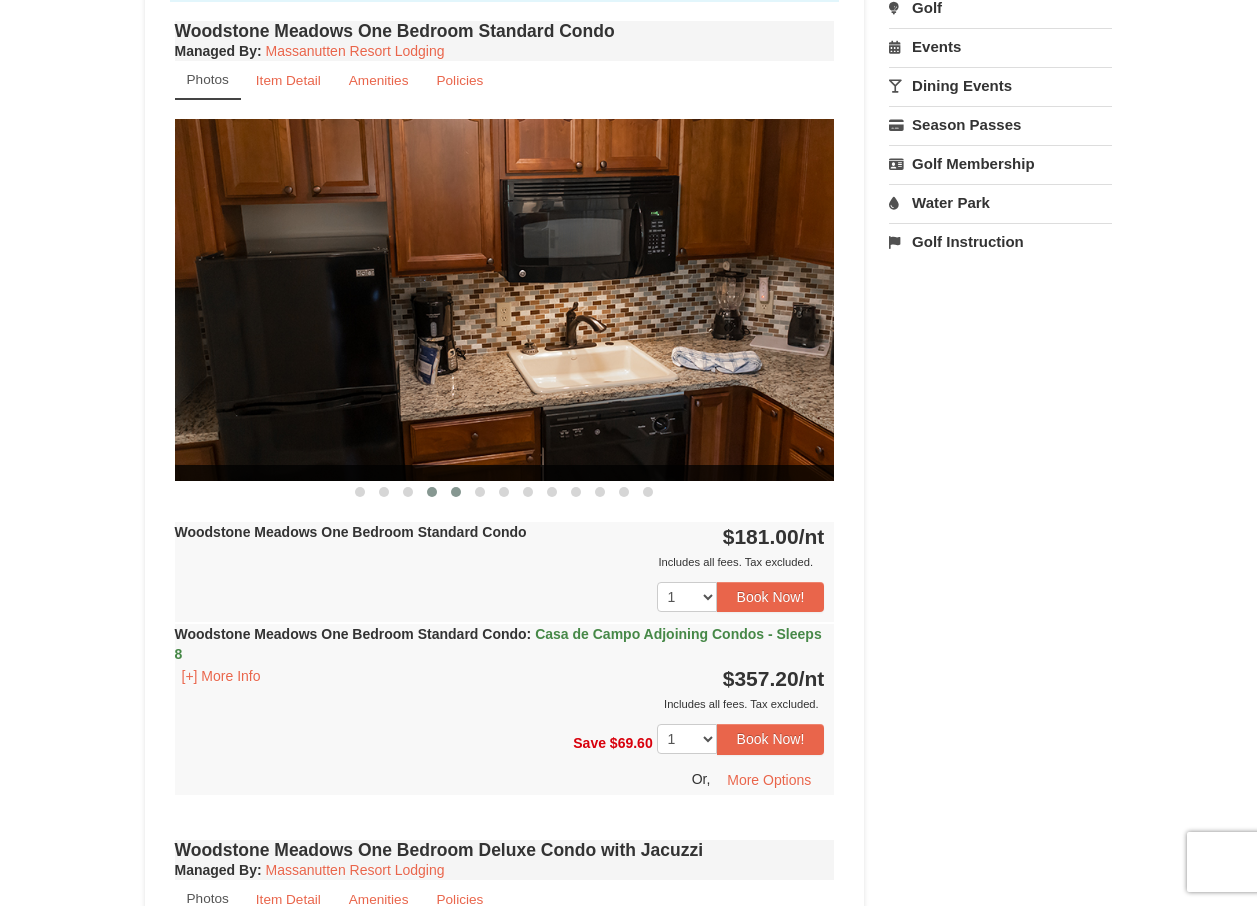 click at bounding box center (456, 492) 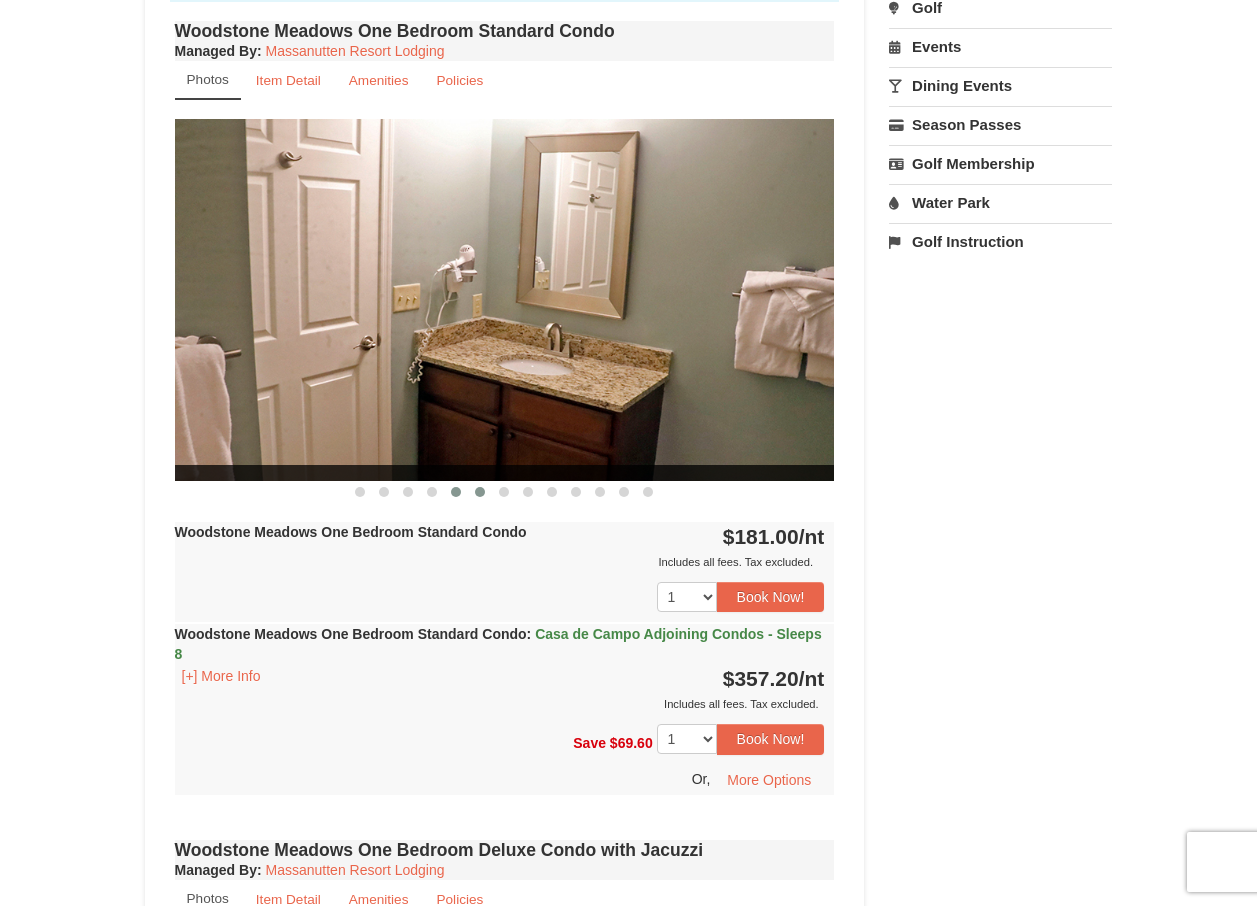 click at bounding box center [480, 492] 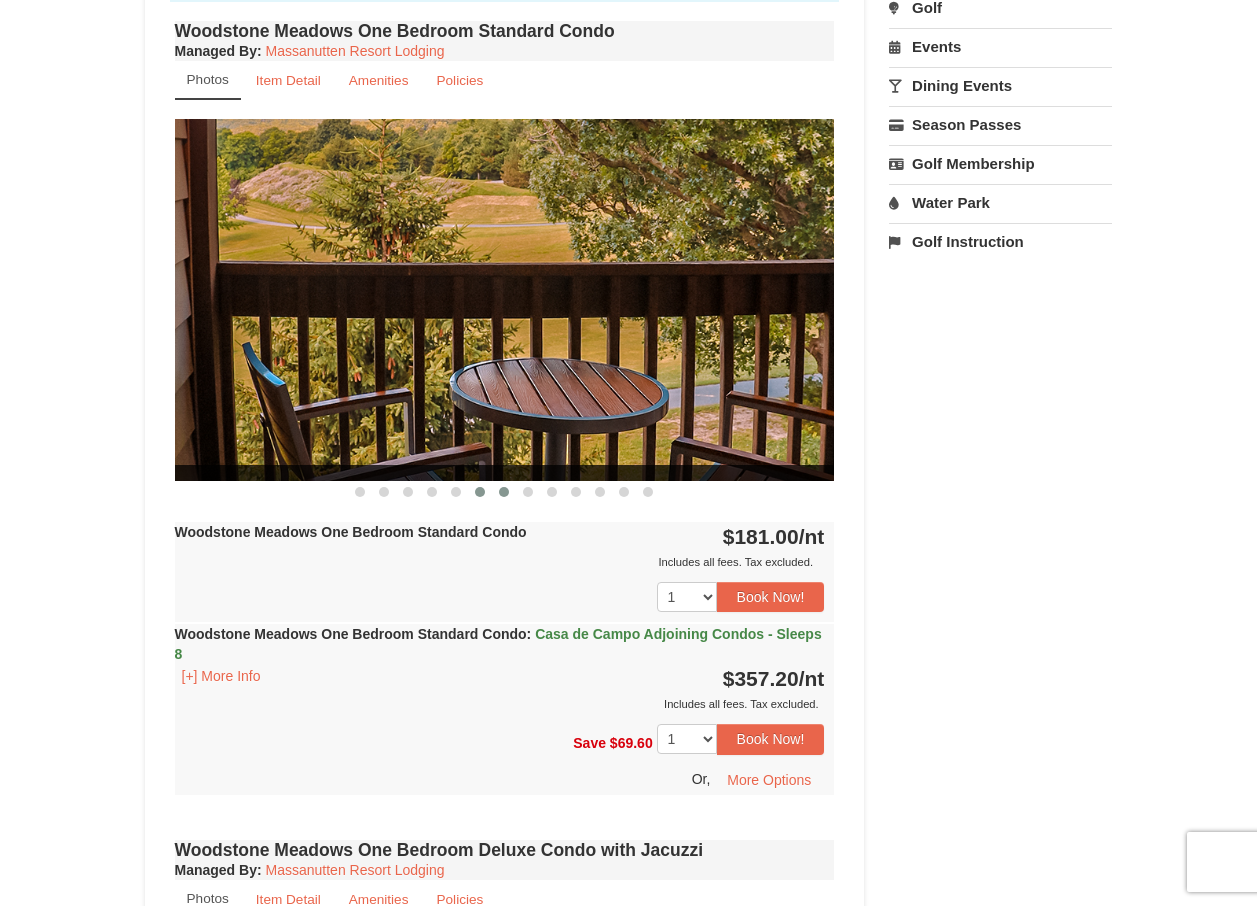 click at bounding box center [504, 492] 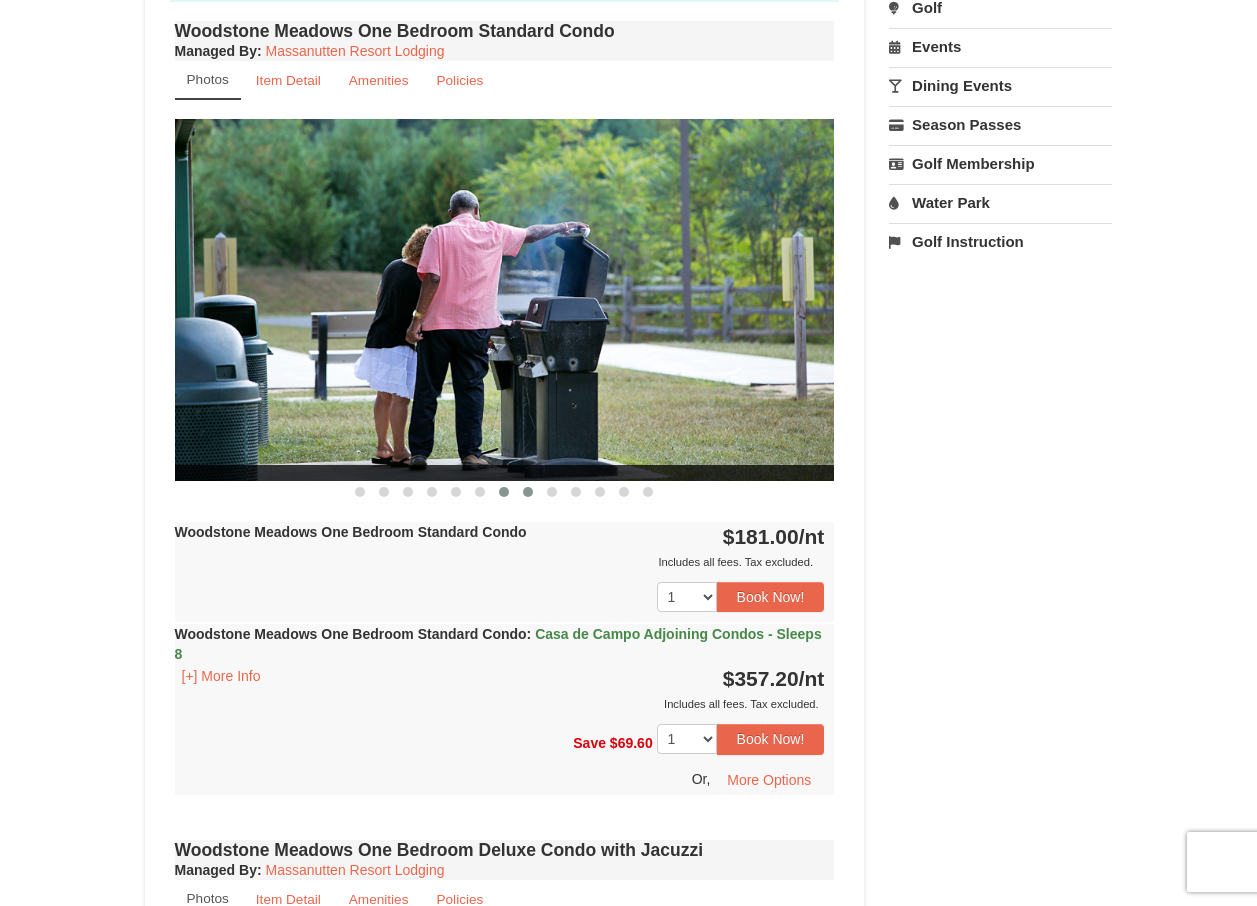 click at bounding box center [528, 492] 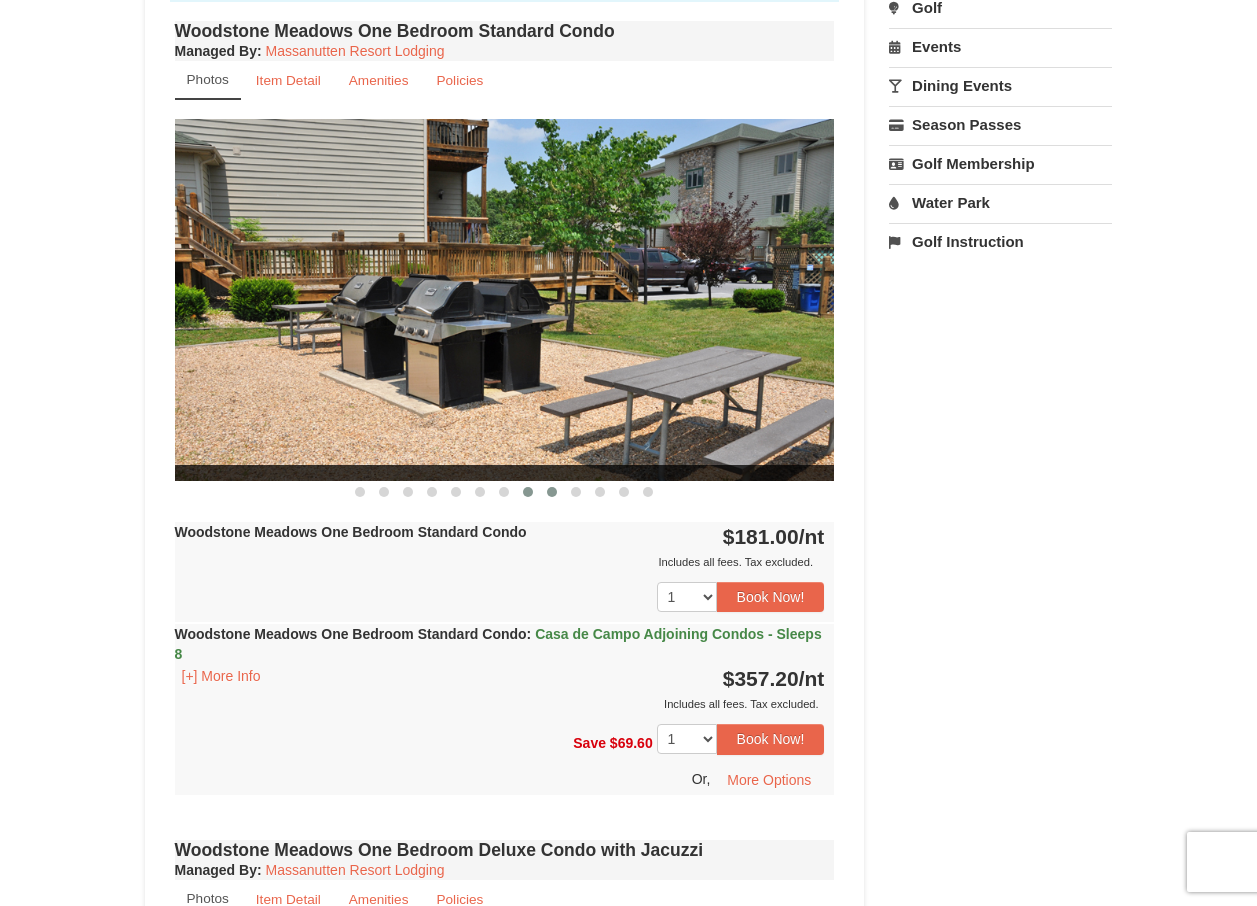 click at bounding box center (552, 492) 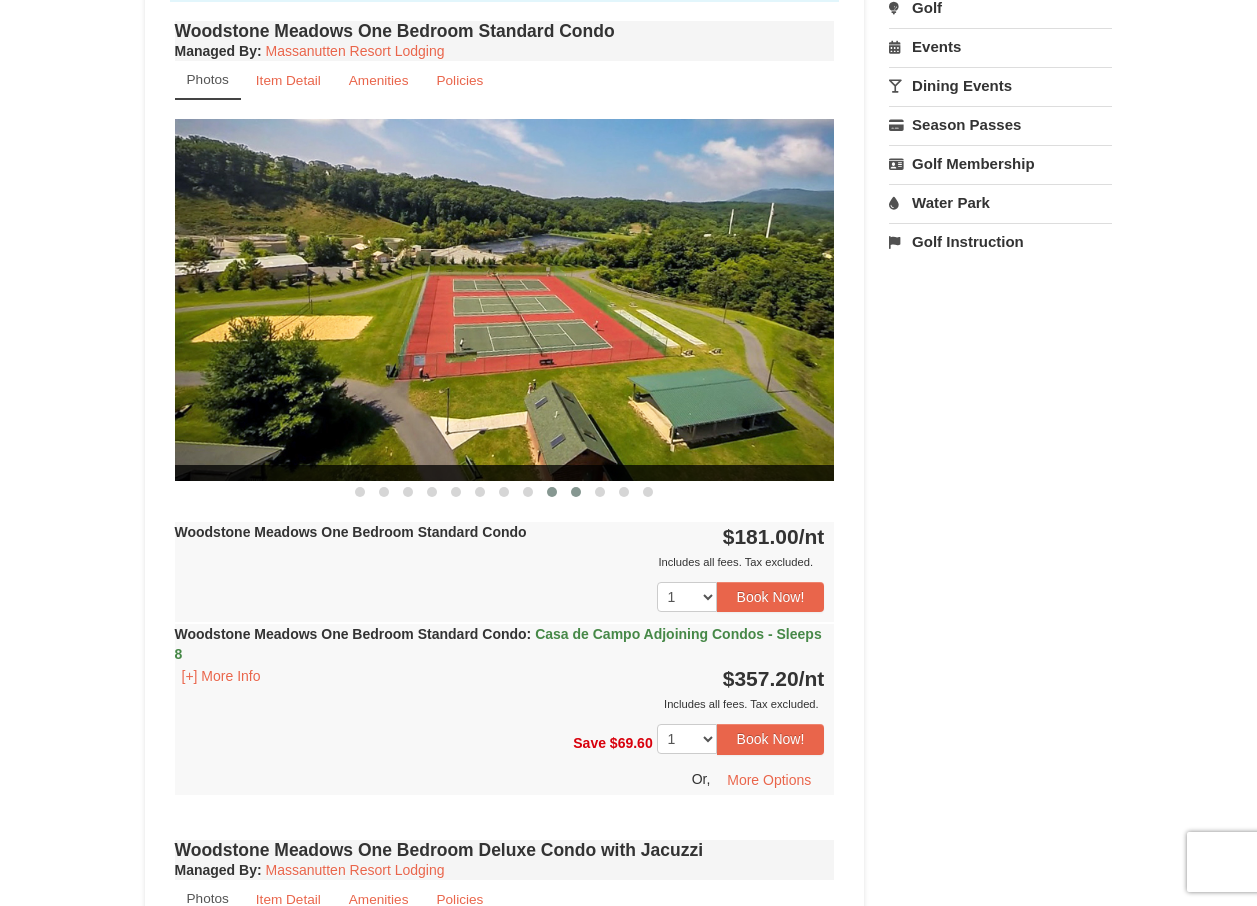 click at bounding box center [576, 492] 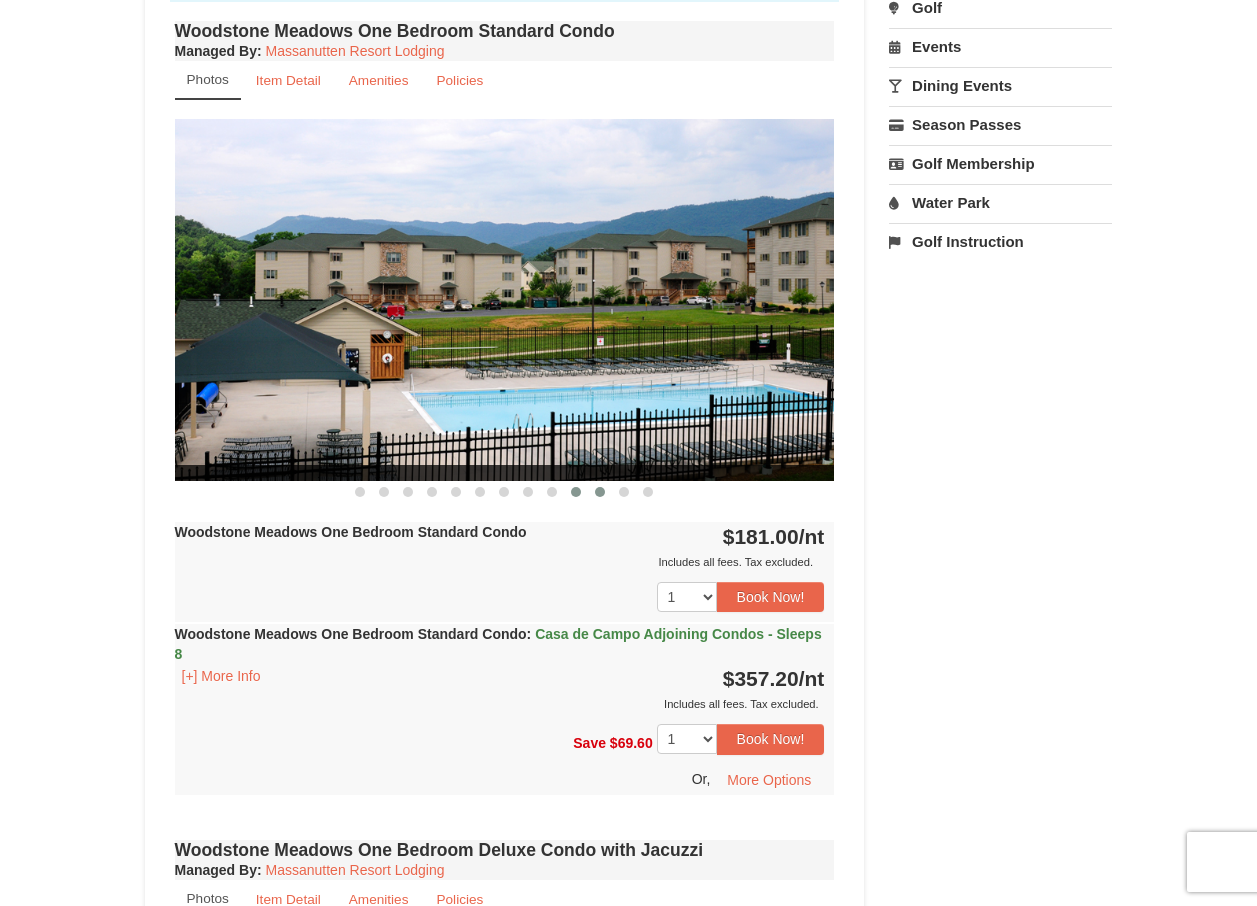 click at bounding box center (600, 492) 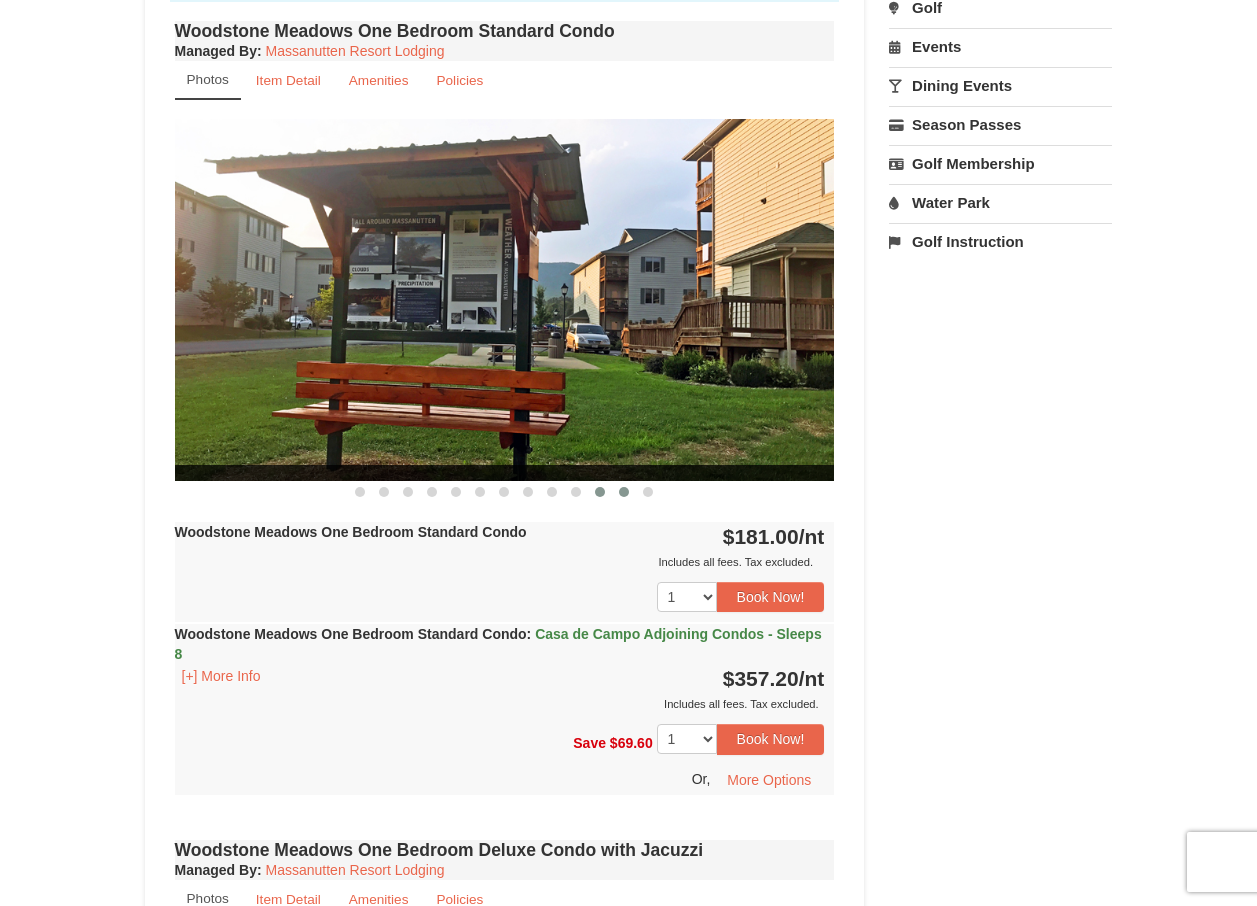 click at bounding box center [624, 492] 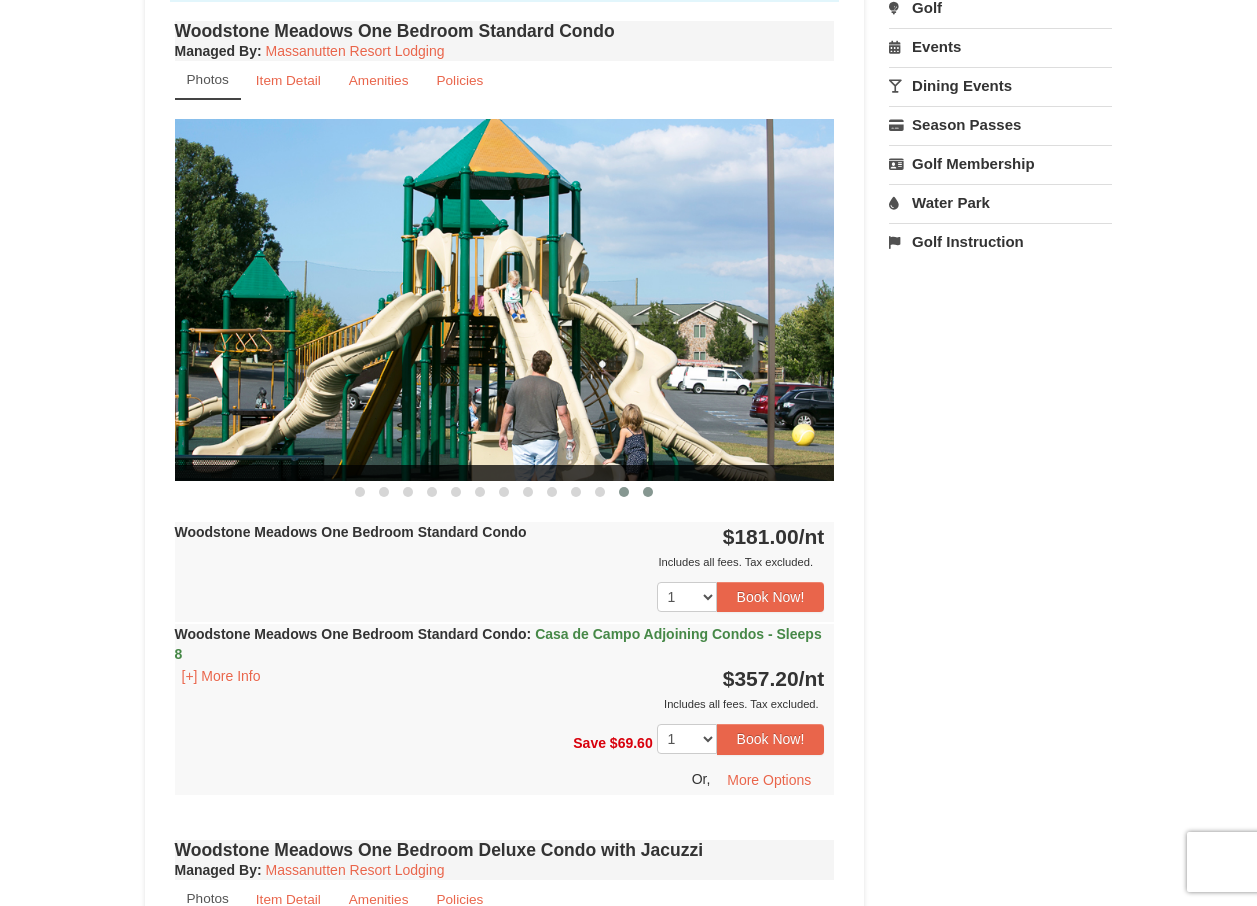 click at bounding box center [648, 492] 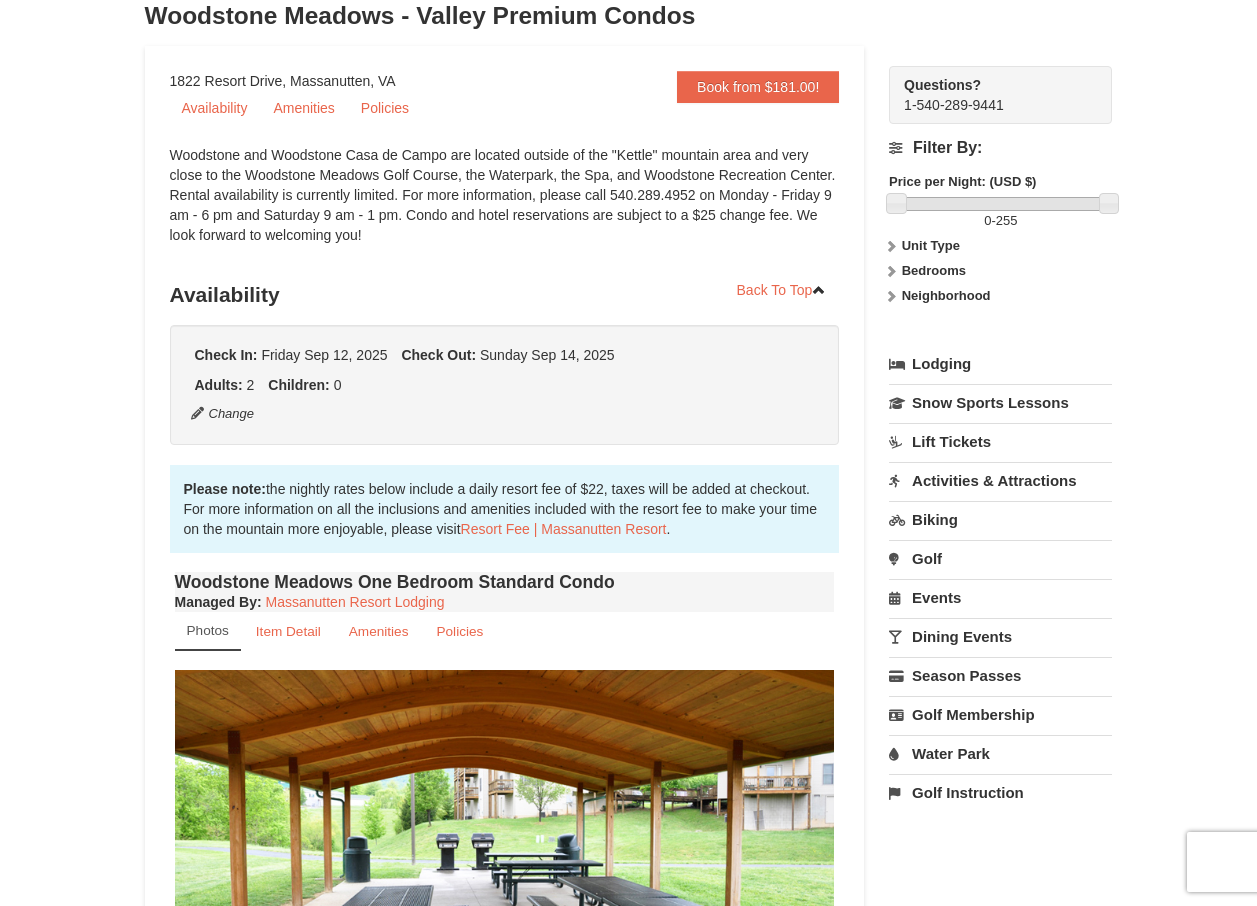 scroll, scrollTop: 100, scrollLeft: 0, axis: vertical 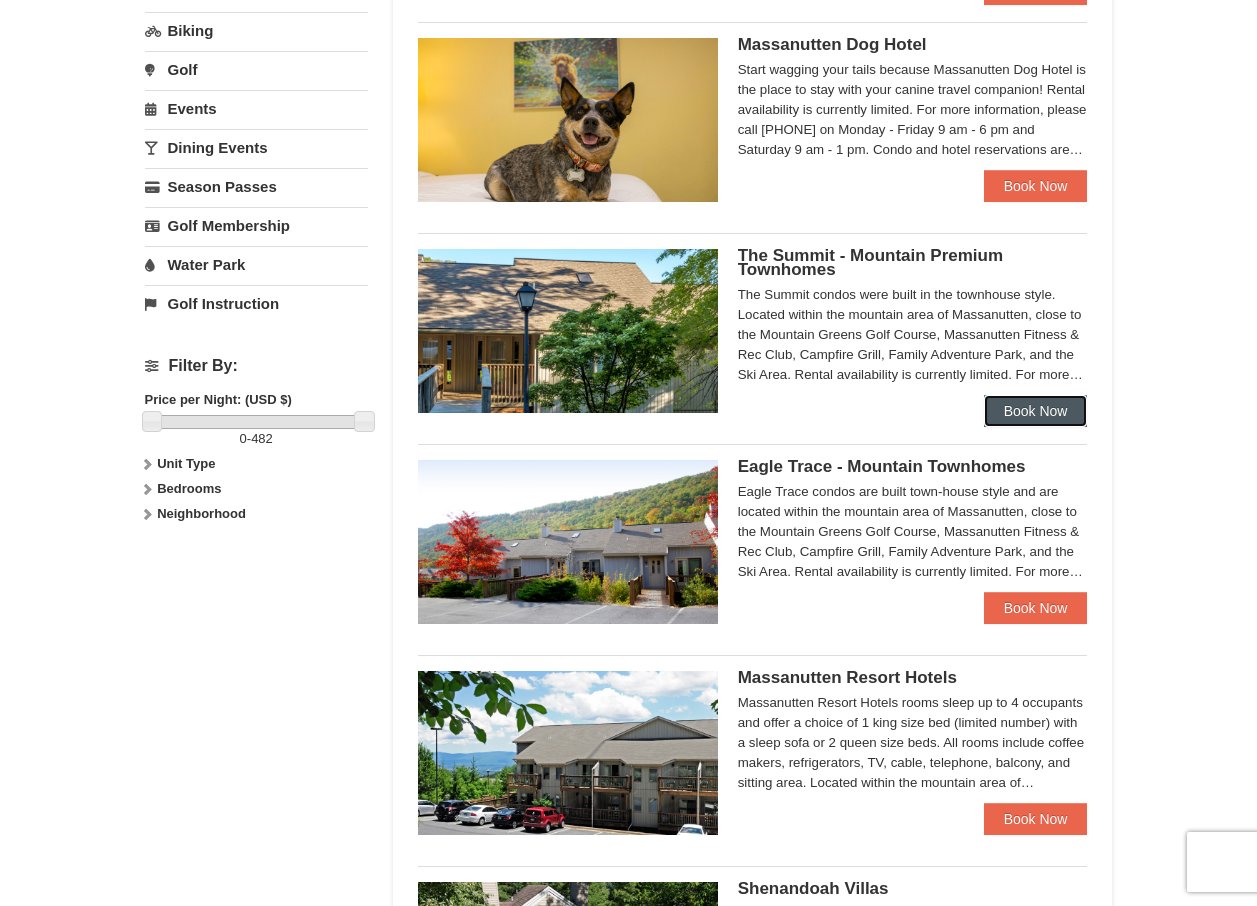 click on "Book Now" at bounding box center [1036, 411] 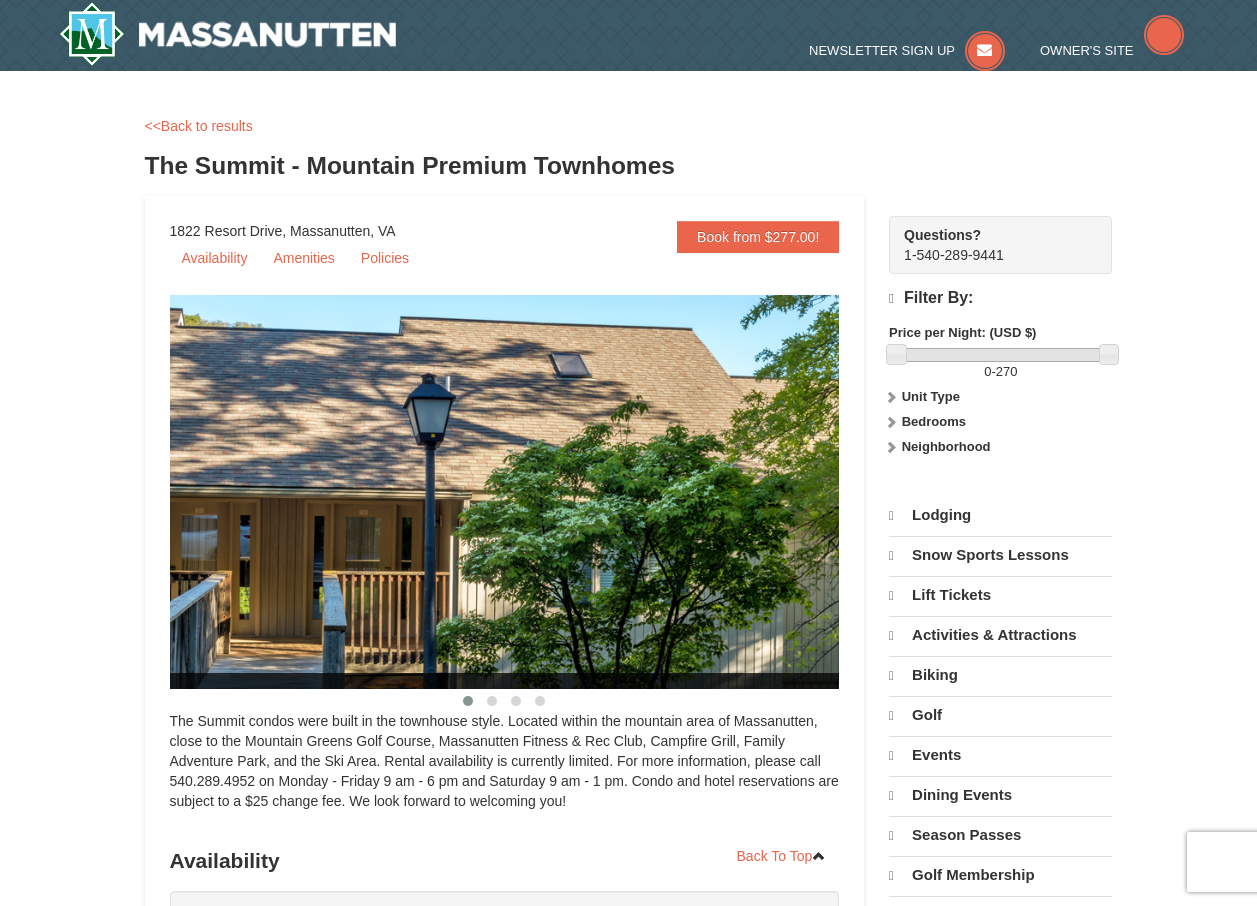 scroll, scrollTop: 0, scrollLeft: 0, axis: both 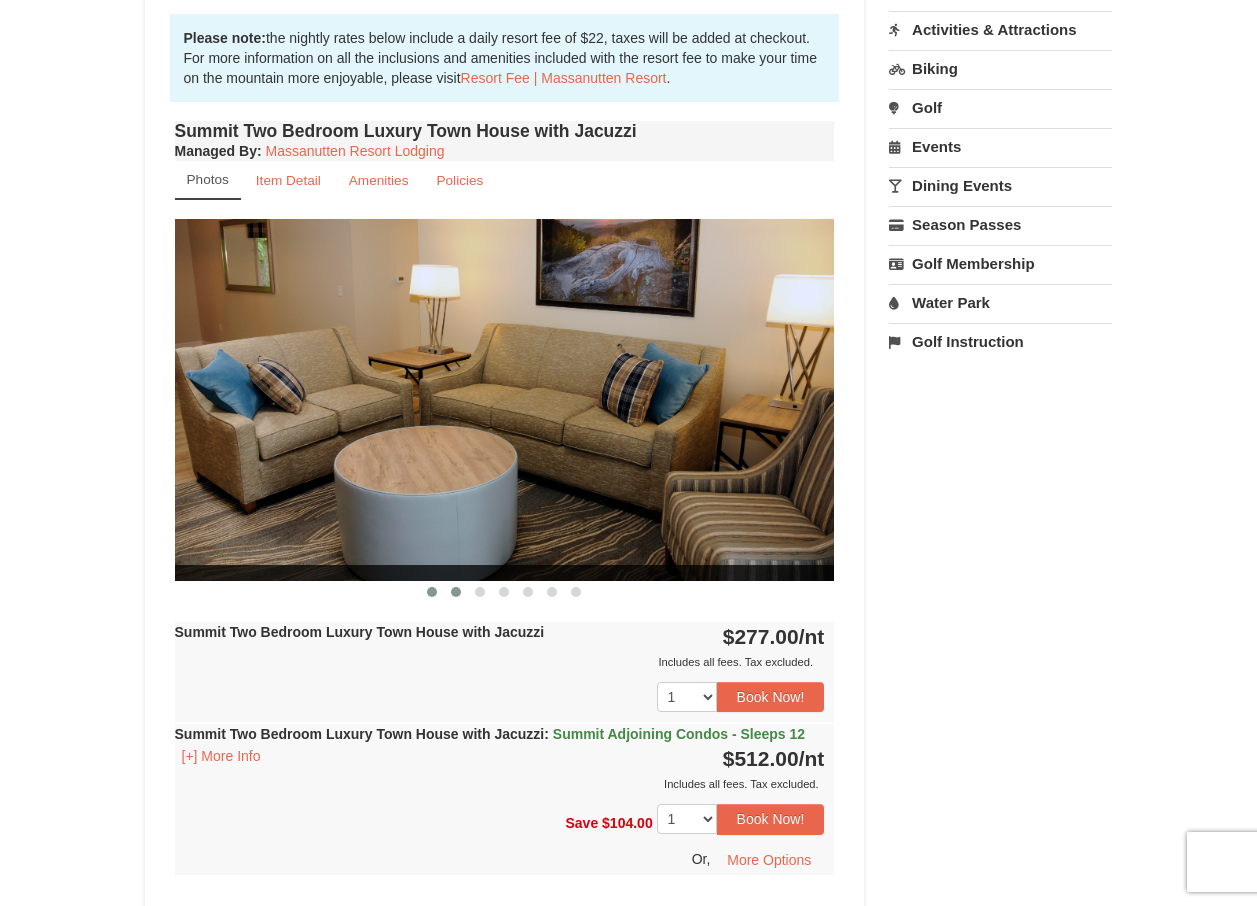 click at bounding box center [456, 592] 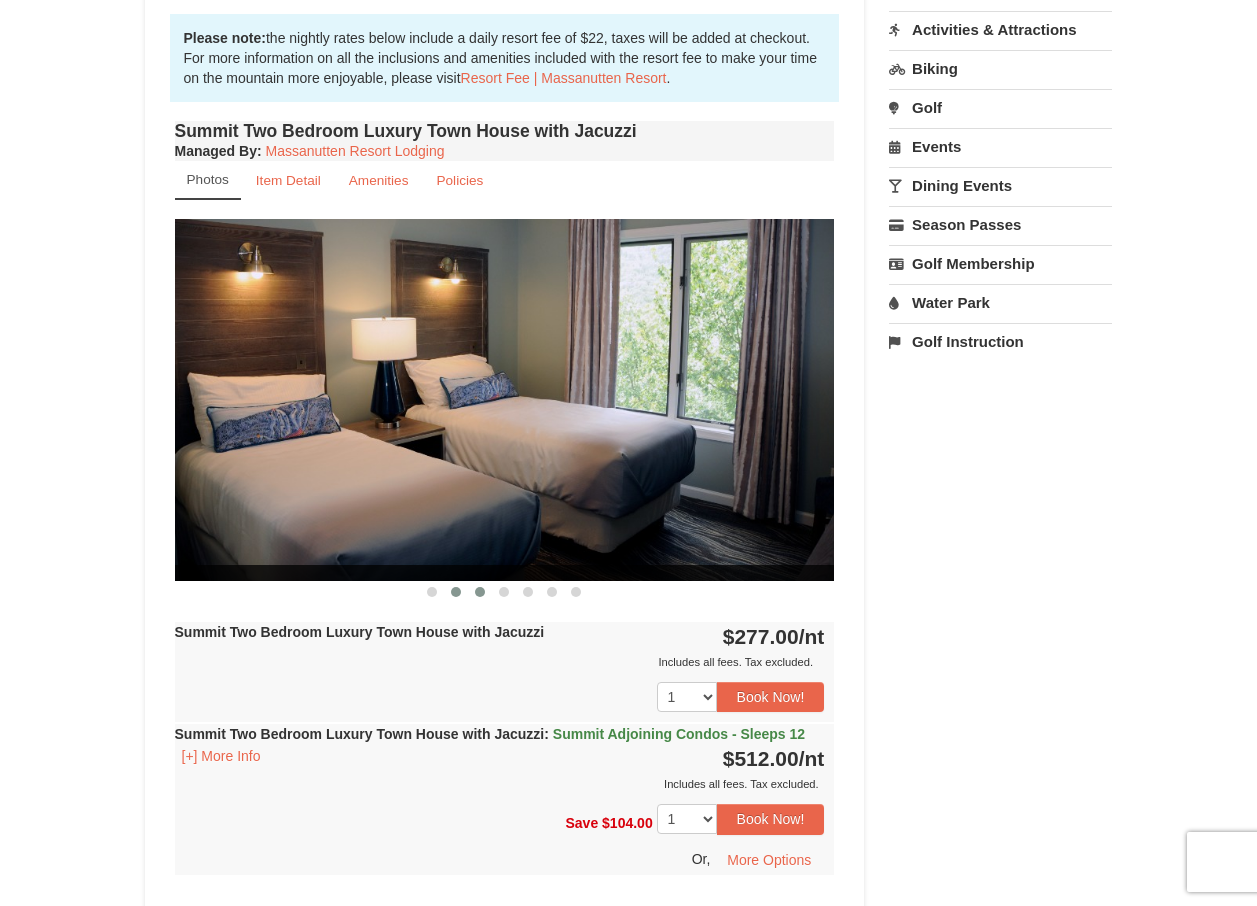 click at bounding box center [480, 592] 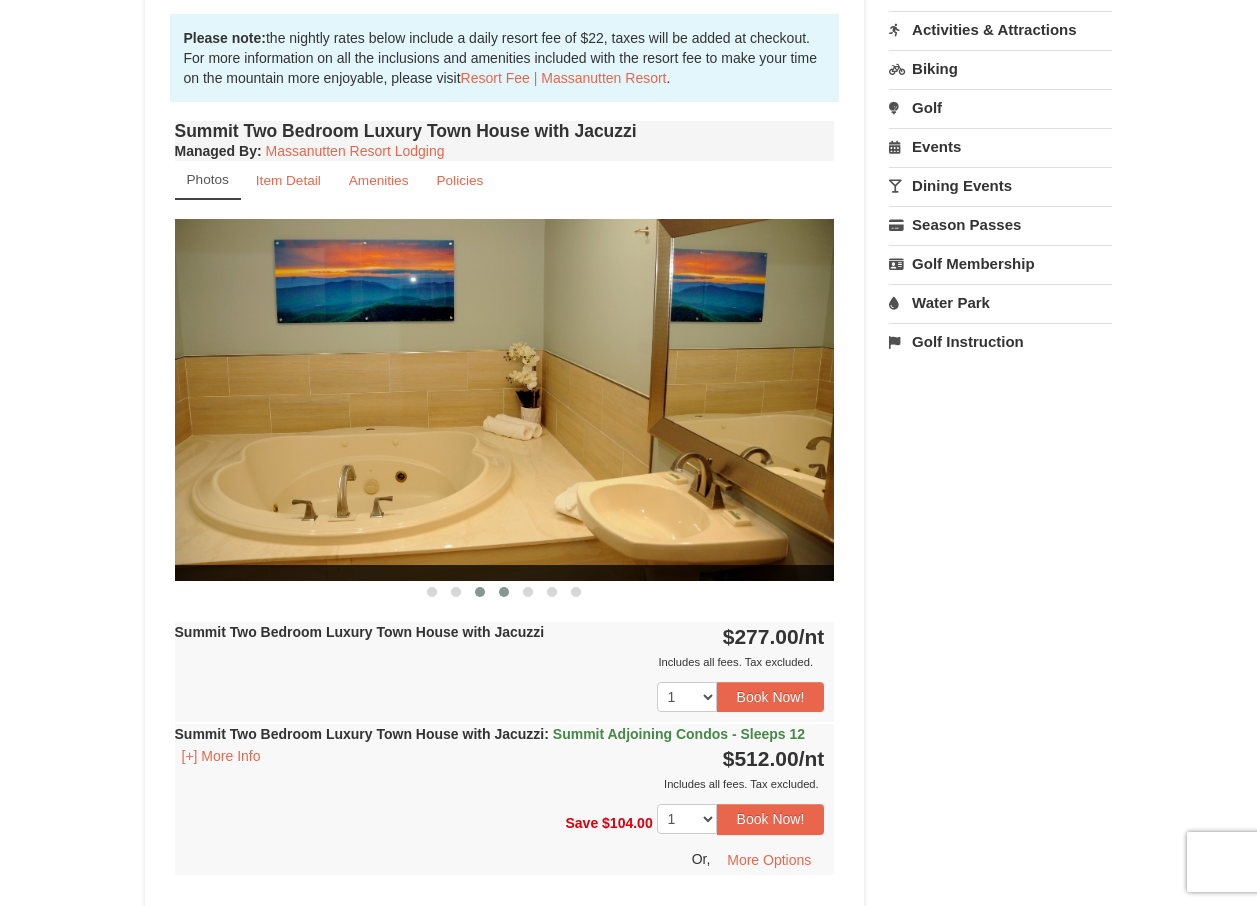 click at bounding box center (504, 592) 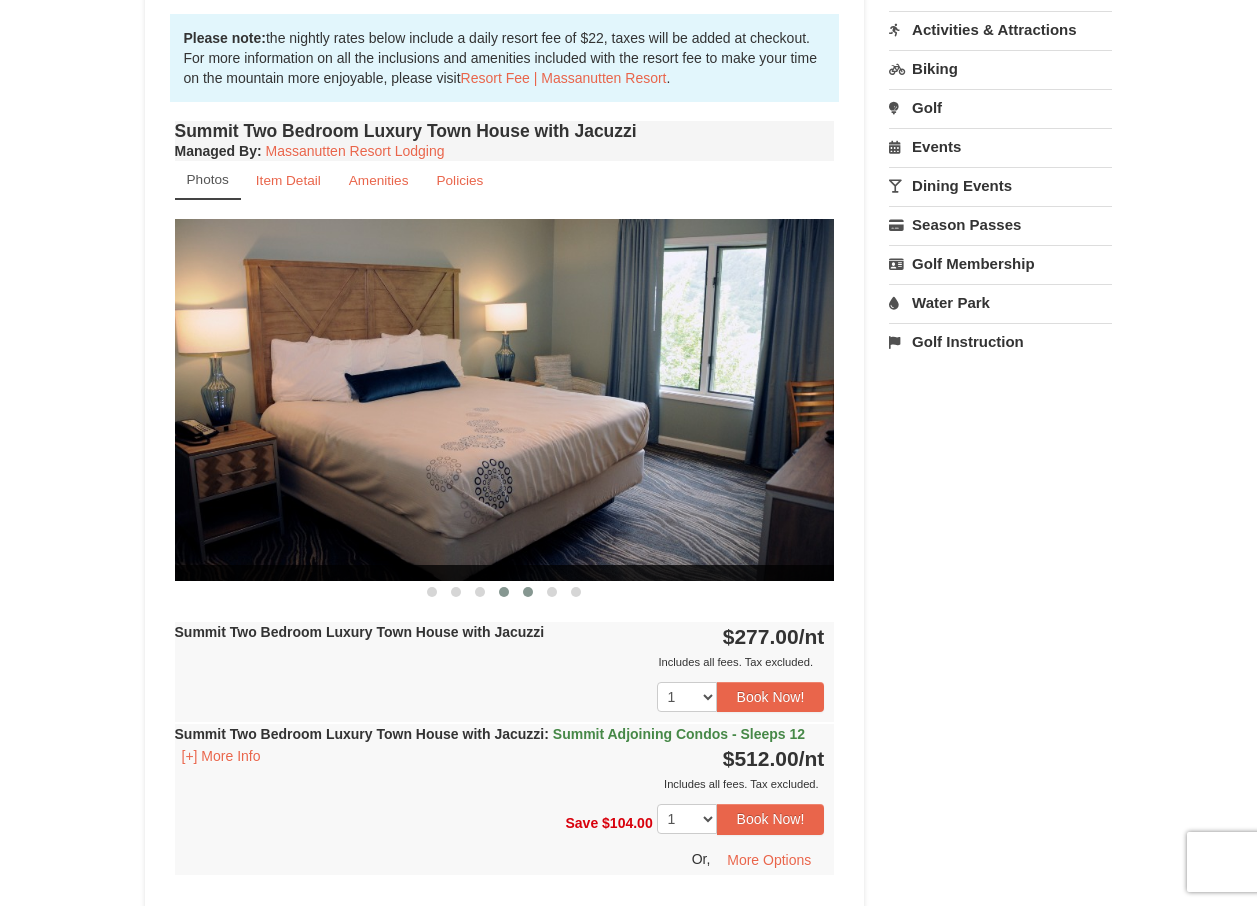 click at bounding box center (528, 592) 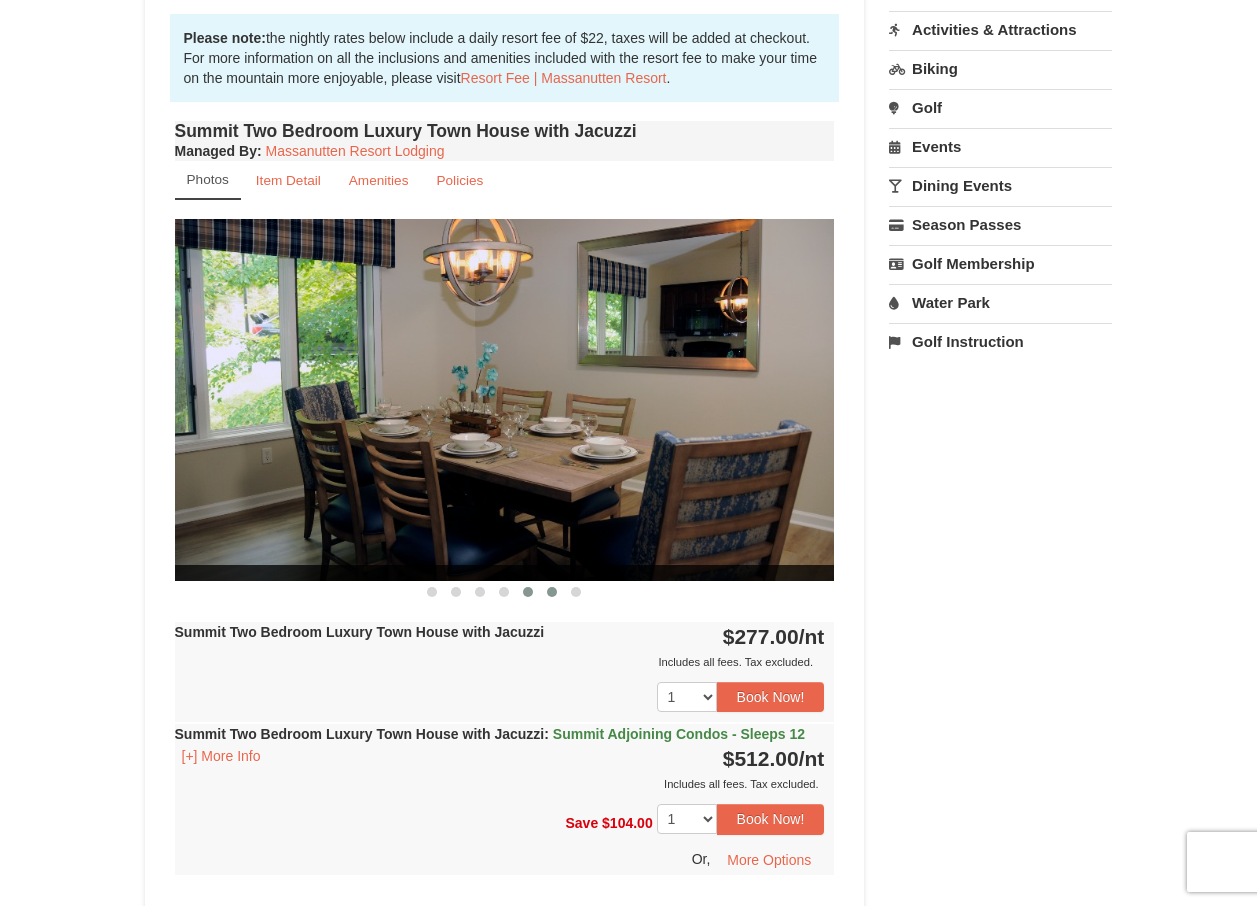 click at bounding box center [552, 592] 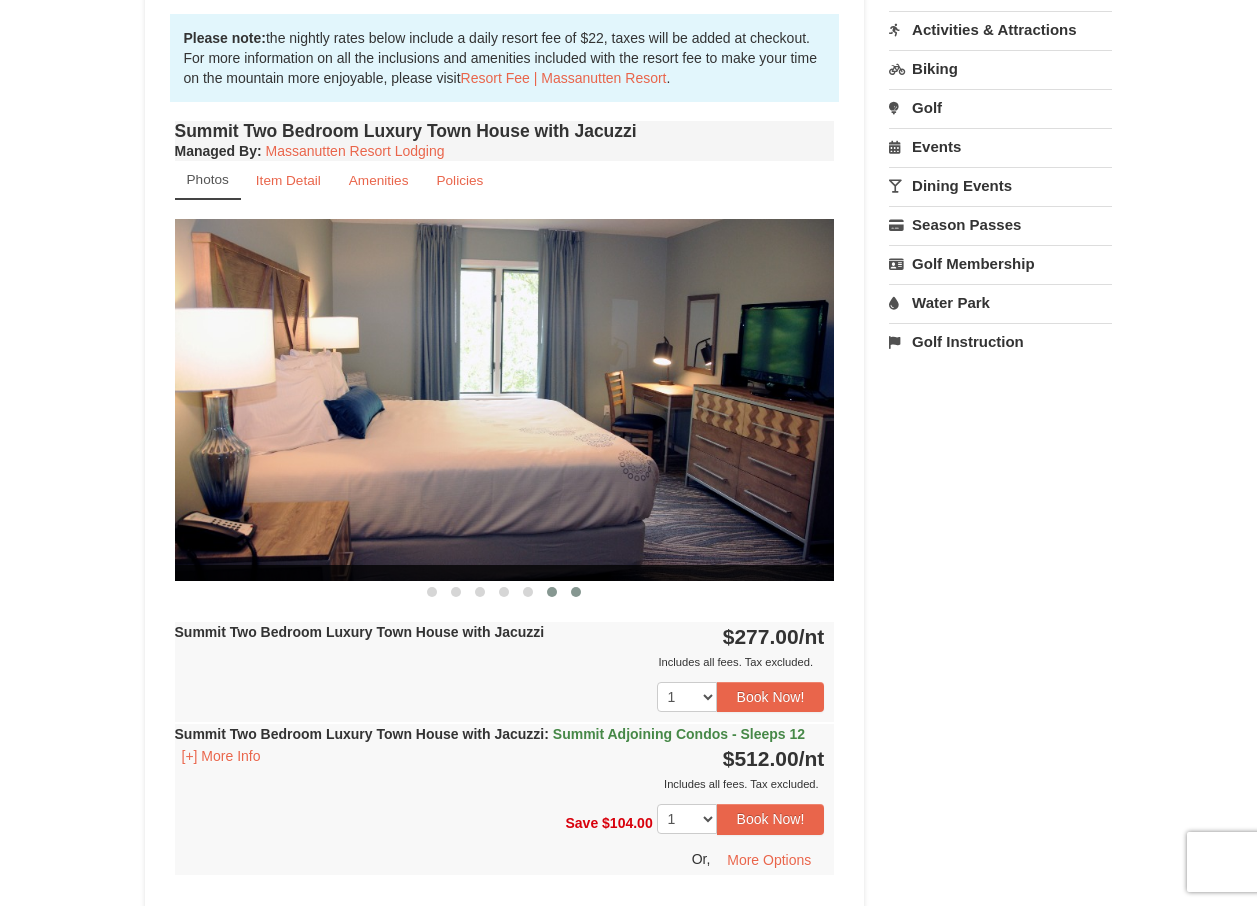 click at bounding box center (576, 592) 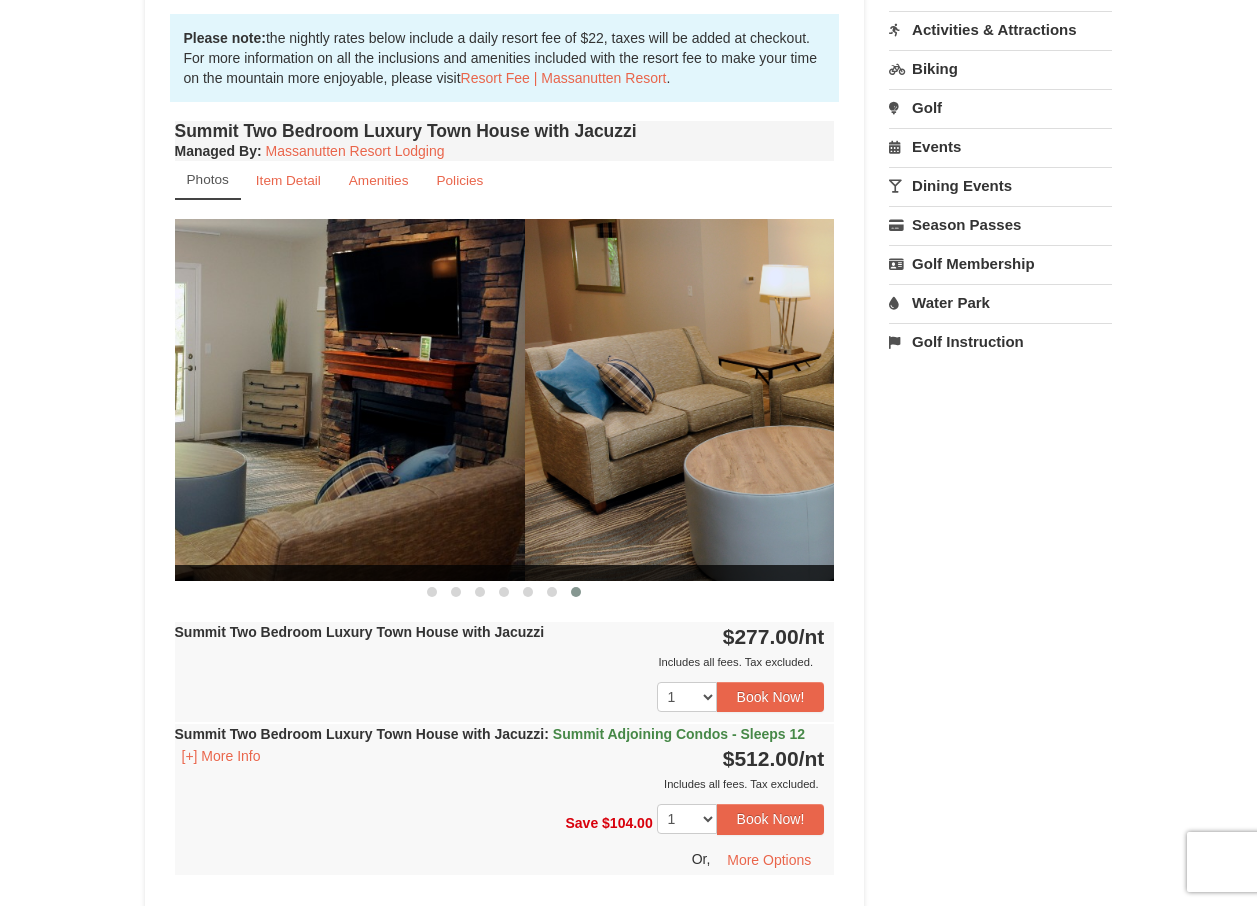 drag, startPoint x: 752, startPoint y: 512, endPoint x: 292, endPoint y: 516, distance: 460.0174 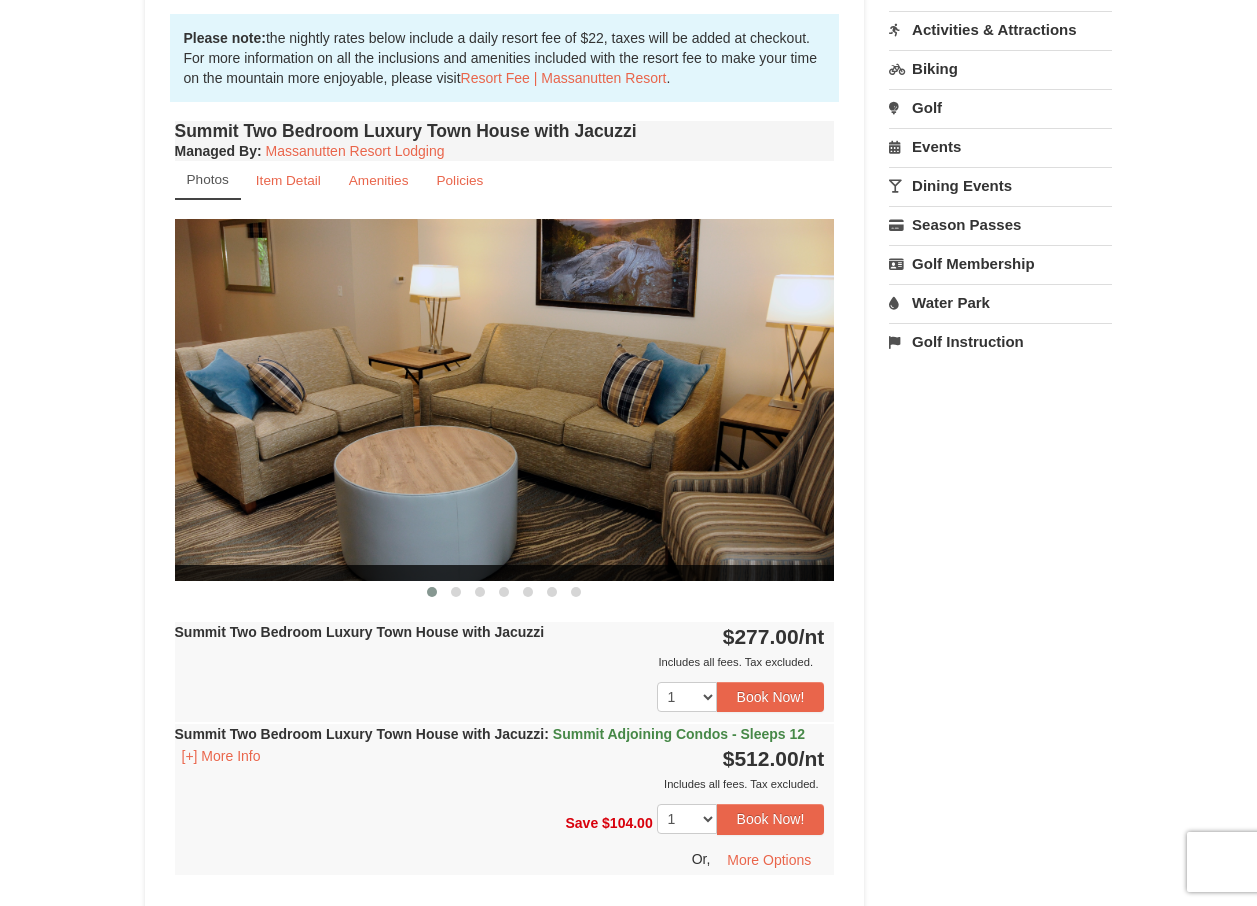 drag, startPoint x: 531, startPoint y: 441, endPoint x: 288, endPoint y: 453, distance: 243.29611 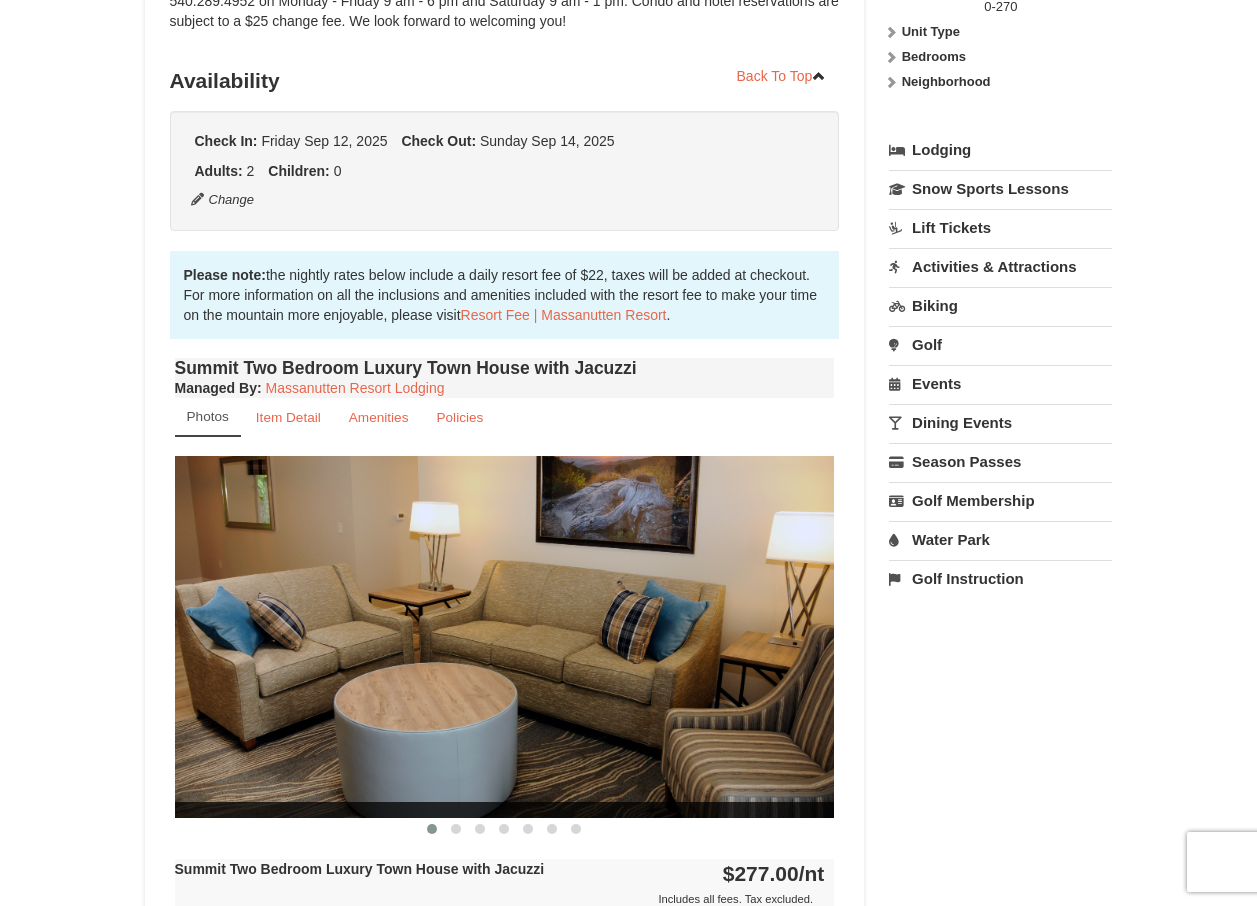 scroll, scrollTop: 100, scrollLeft: 0, axis: vertical 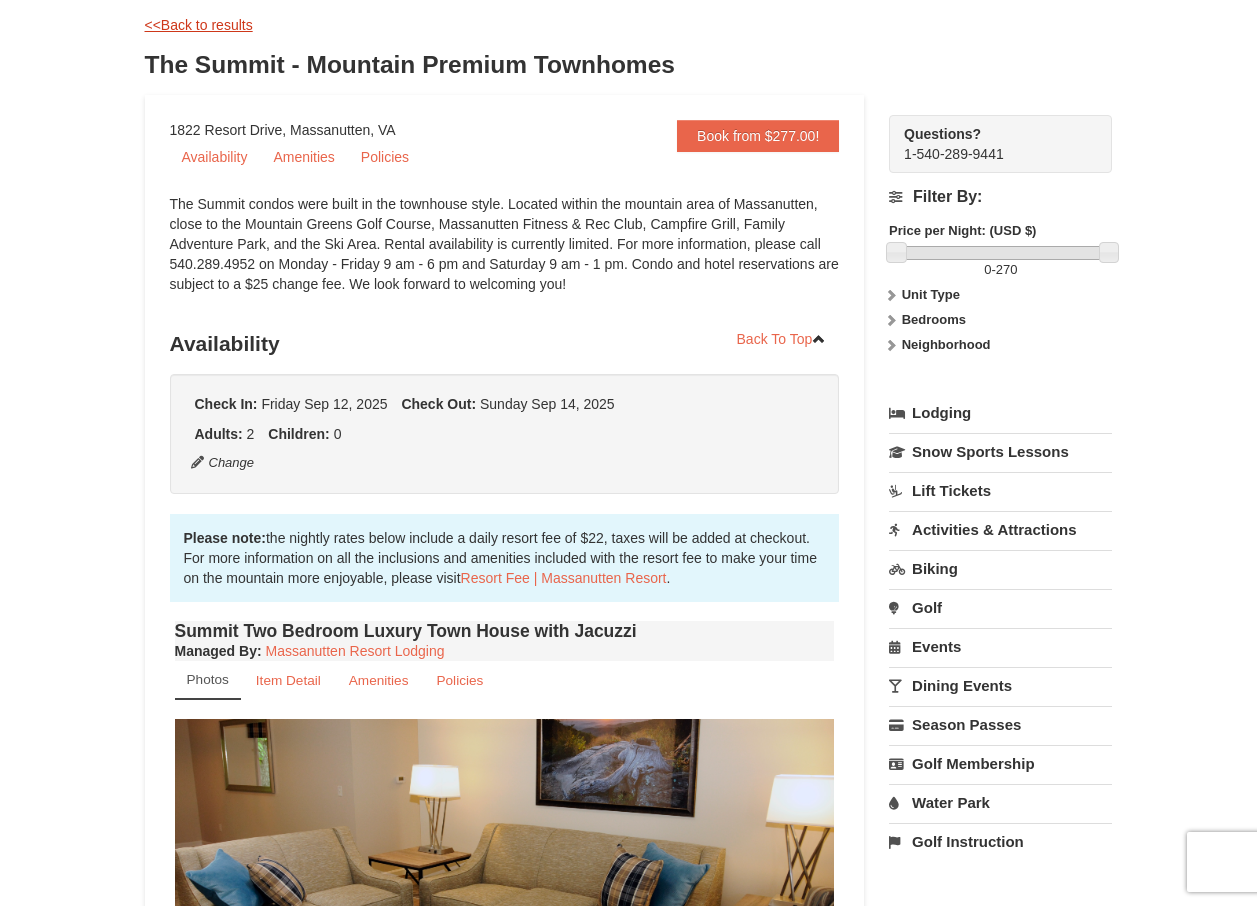 click on "<<Back to results" at bounding box center [199, 25] 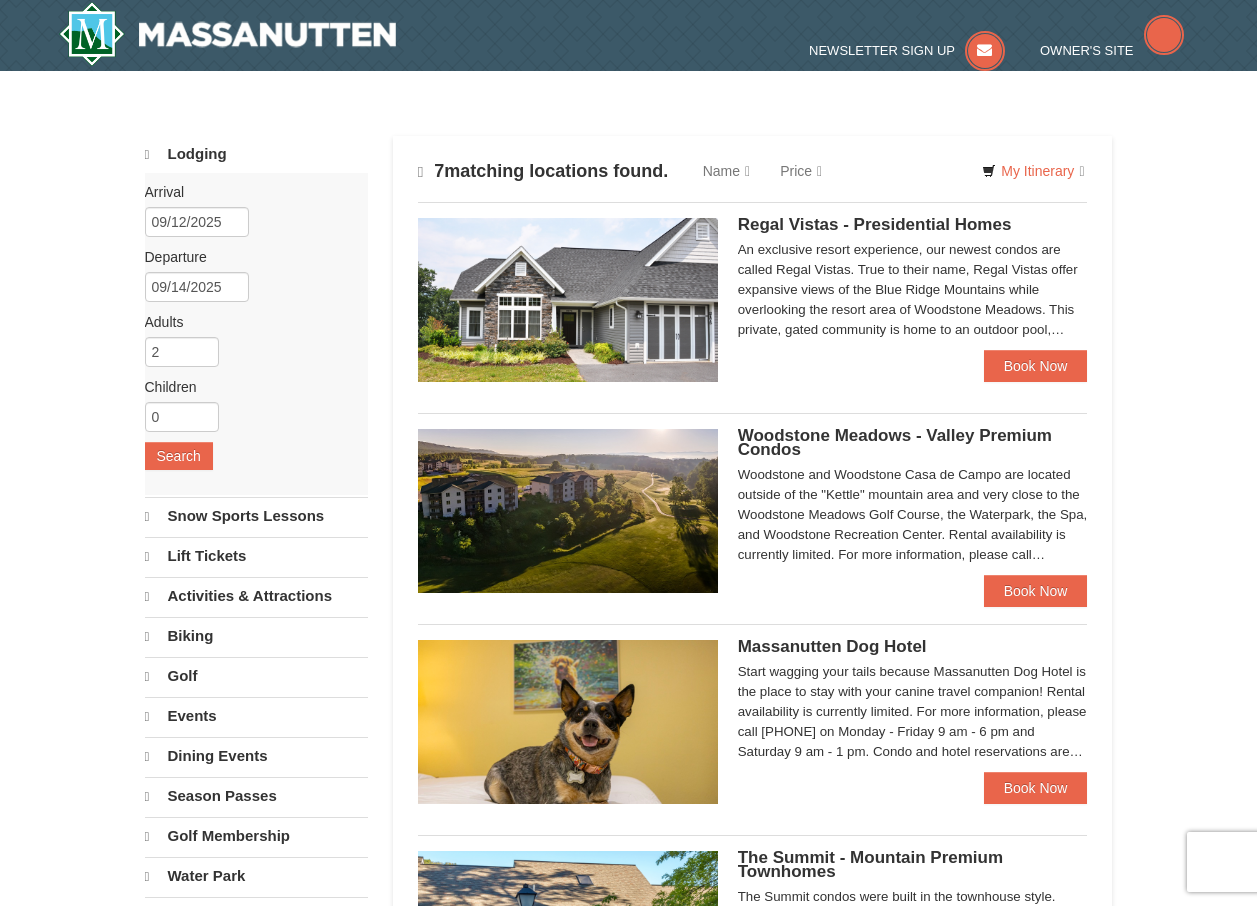 scroll, scrollTop: 603, scrollLeft: 0, axis: vertical 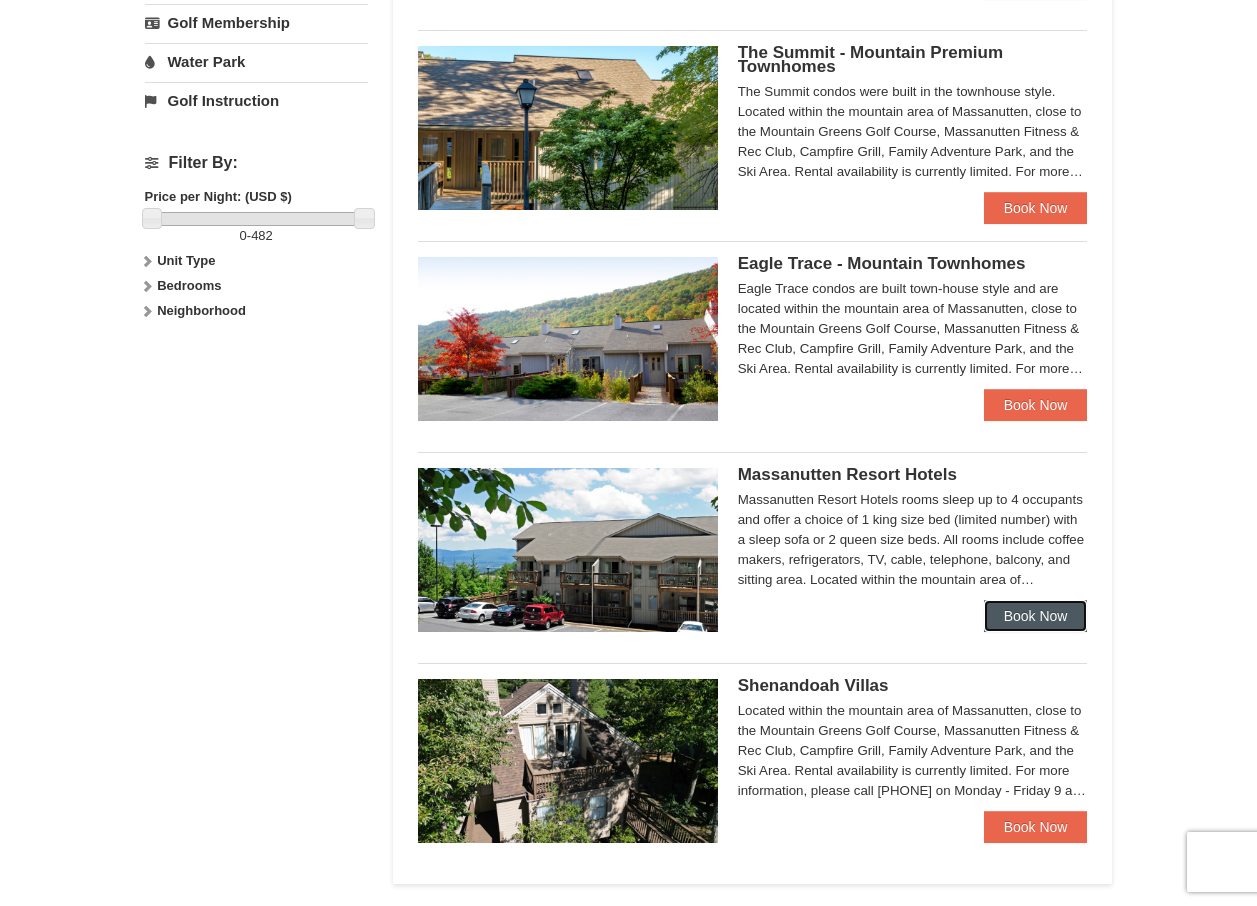 click on "Book Now" at bounding box center (1036, 616) 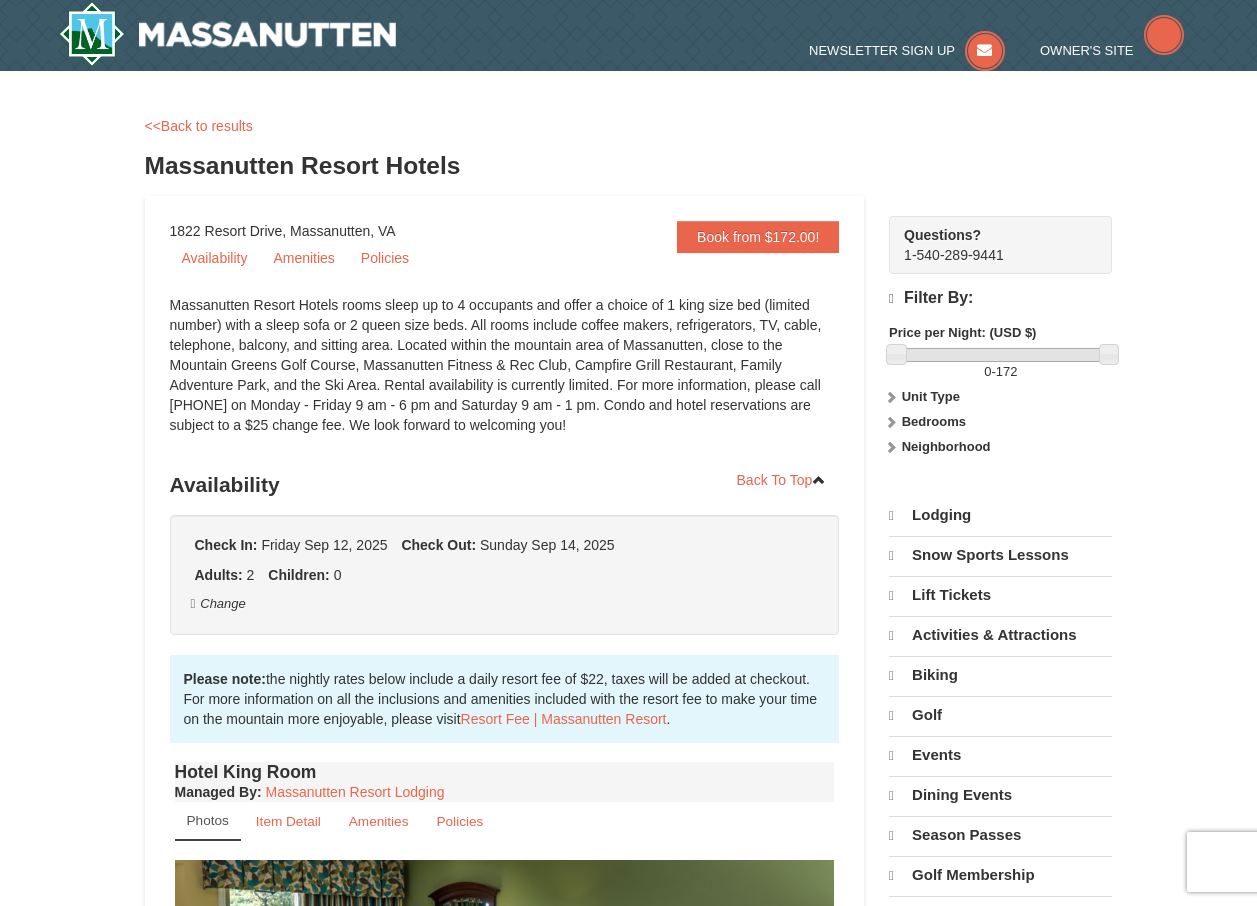 scroll, scrollTop: 0, scrollLeft: 0, axis: both 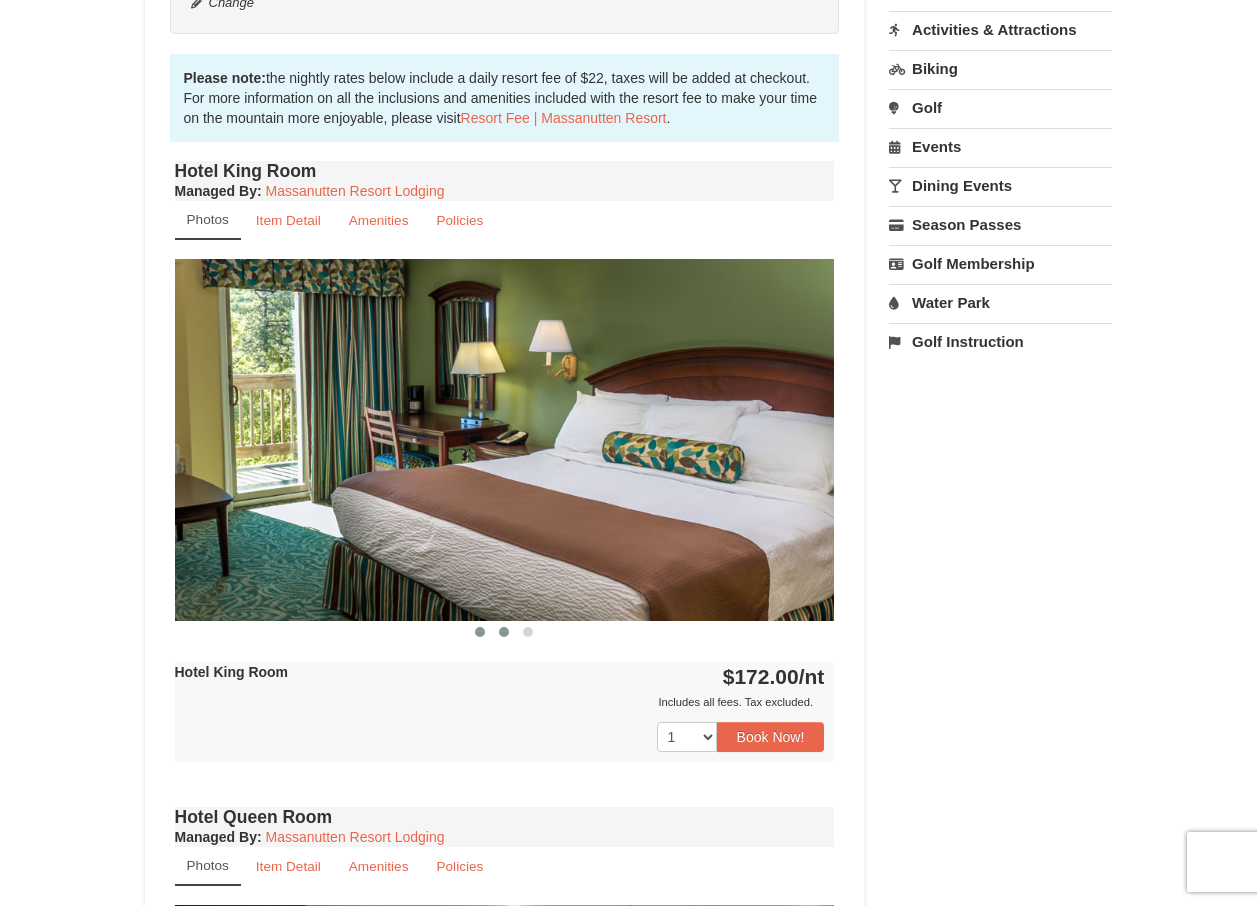 click at bounding box center [504, 632] 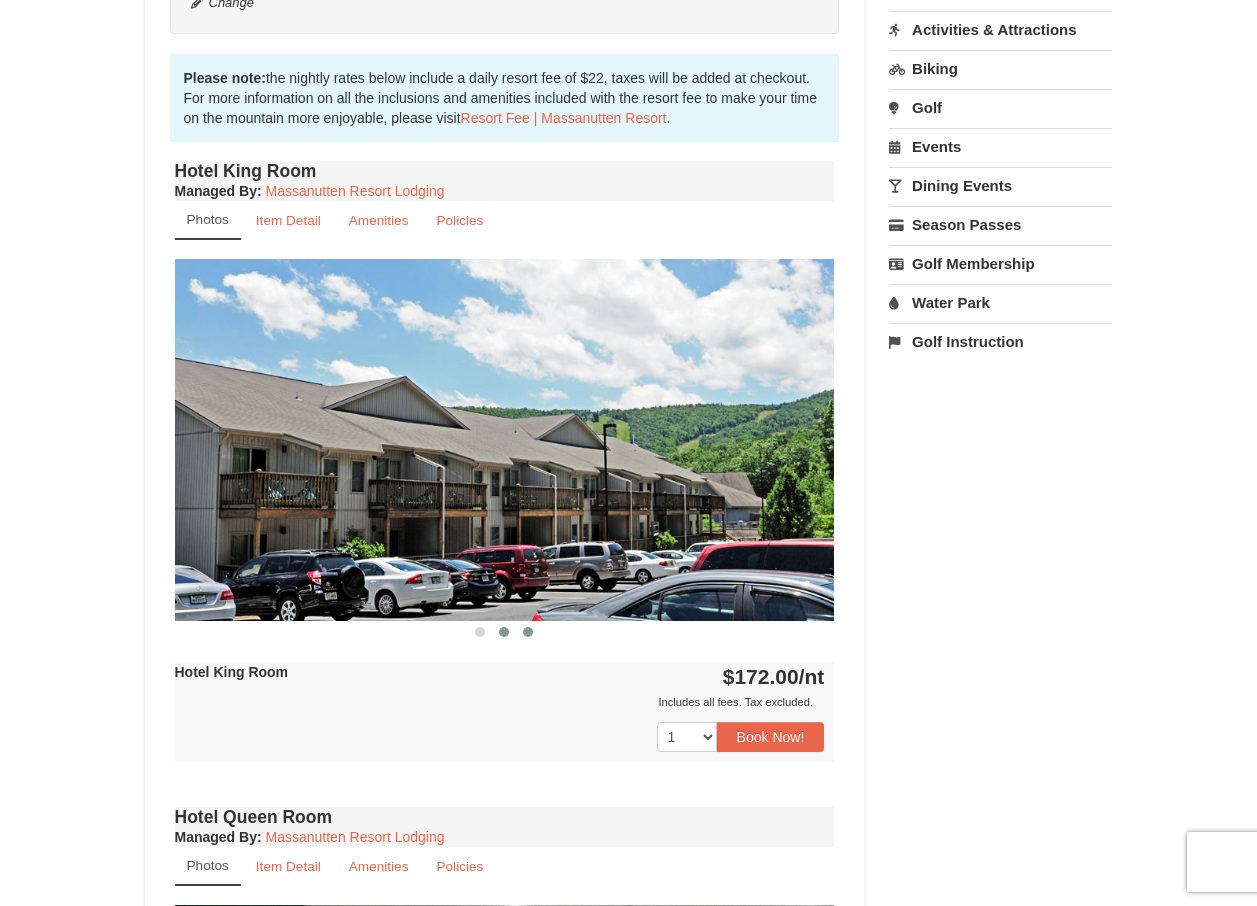 click at bounding box center [528, 632] 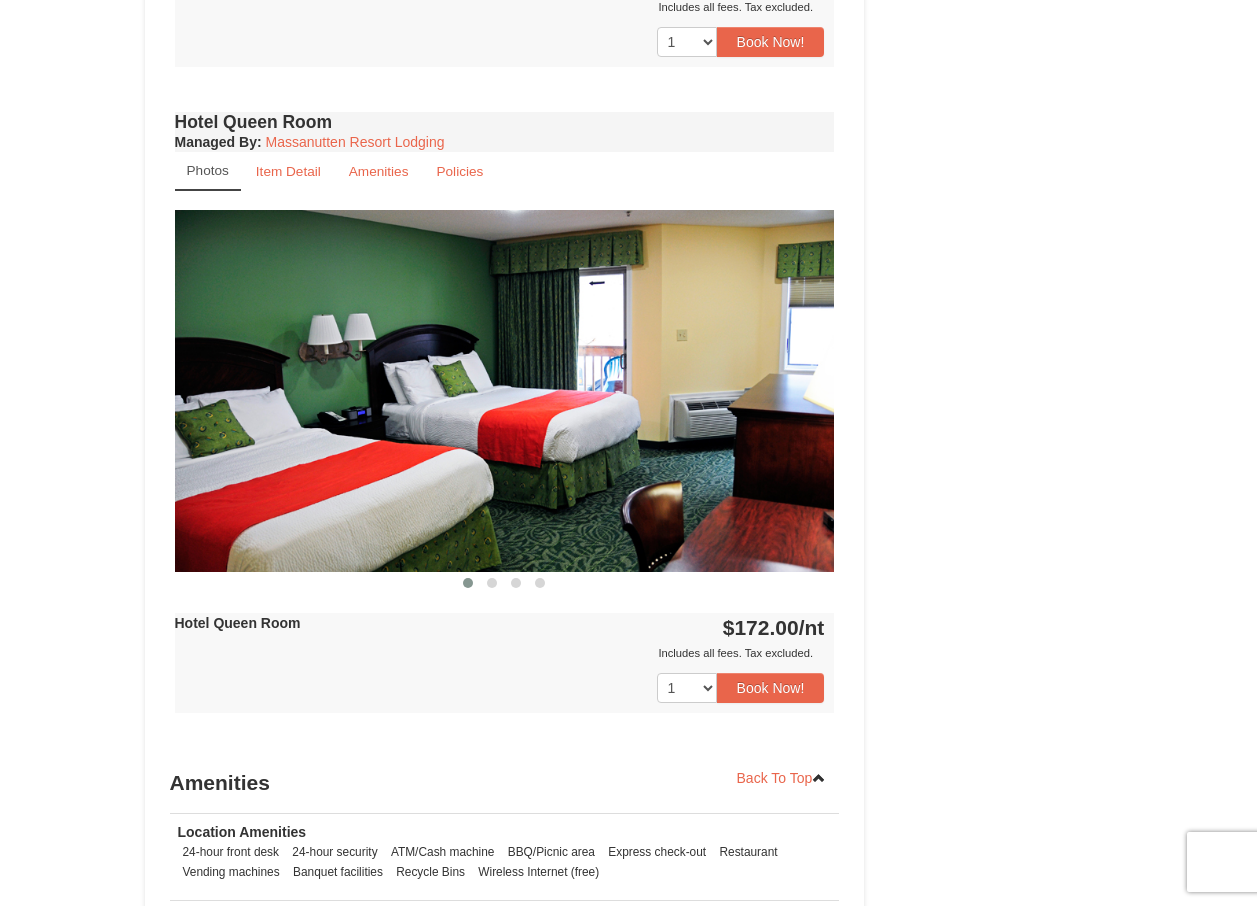 scroll, scrollTop: 1300, scrollLeft: 0, axis: vertical 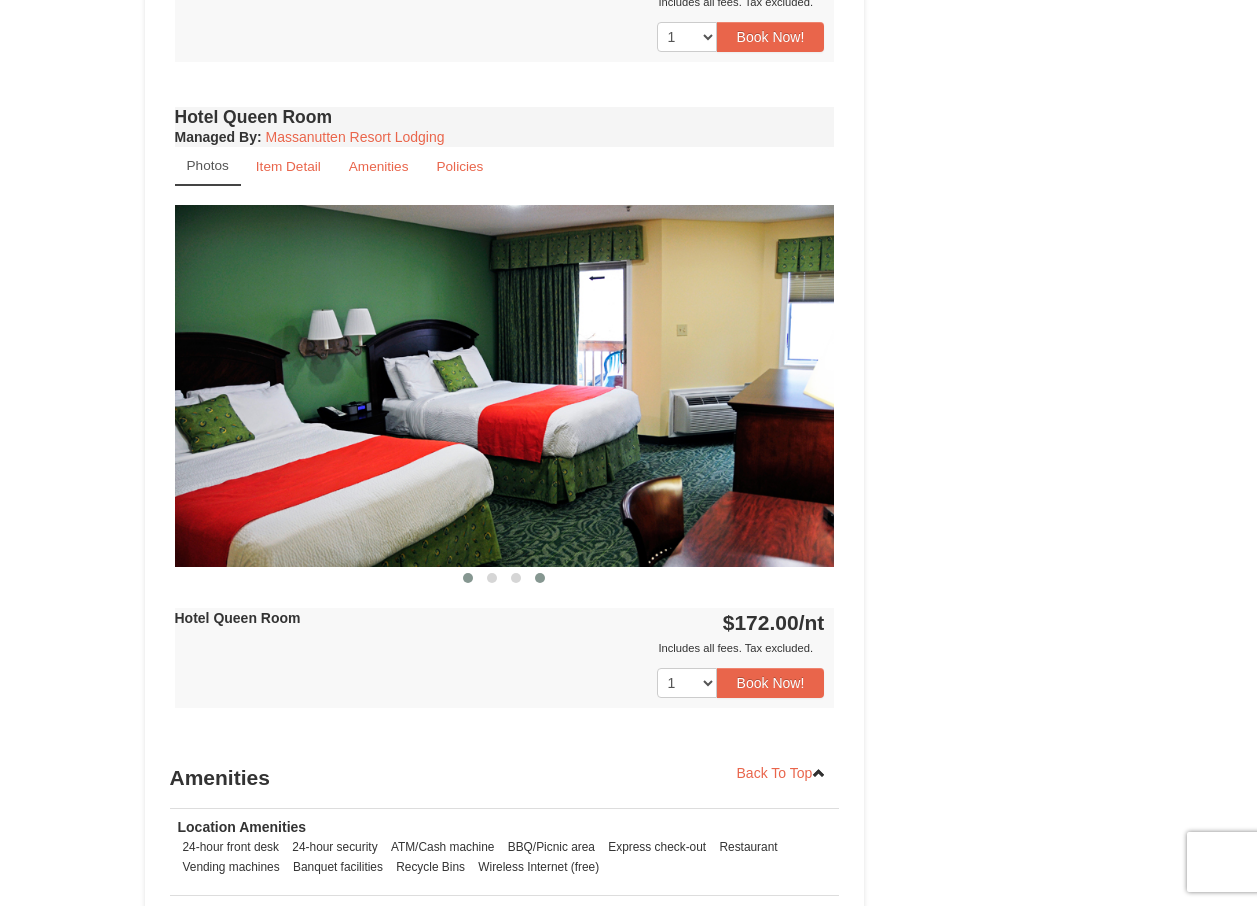 click at bounding box center (540, 578) 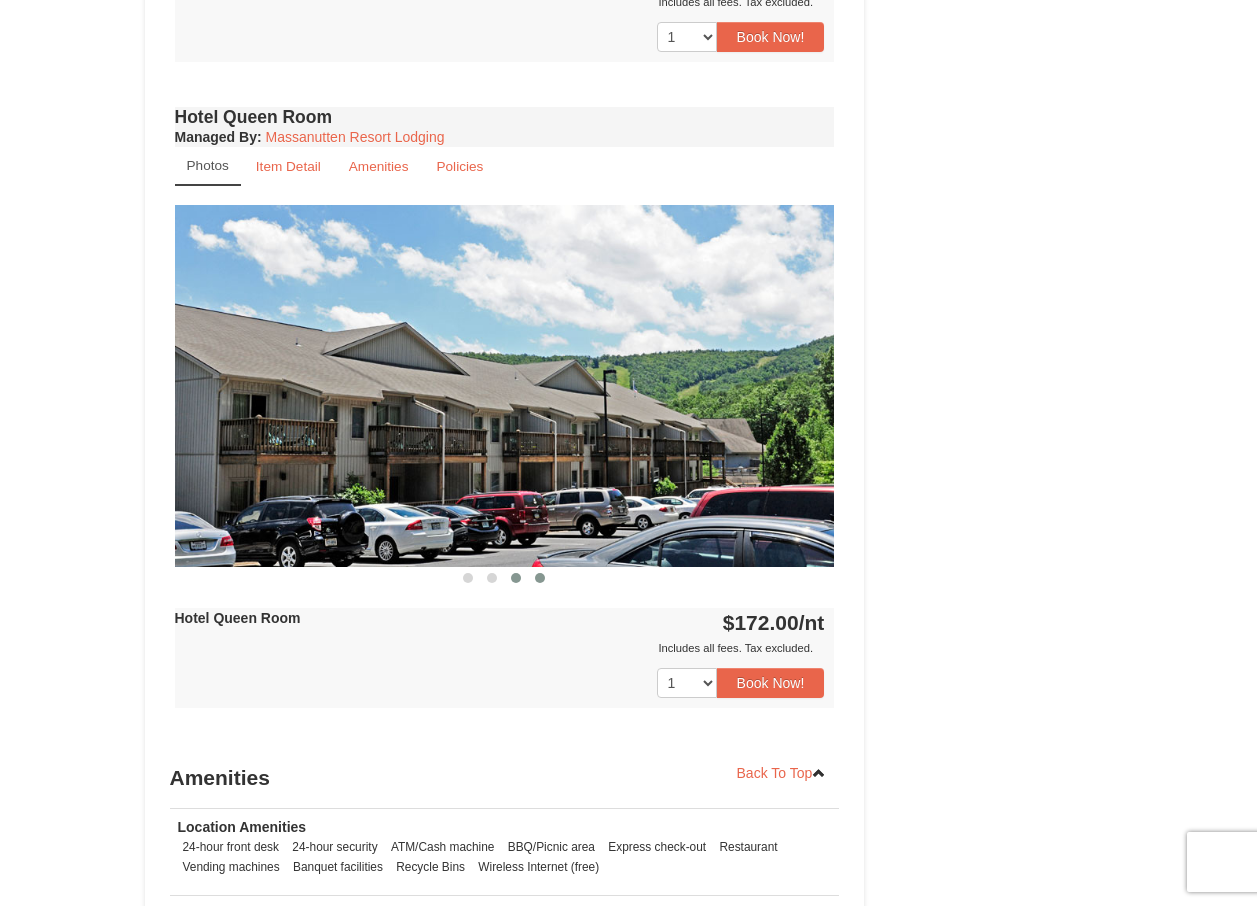 click at bounding box center (516, 578) 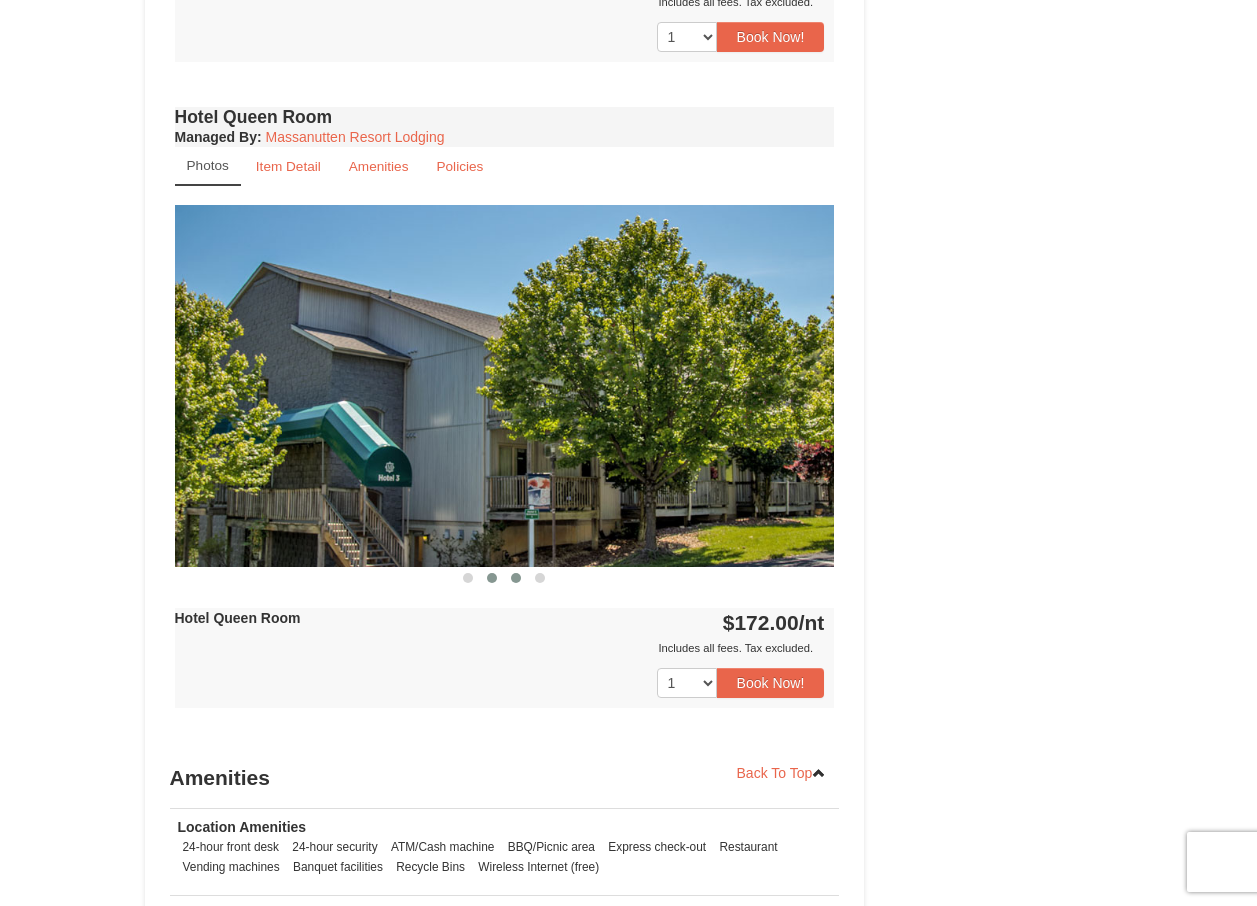 click at bounding box center [492, 578] 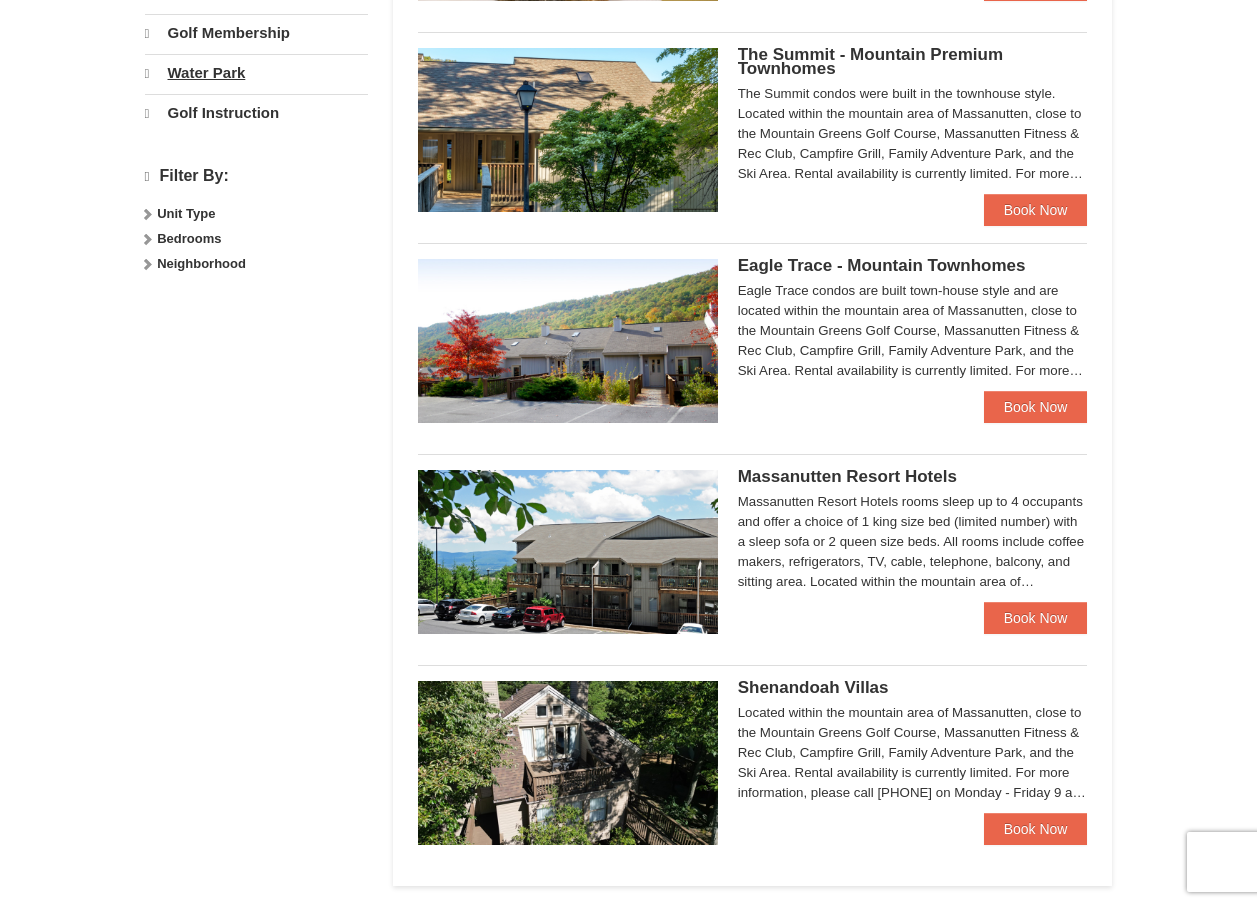 scroll, scrollTop: 803, scrollLeft: 0, axis: vertical 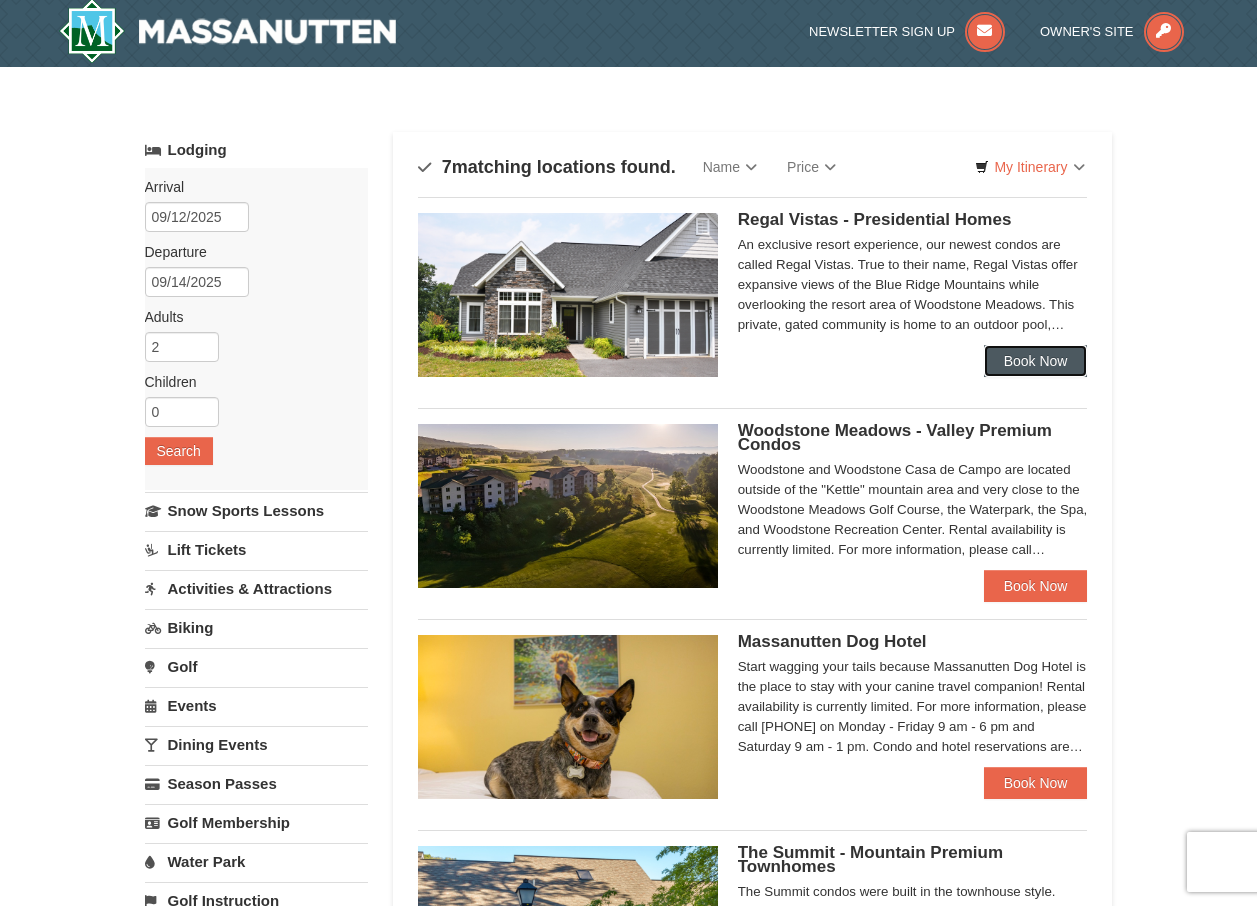 click on "Book Now" at bounding box center (1036, 361) 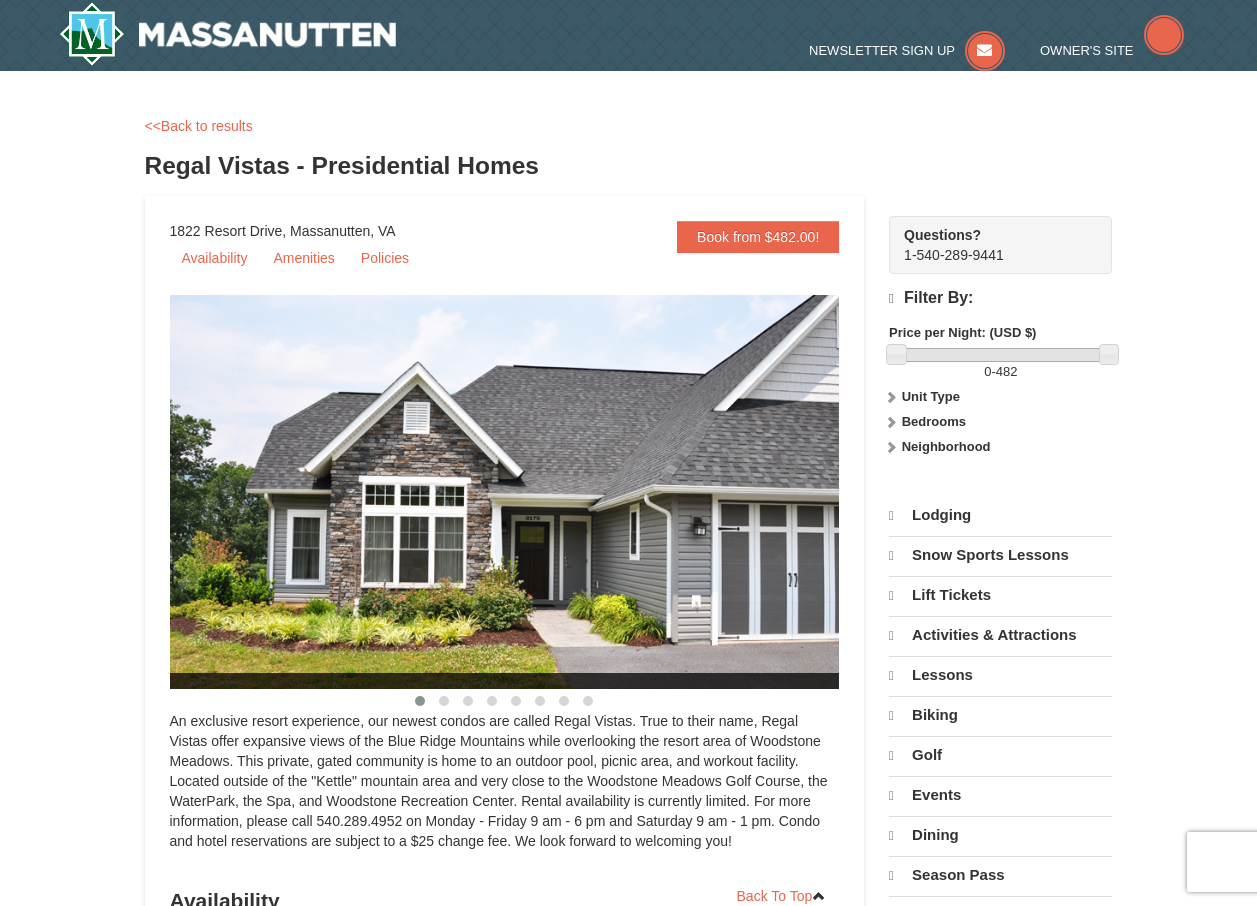 scroll, scrollTop: 0, scrollLeft: 0, axis: both 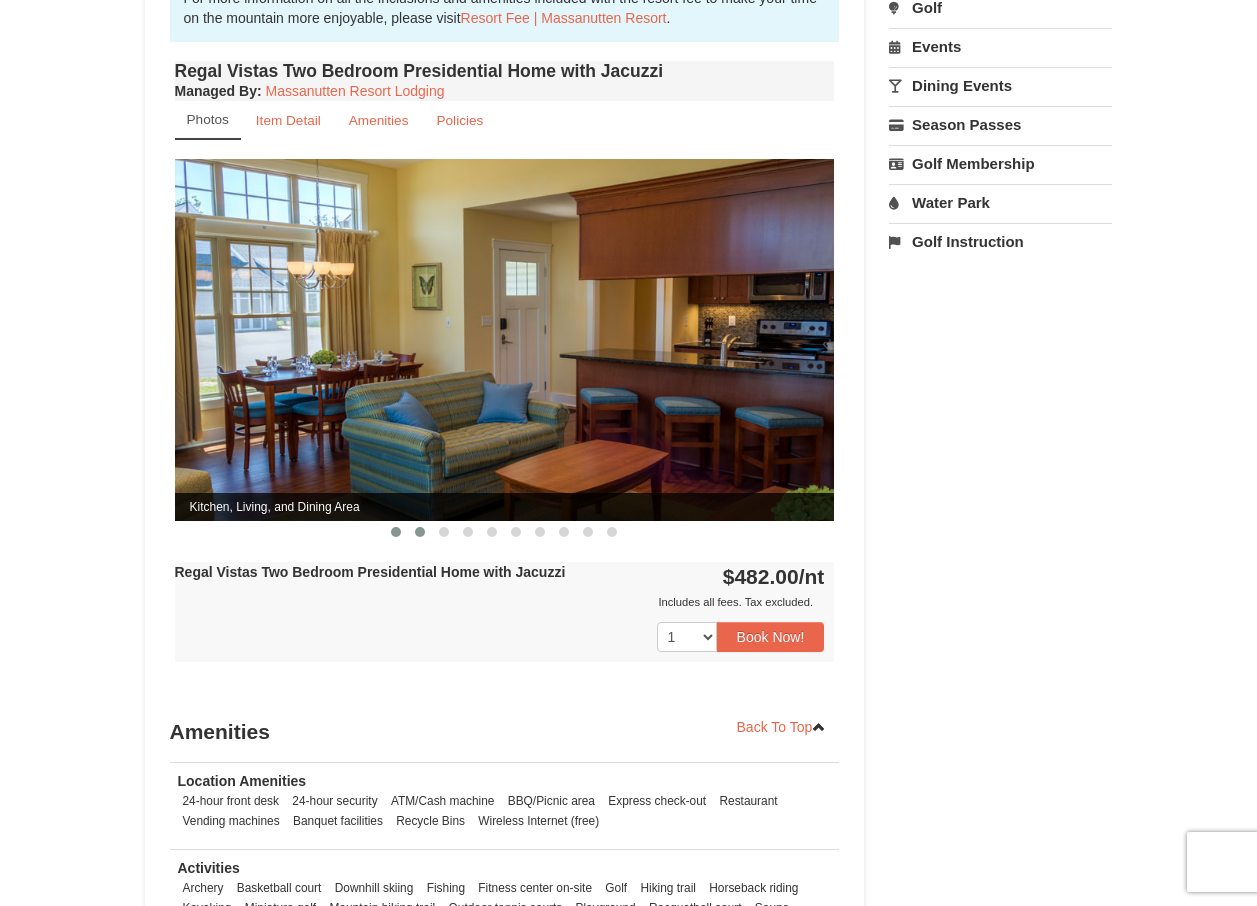 click at bounding box center (420, 532) 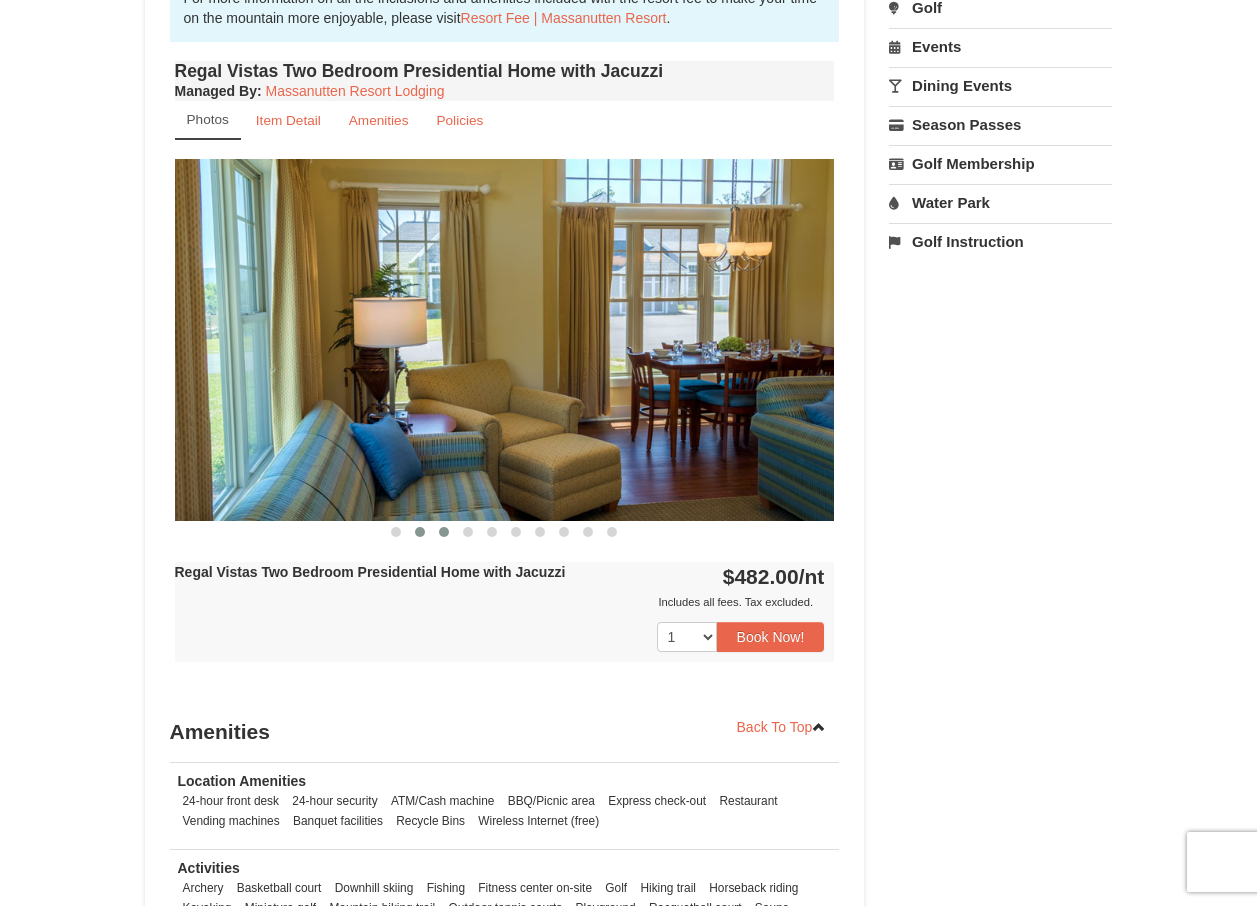 click at bounding box center [444, 532] 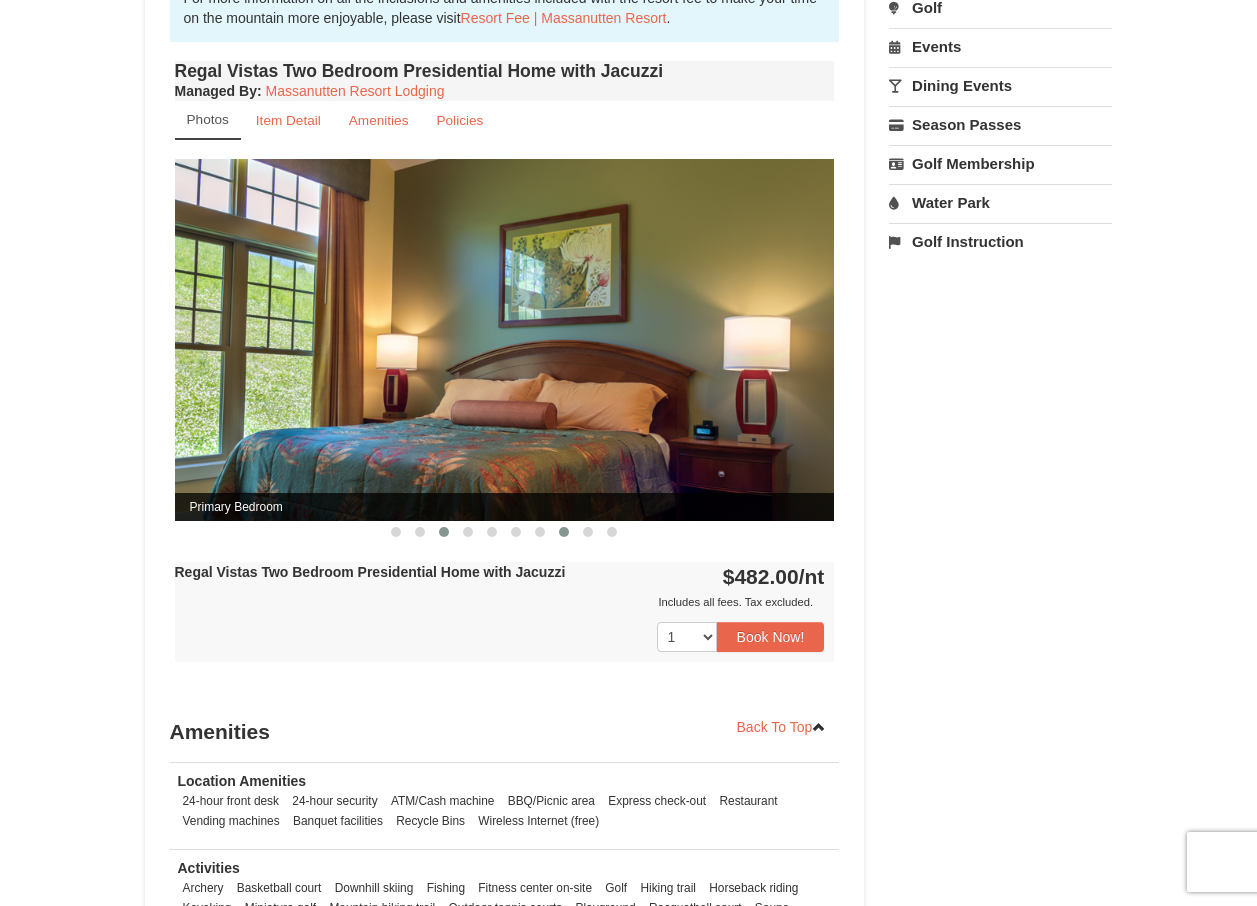 click at bounding box center (564, 532) 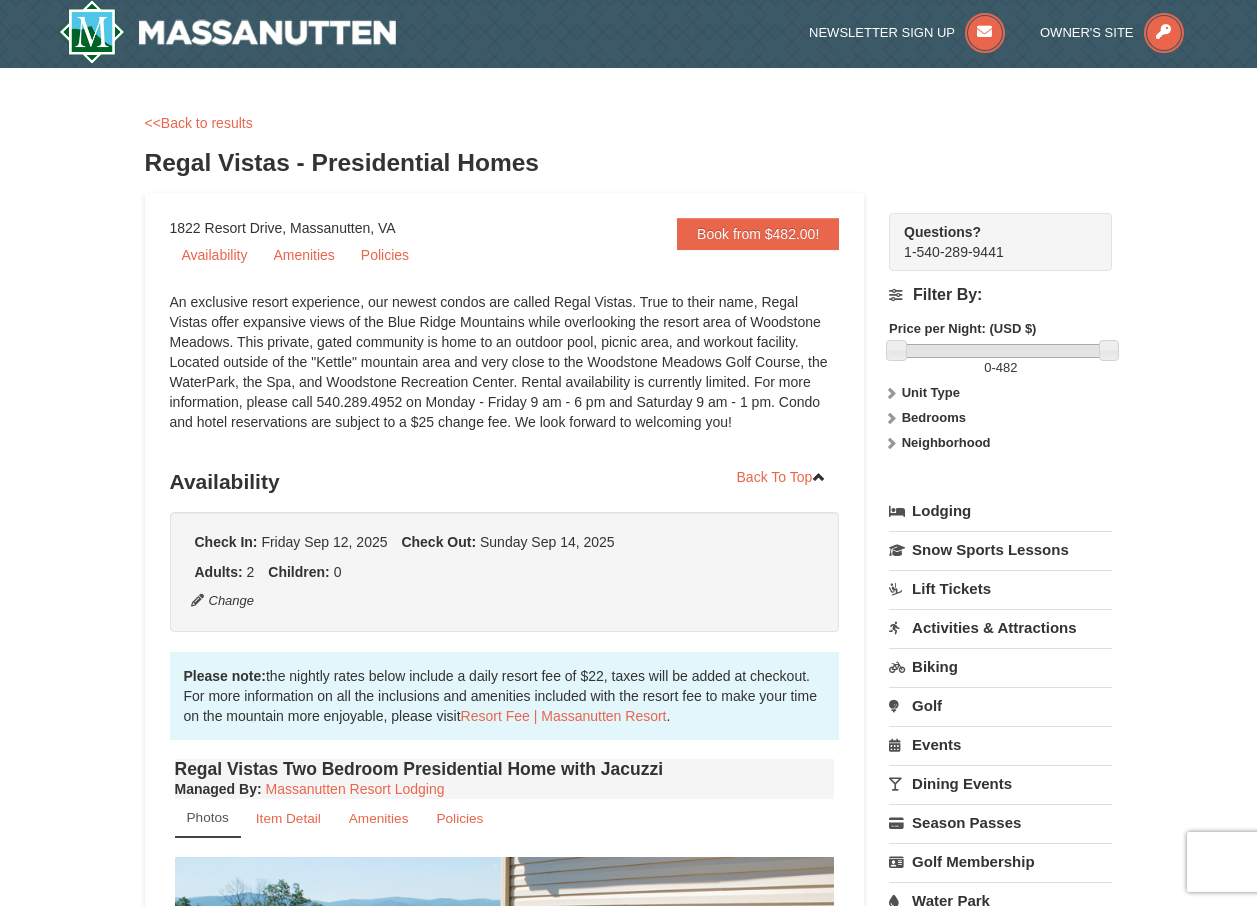 scroll, scrollTop: 0, scrollLeft: 0, axis: both 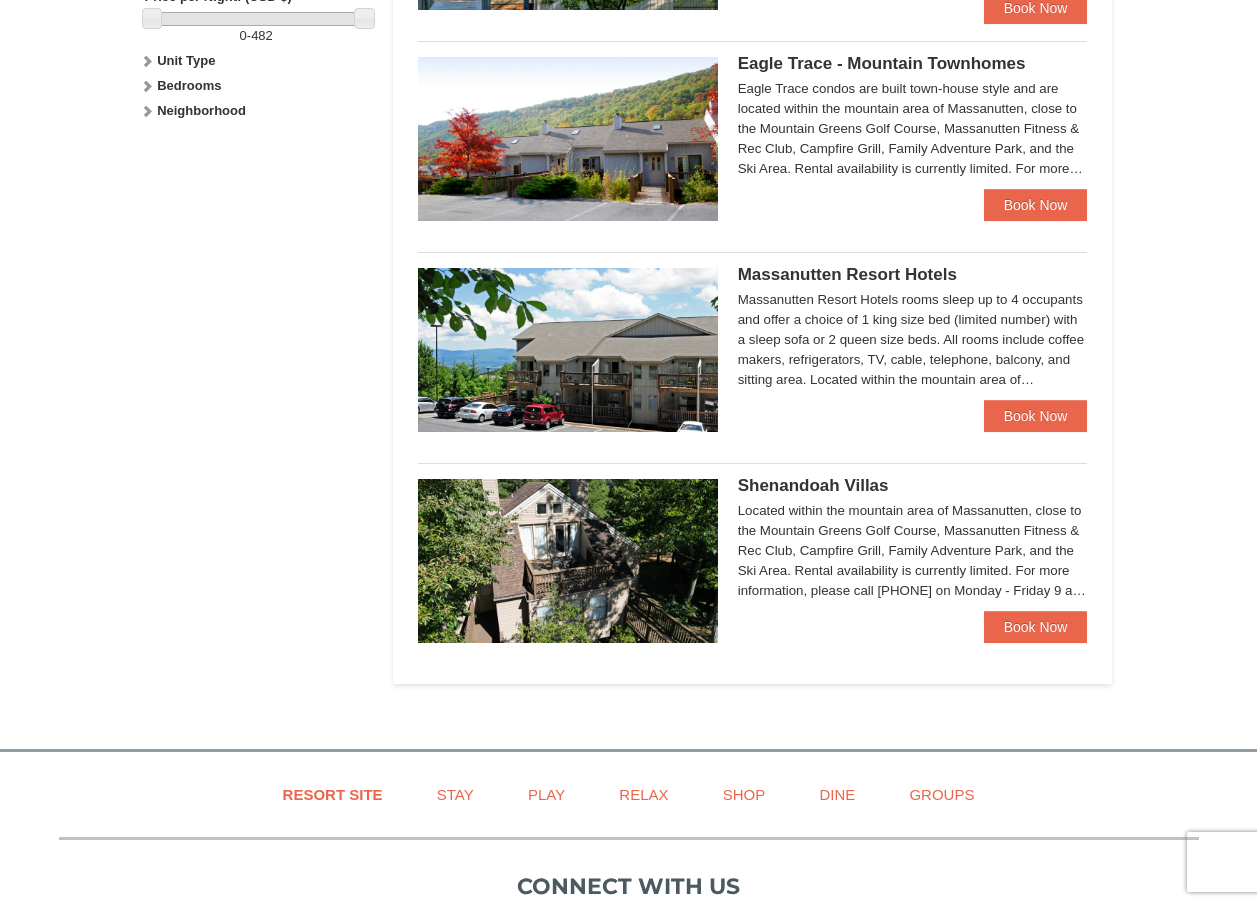 click on "Shenandoah Villas" at bounding box center [813, 485] 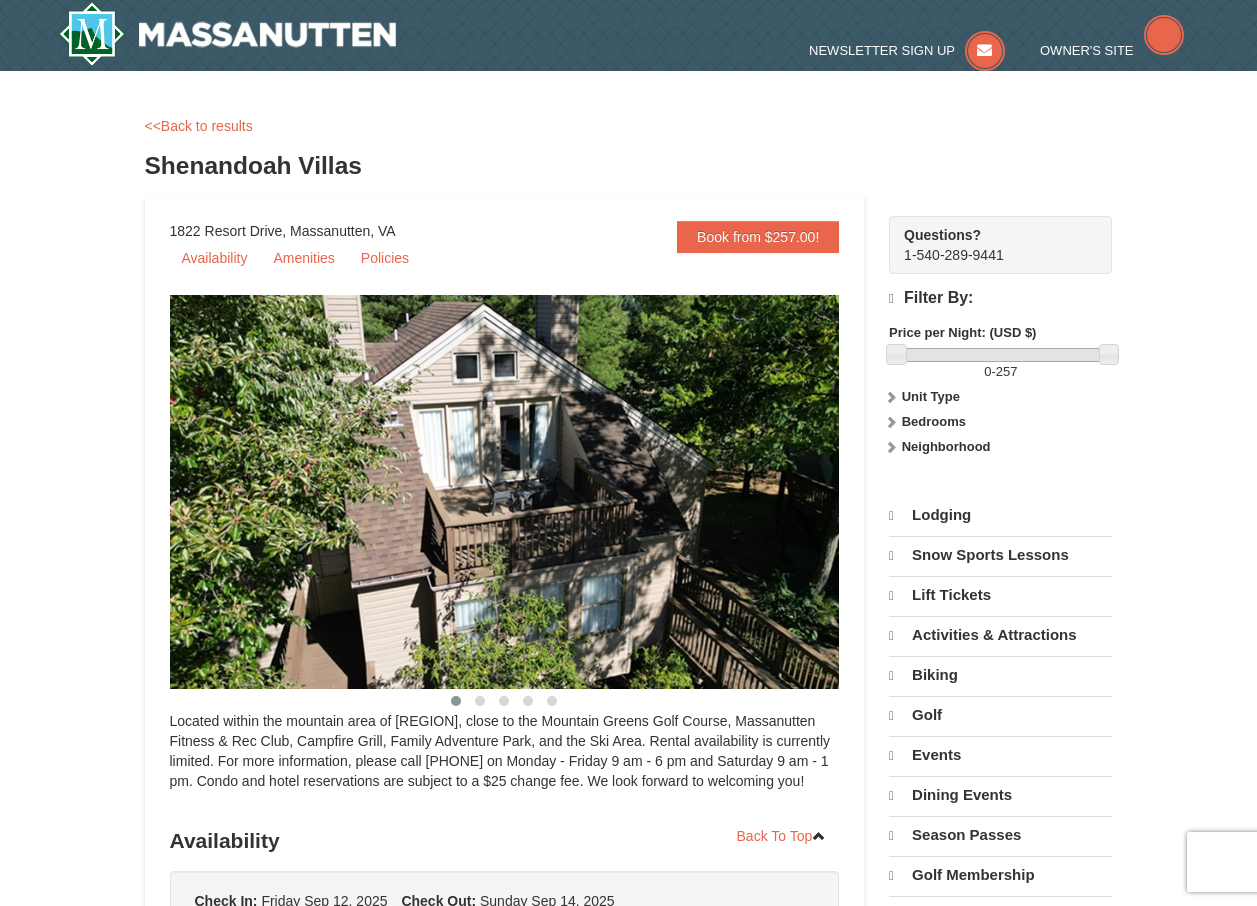 scroll, scrollTop: 0, scrollLeft: 0, axis: both 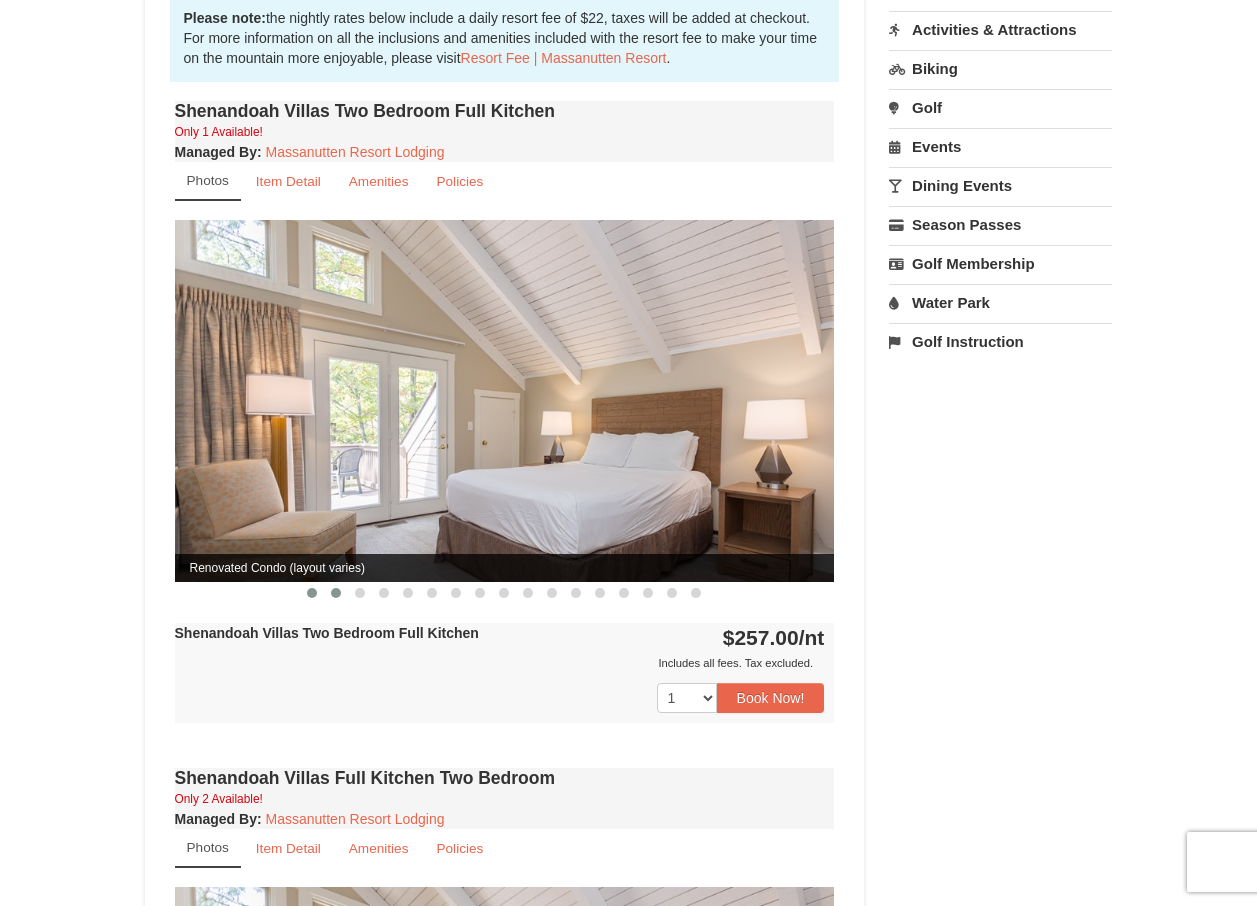 click at bounding box center (336, 593) 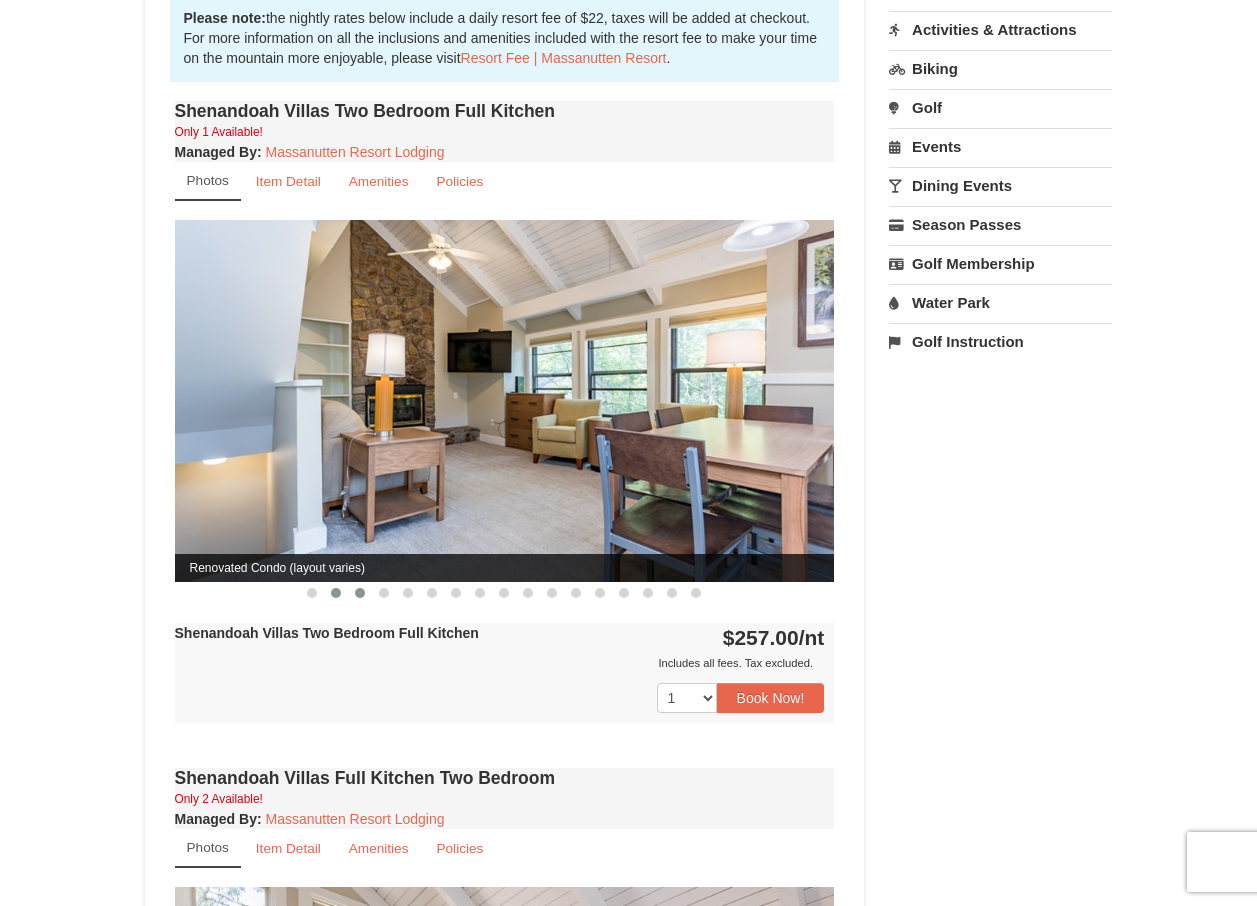 click at bounding box center (360, 593) 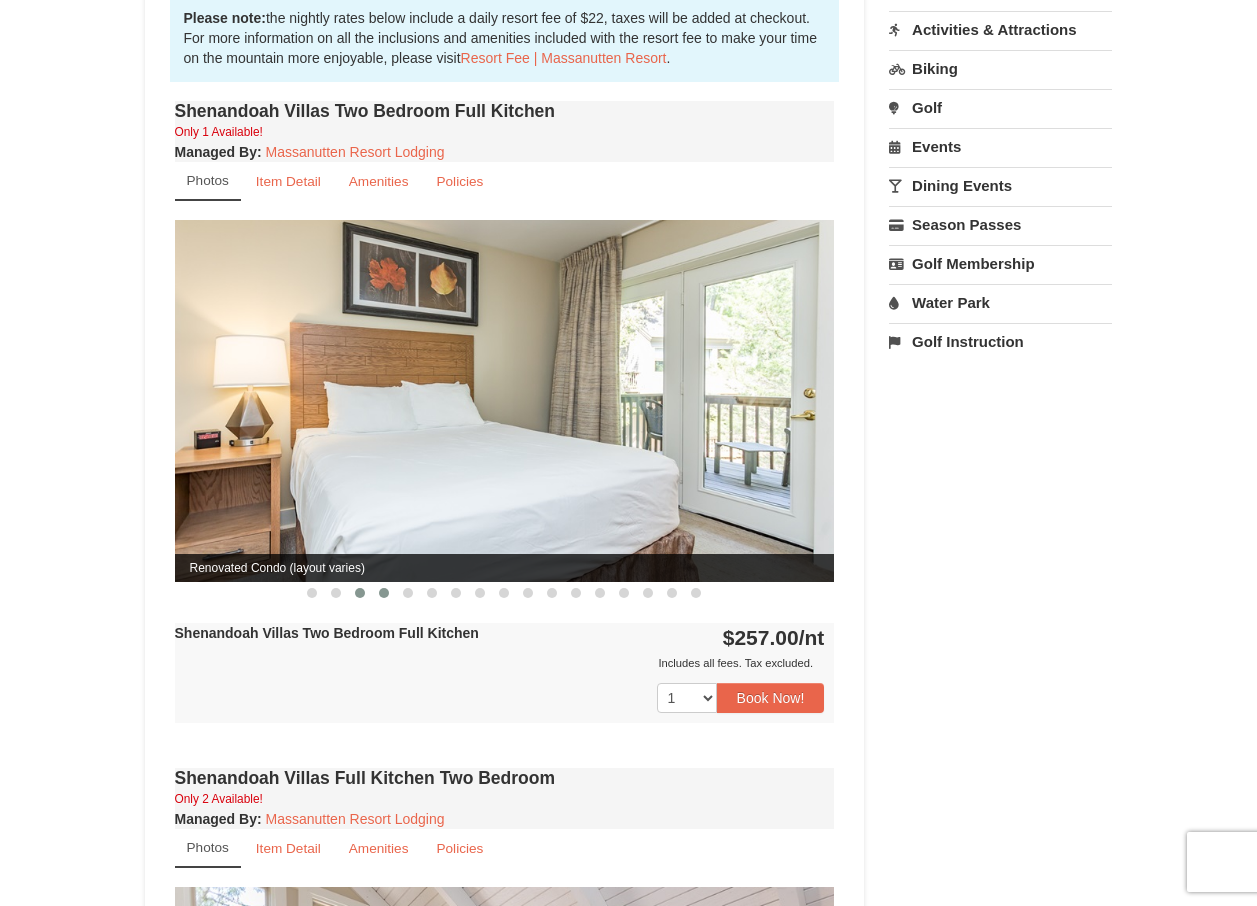 click at bounding box center (384, 593) 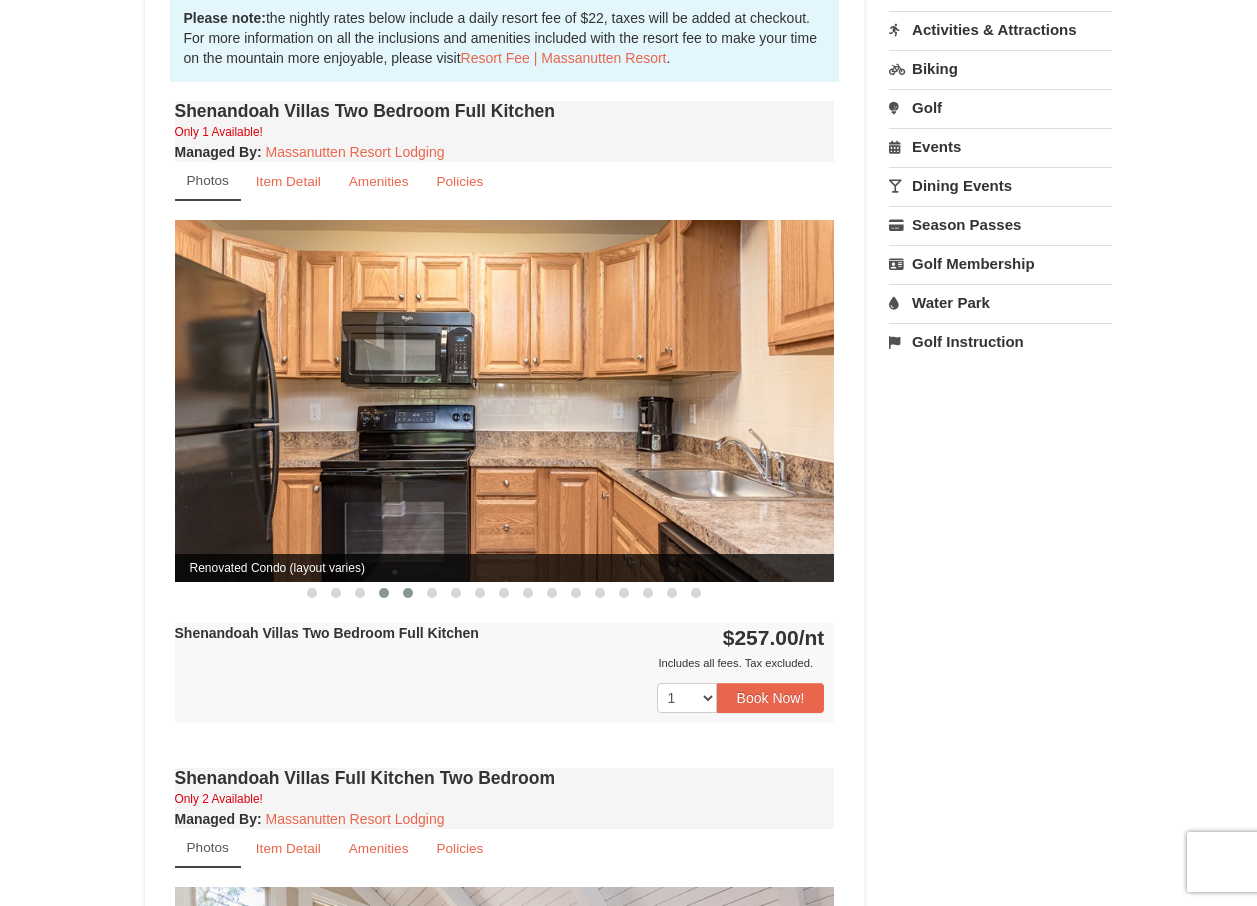 click at bounding box center [408, 593] 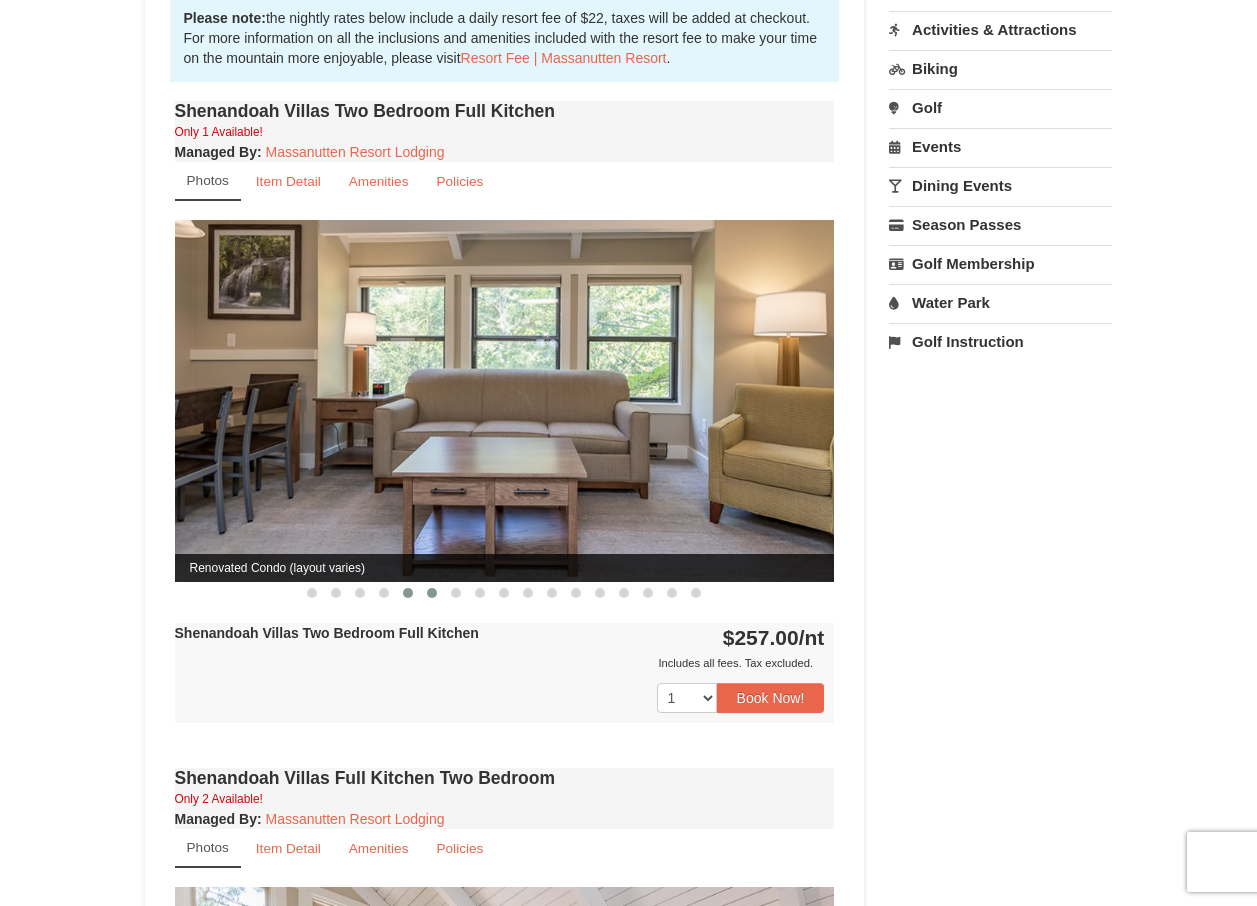 click at bounding box center [432, 593] 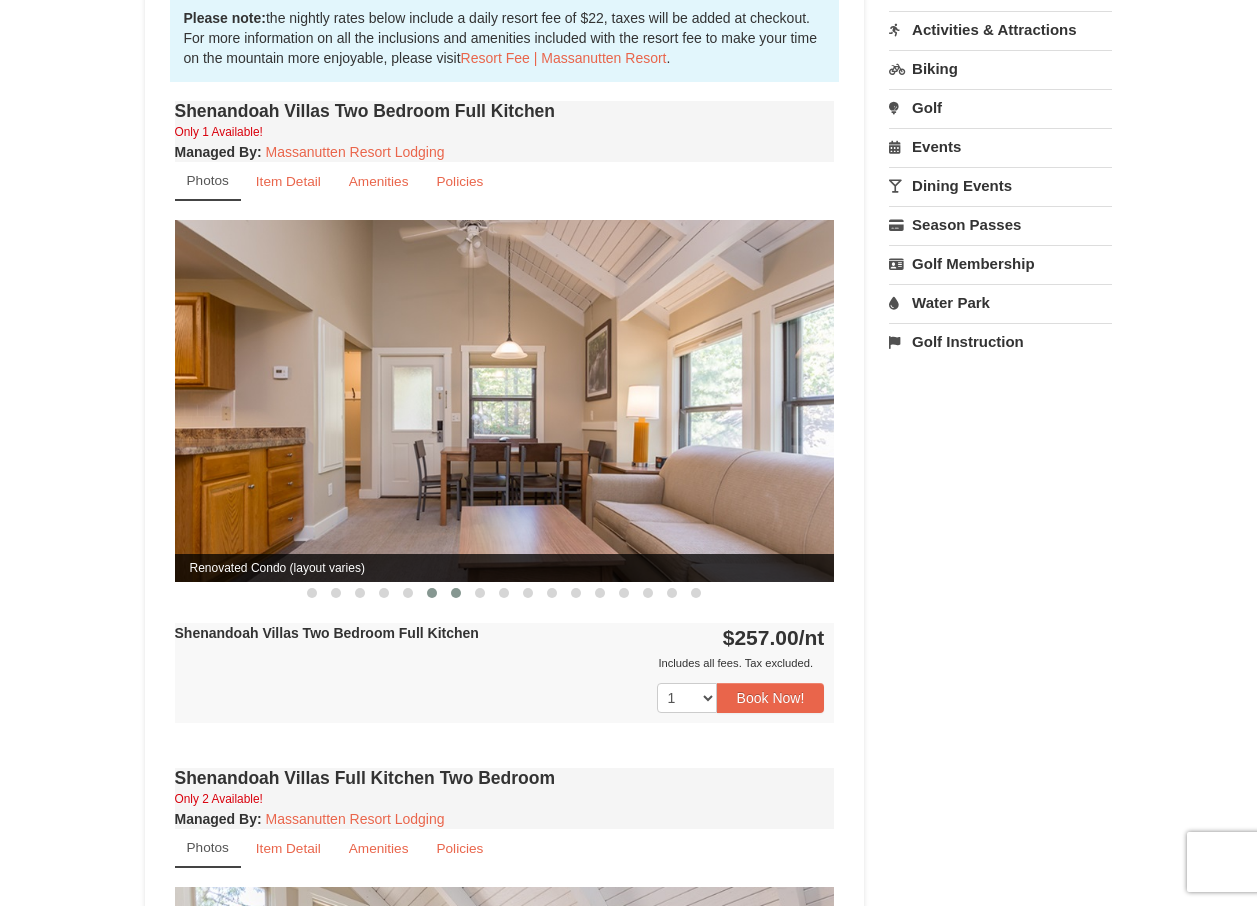 click at bounding box center (456, 593) 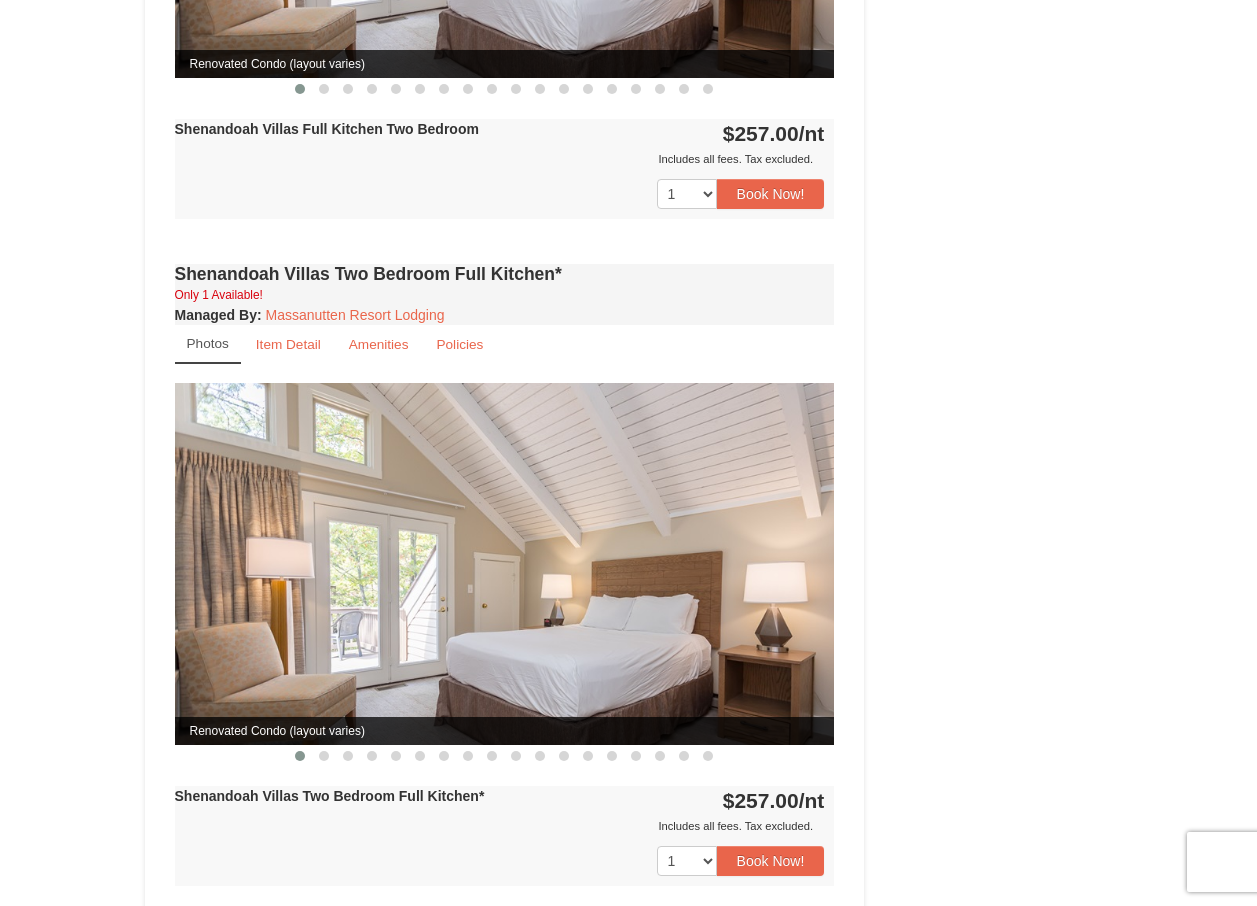scroll, scrollTop: 2200, scrollLeft: 0, axis: vertical 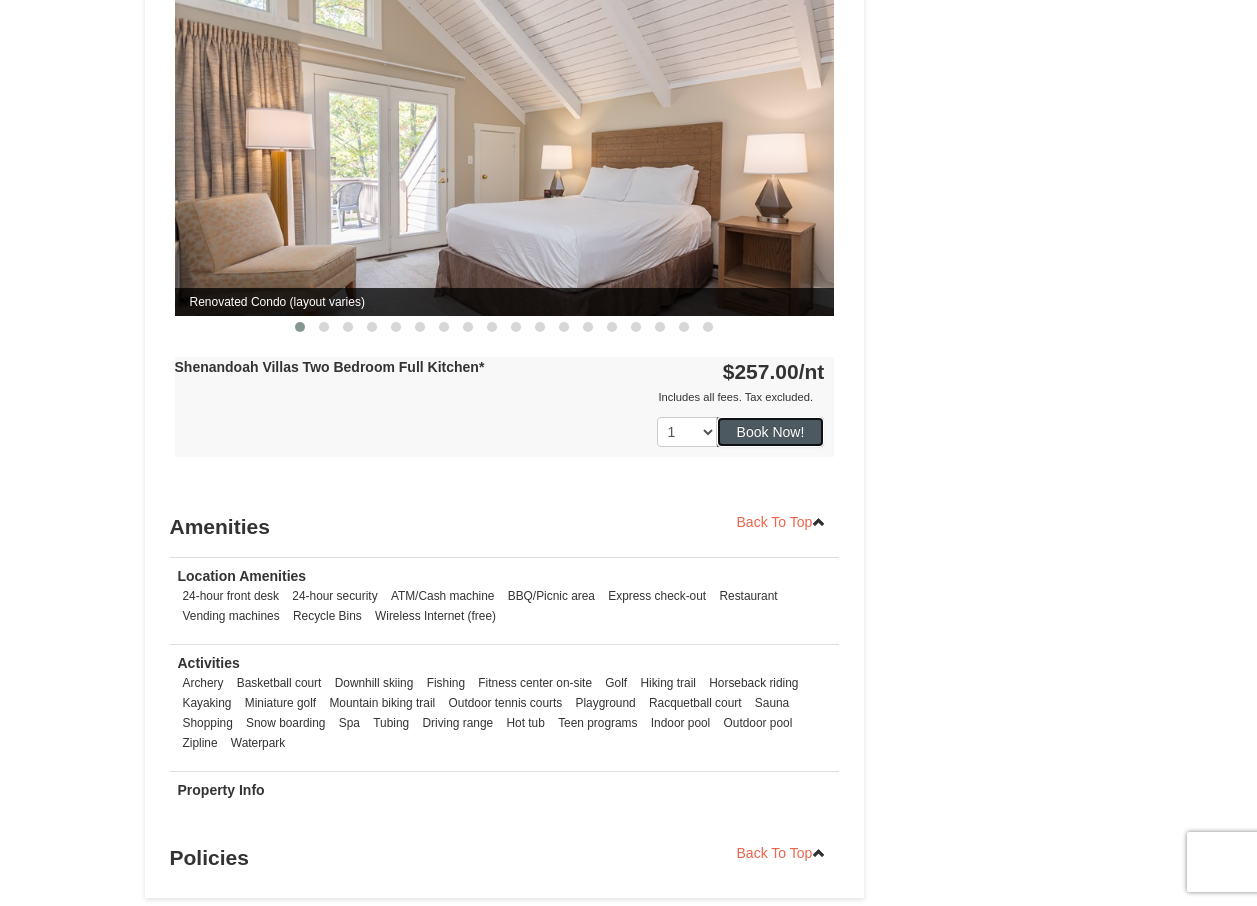 click on "Book Now!" at bounding box center [771, 432] 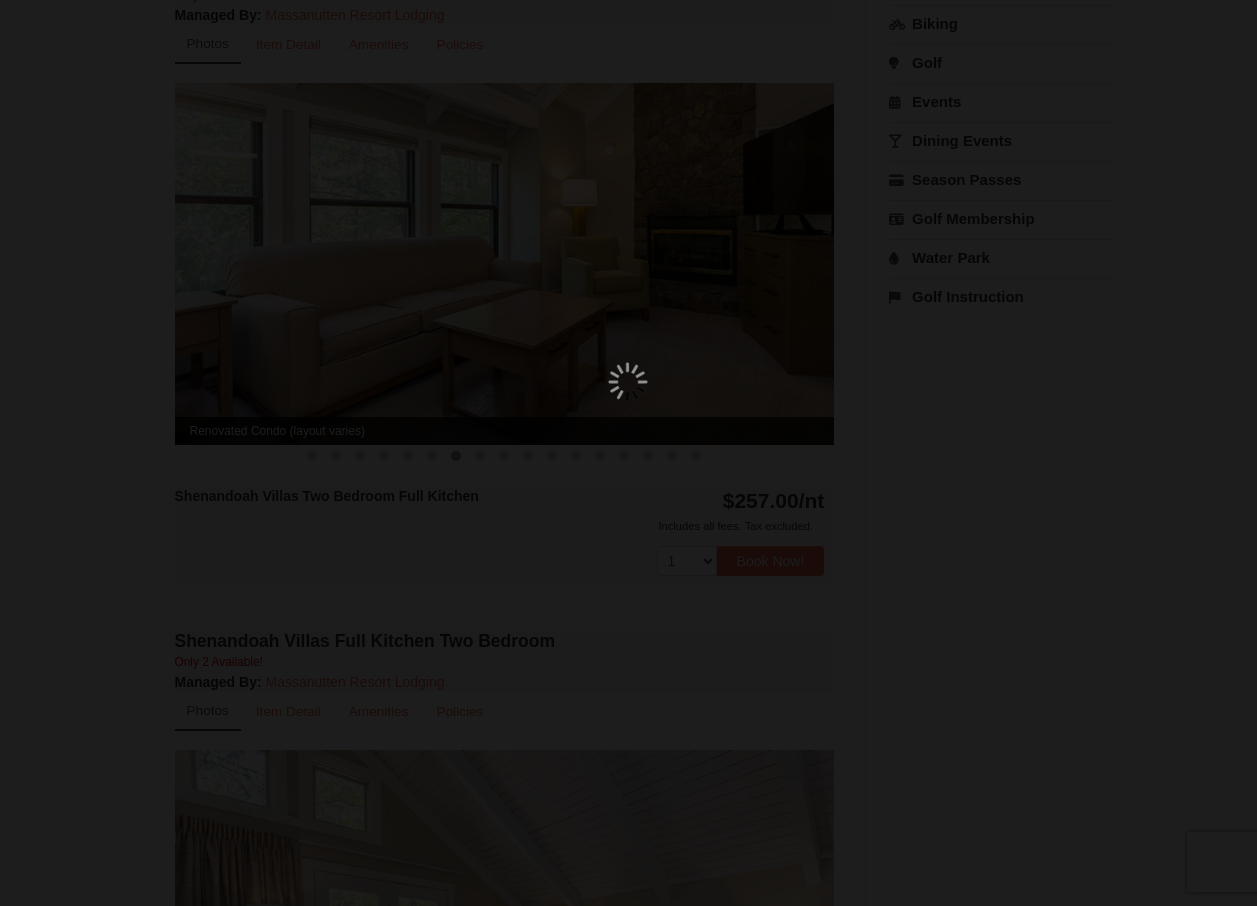 scroll, scrollTop: 195, scrollLeft: 0, axis: vertical 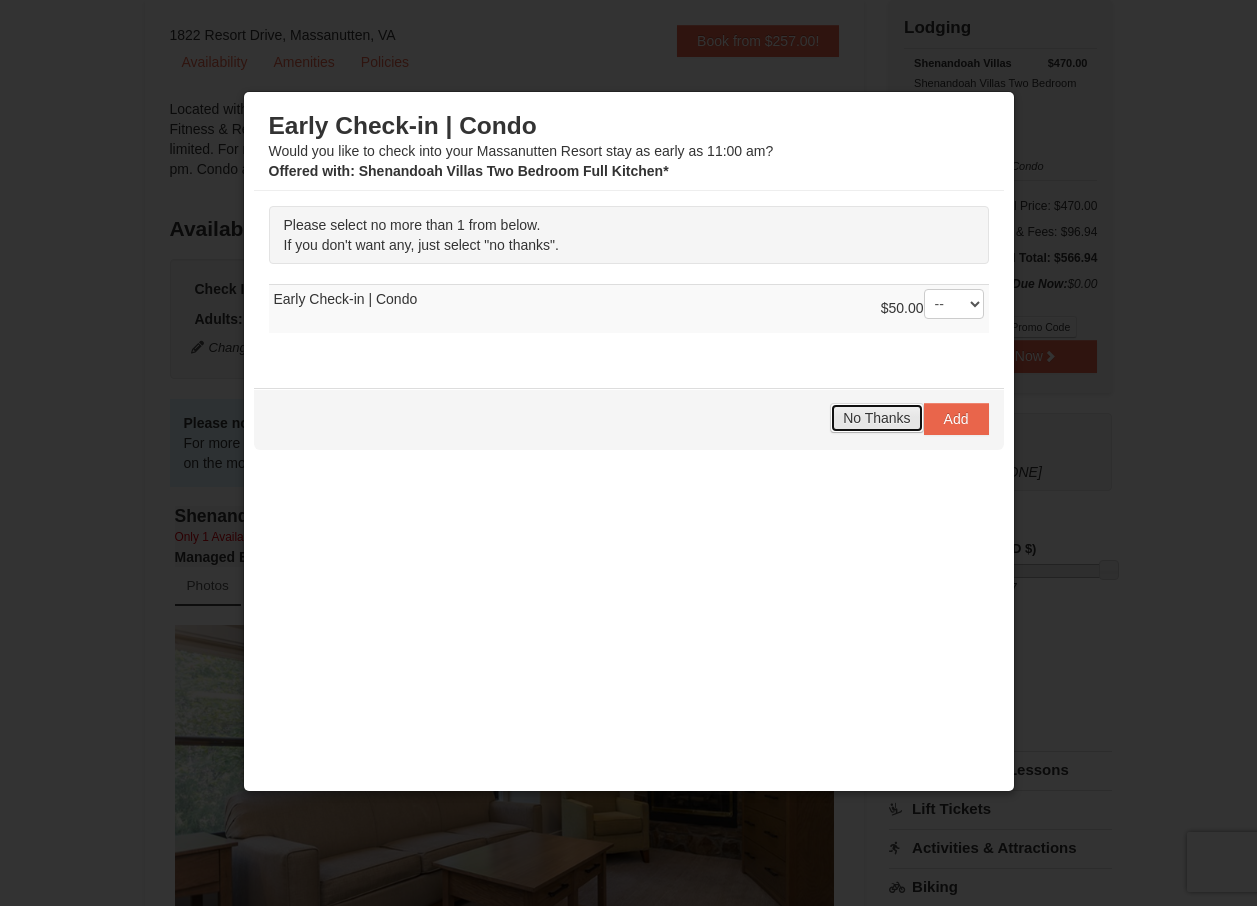 click on "No Thanks" at bounding box center [876, 418] 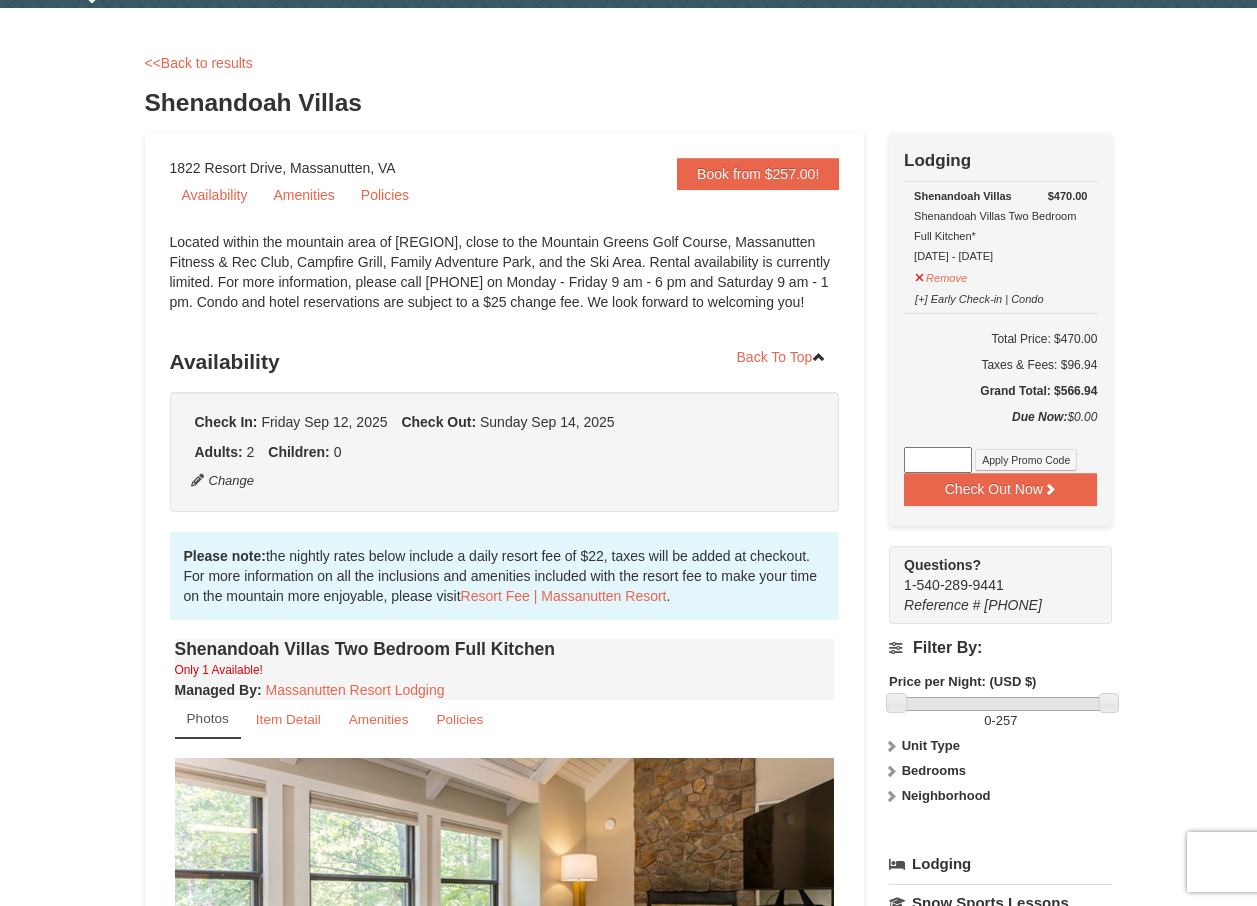 scroll, scrollTop: 0, scrollLeft: 0, axis: both 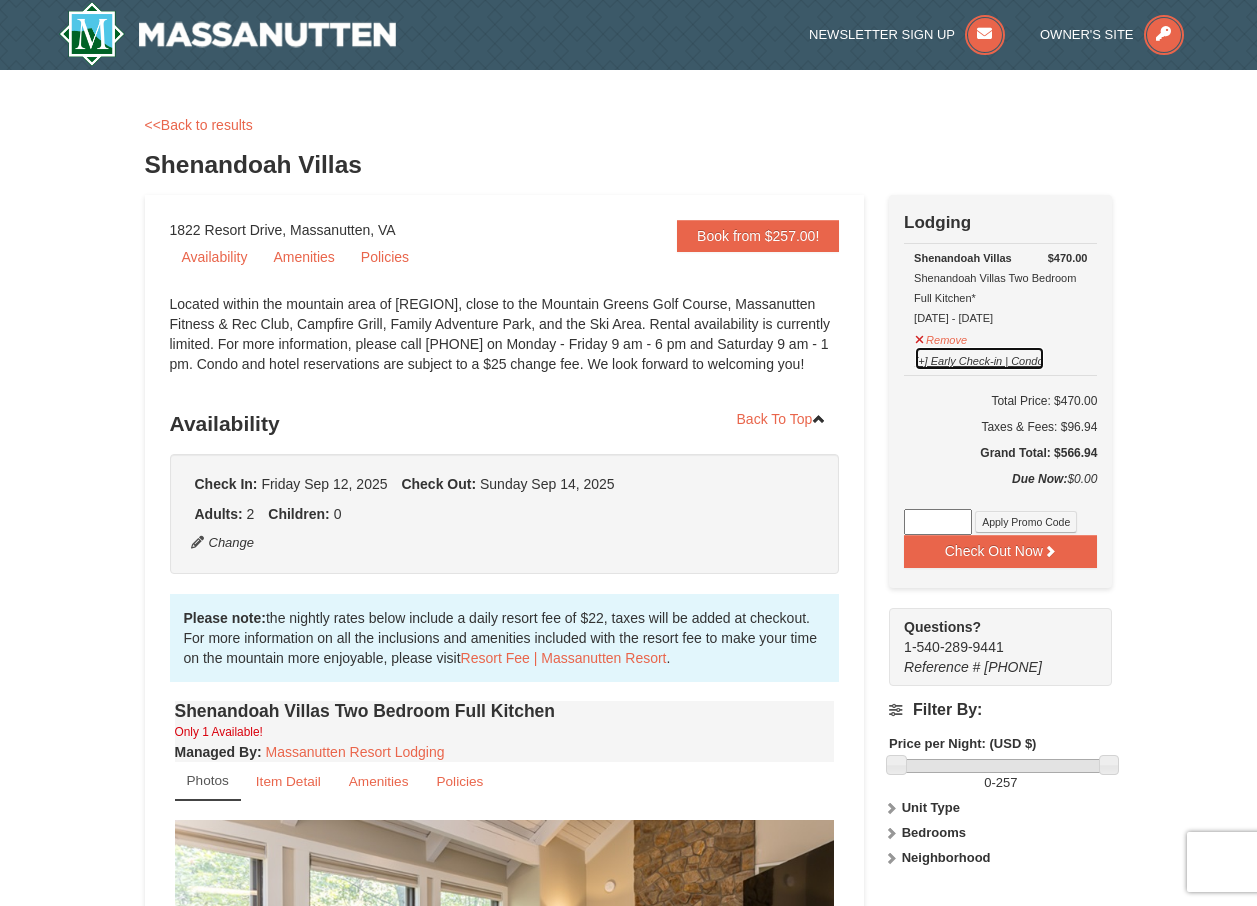 click on "[+] Early Check-in | Condo" at bounding box center (979, 358) 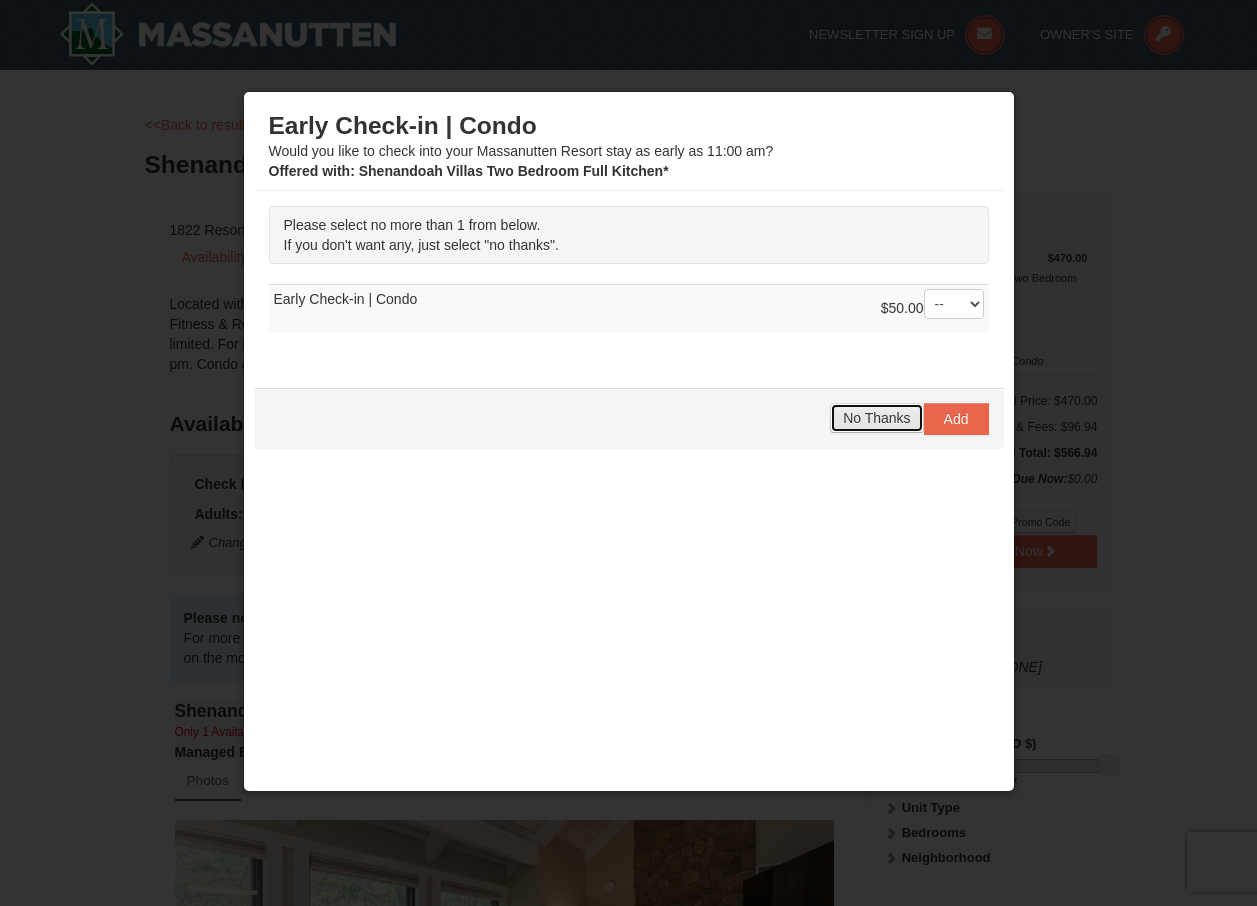click on "No Thanks" at bounding box center [876, 418] 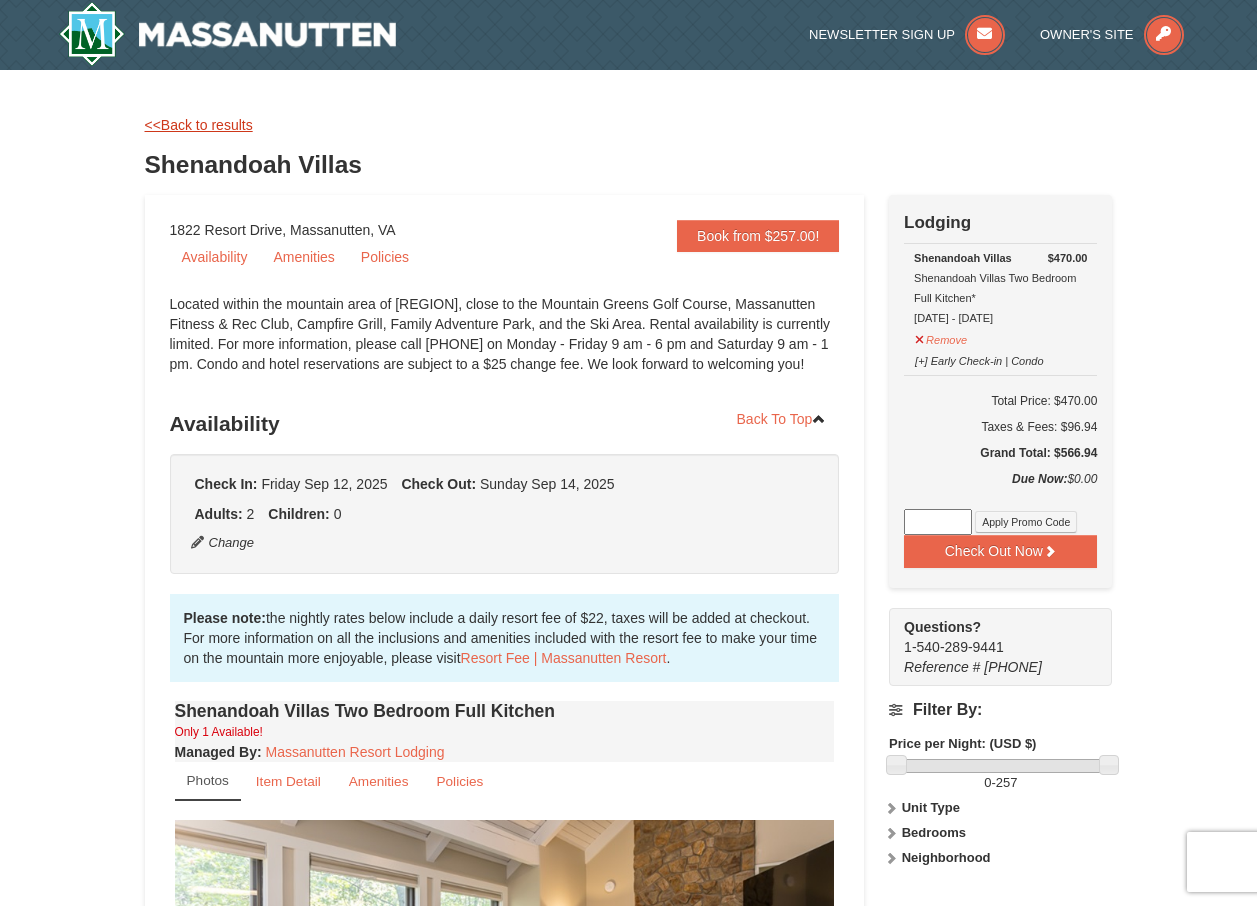 click on "<<Back to results" at bounding box center [199, 125] 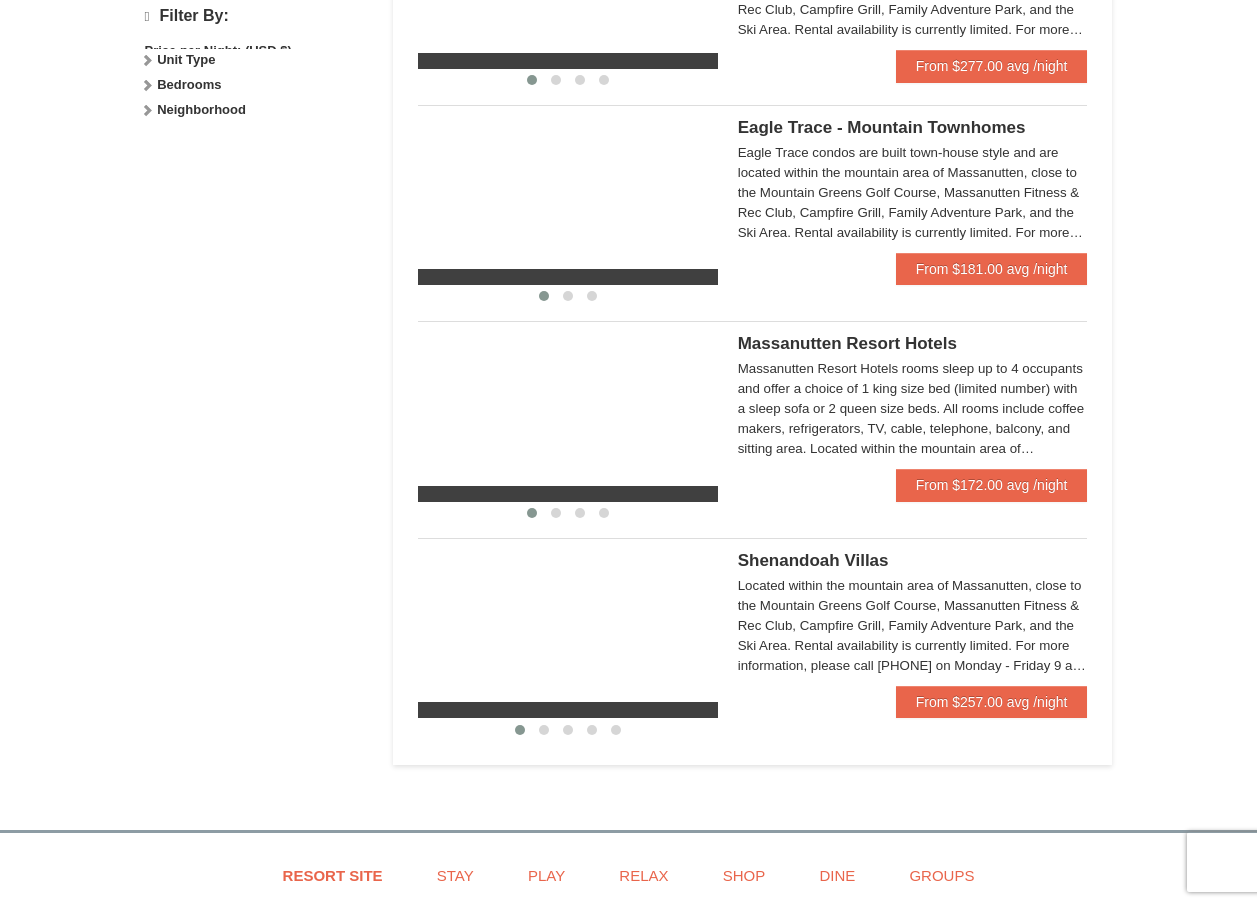 scroll, scrollTop: 950, scrollLeft: 0, axis: vertical 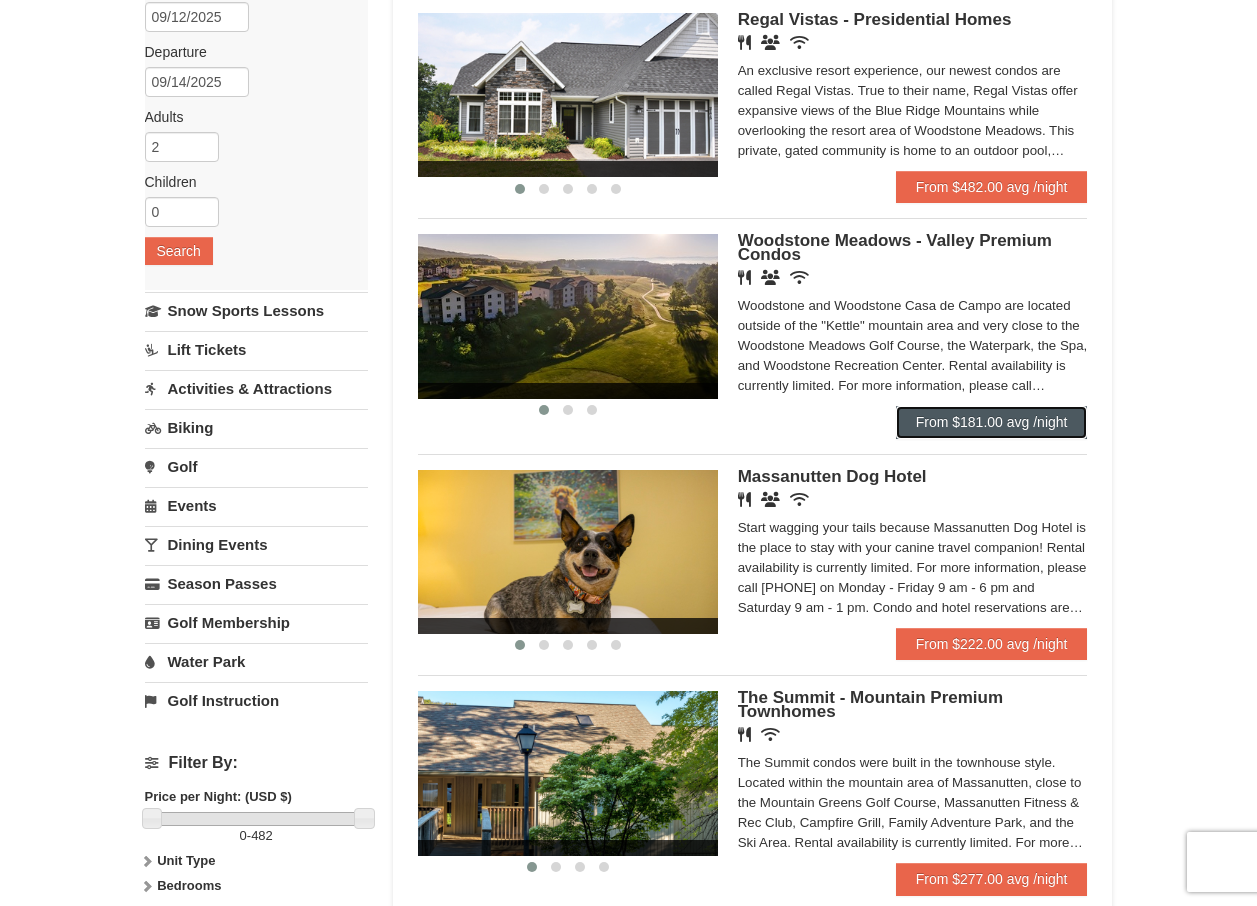 click on "From $181.00 avg /night" at bounding box center (992, 422) 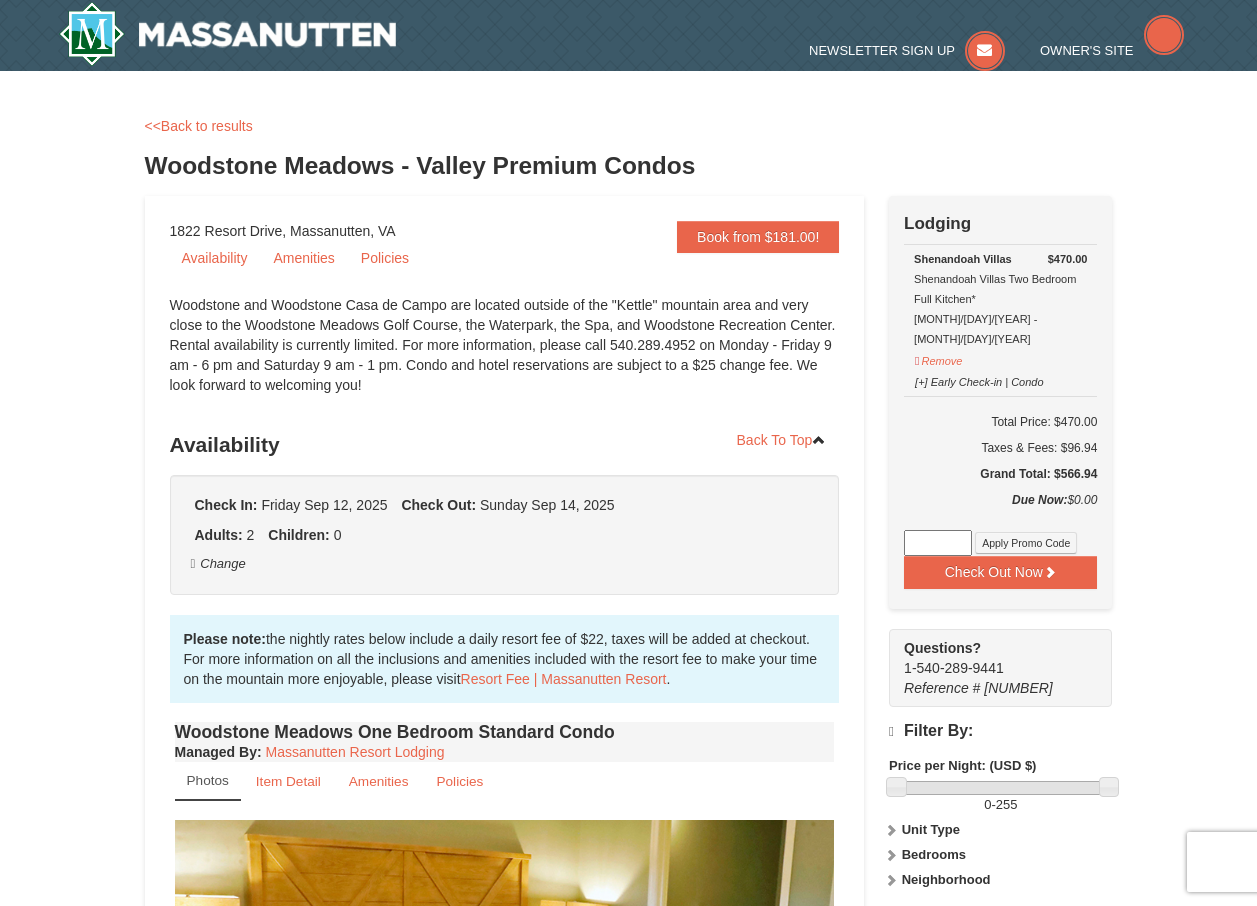 scroll, scrollTop: 0, scrollLeft: 0, axis: both 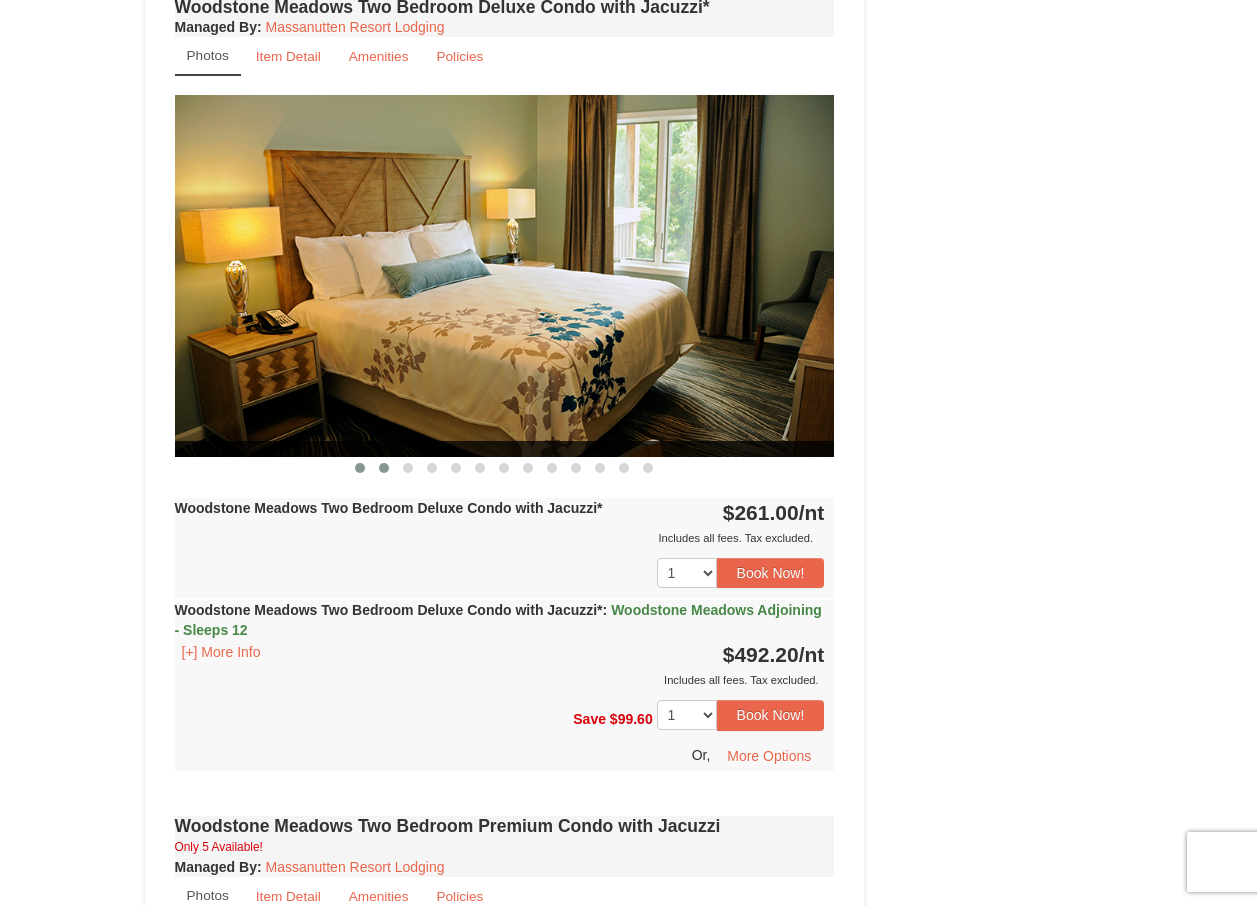 click at bounding box center [384, 468] 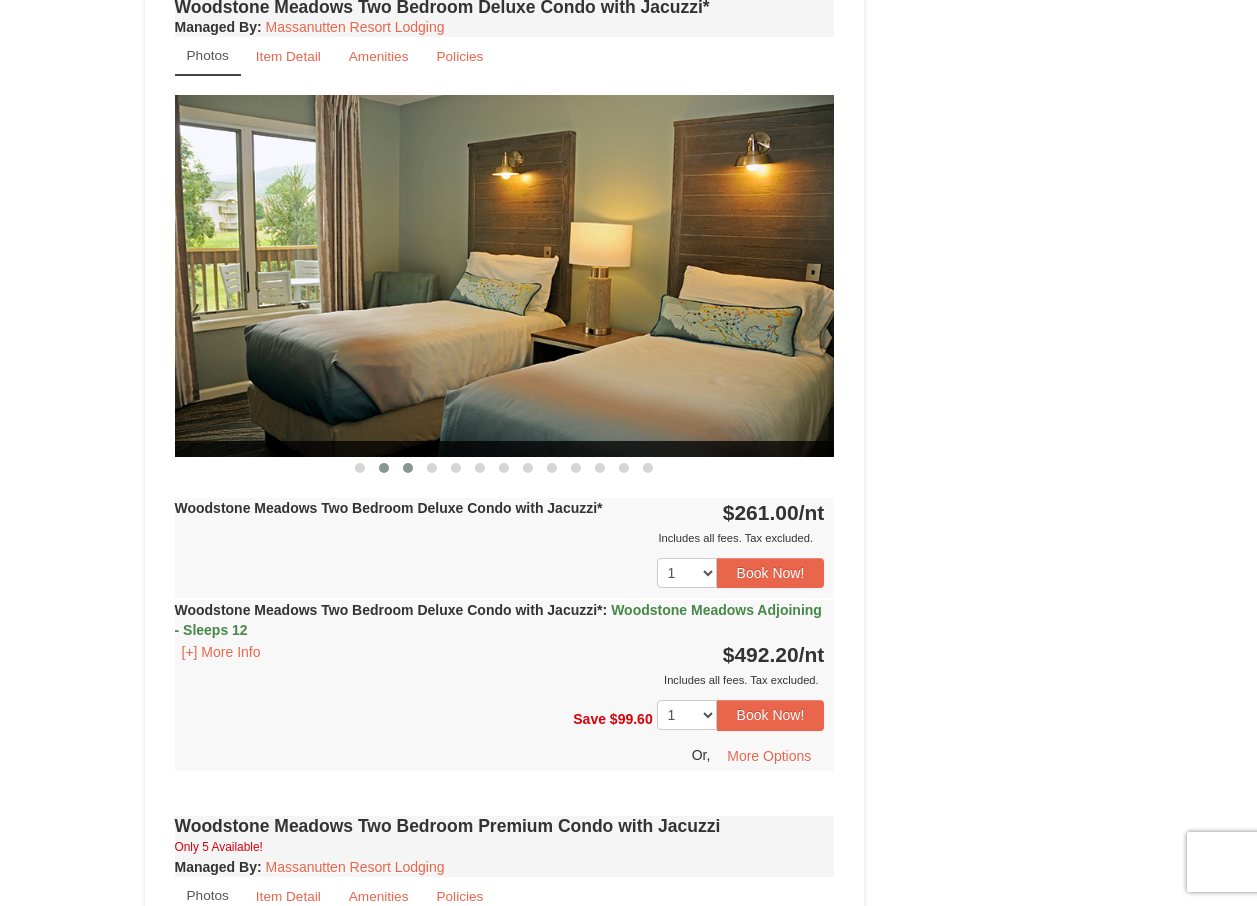 click at bounding box center [408, 468] 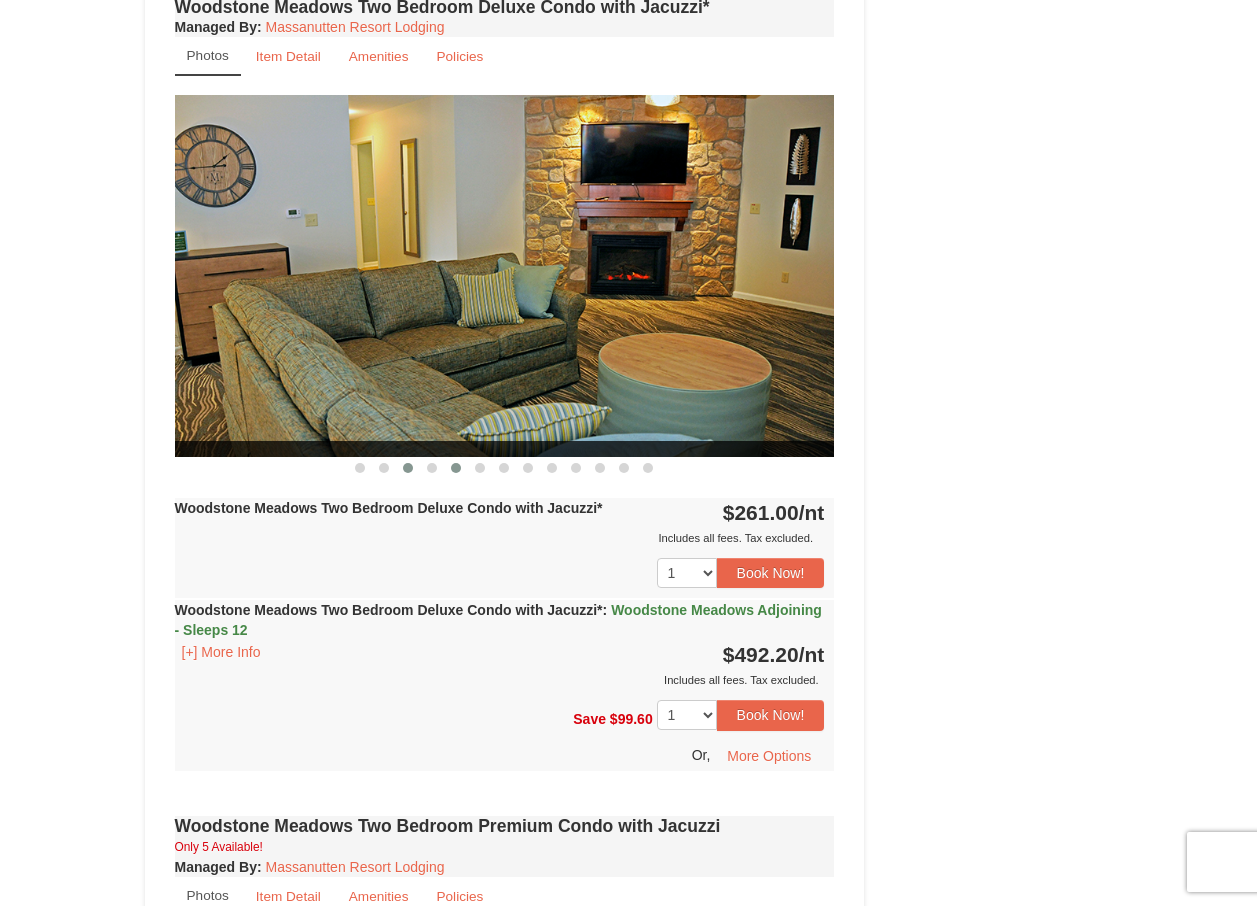 click at bounding box center [456, 468] 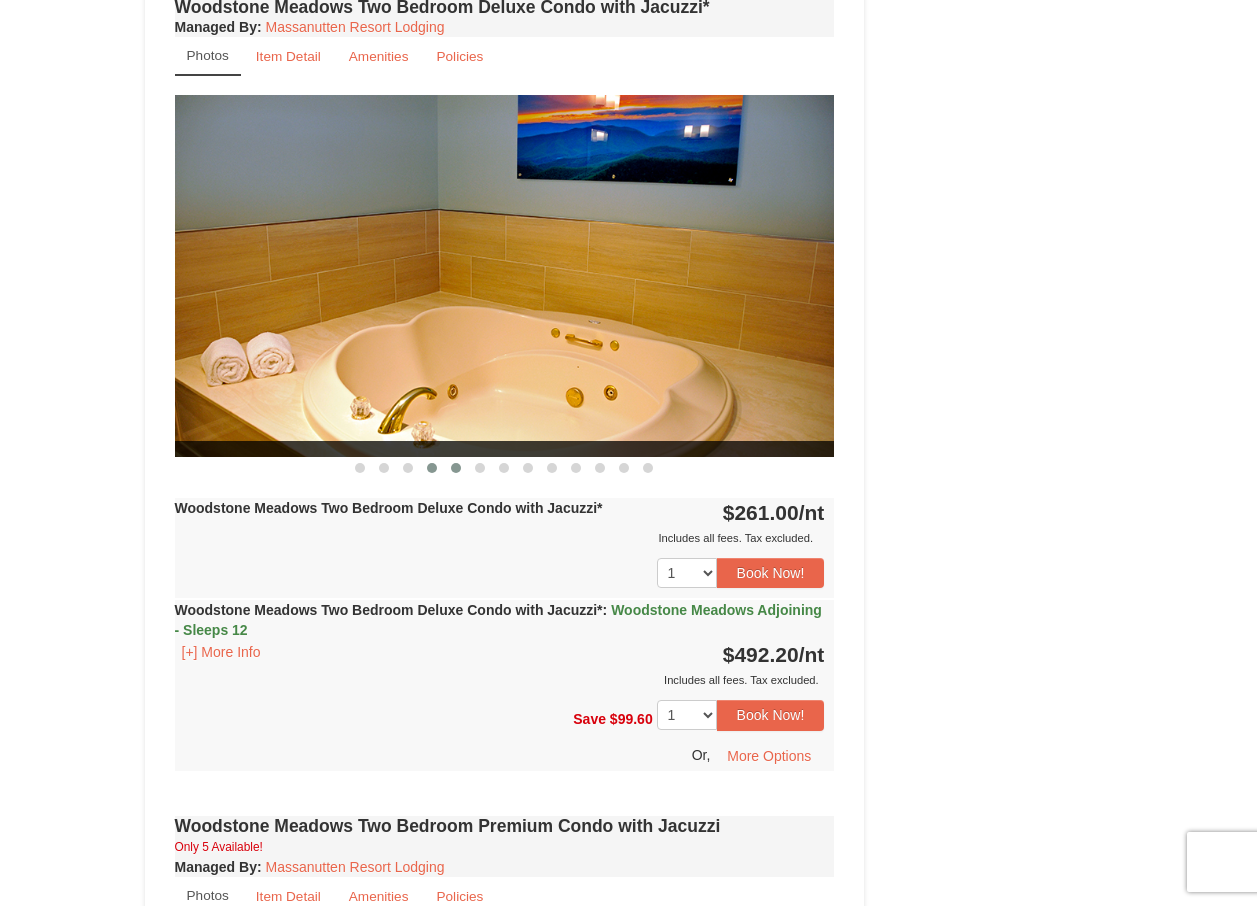 click at bounding box center (432, 468) 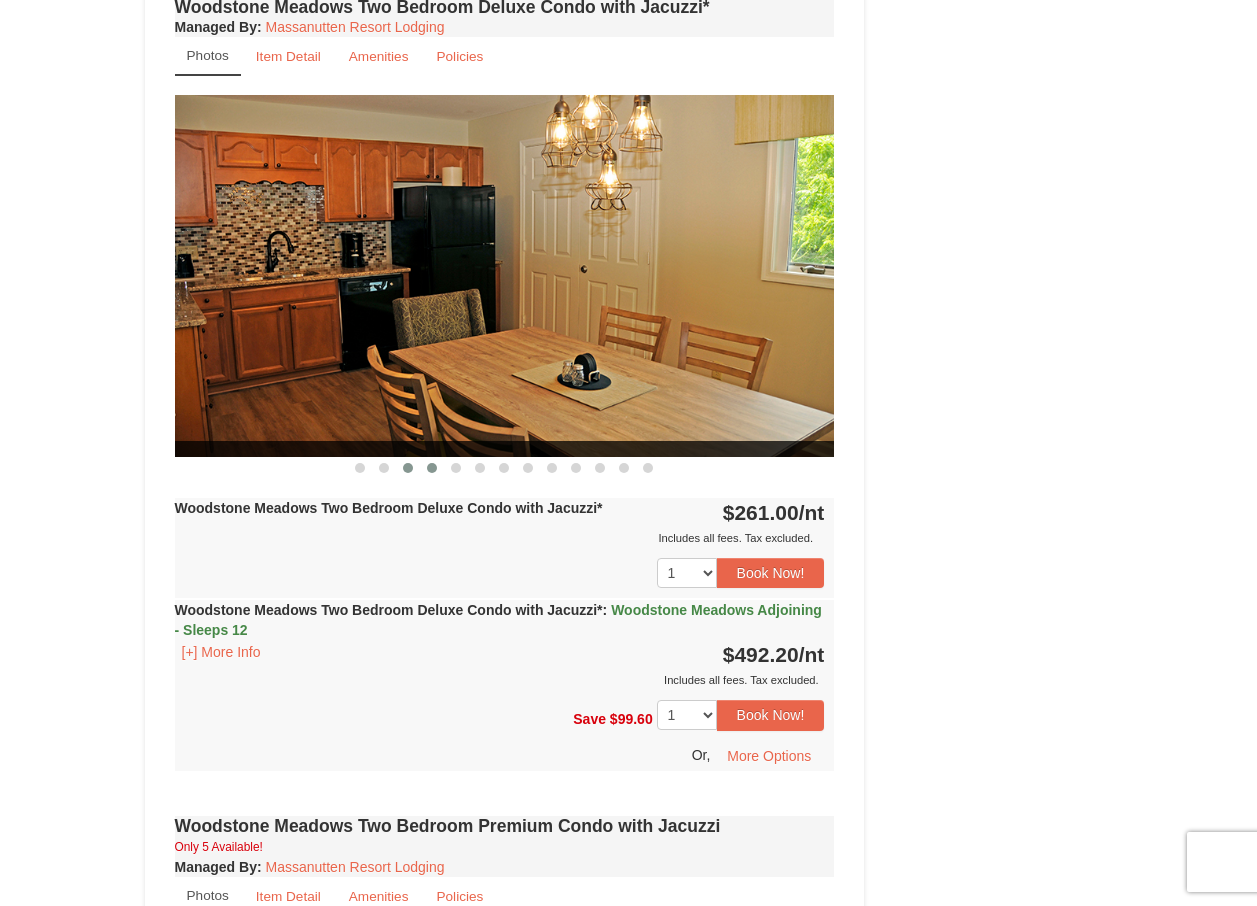 click at bounding box center [408, 468] 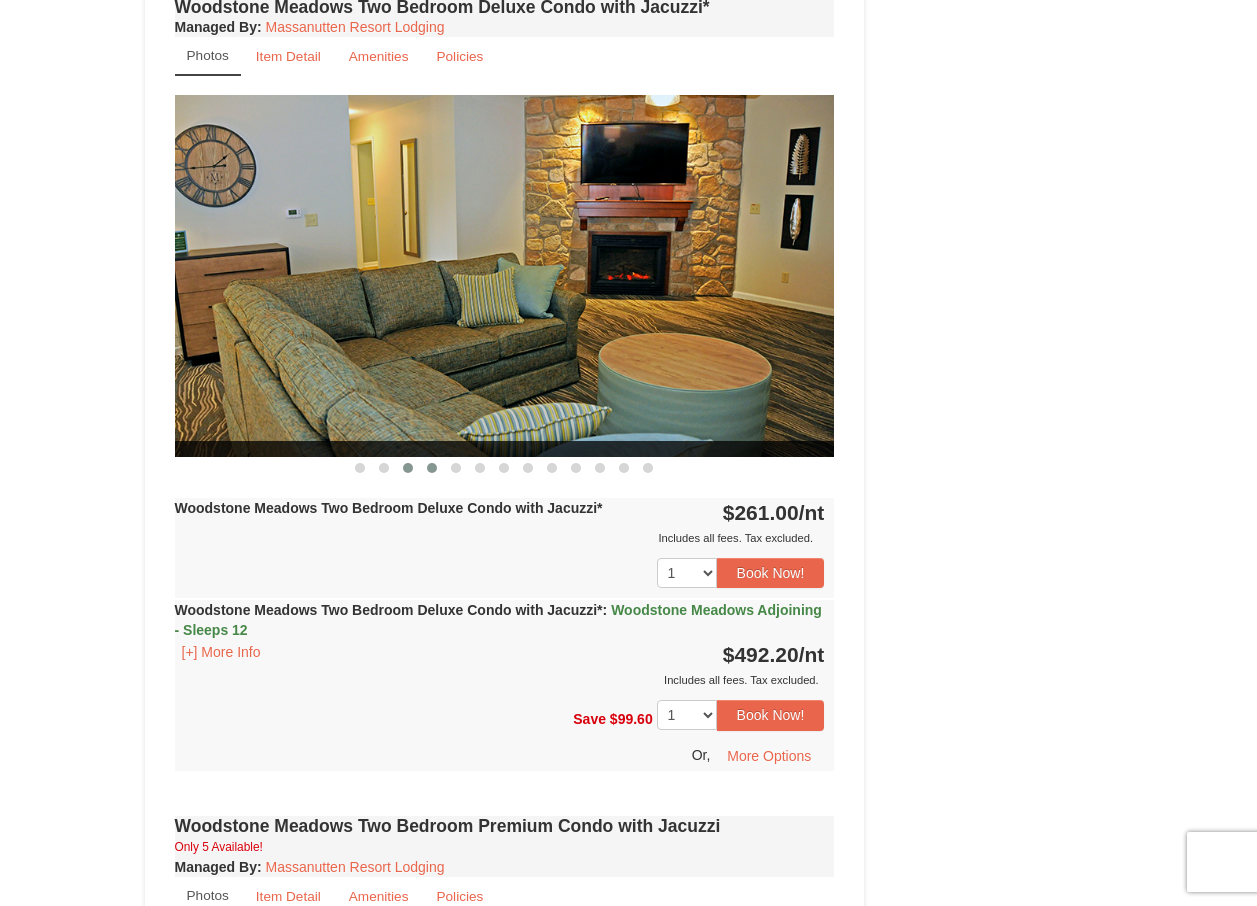 click at bounding box center (432, 468) 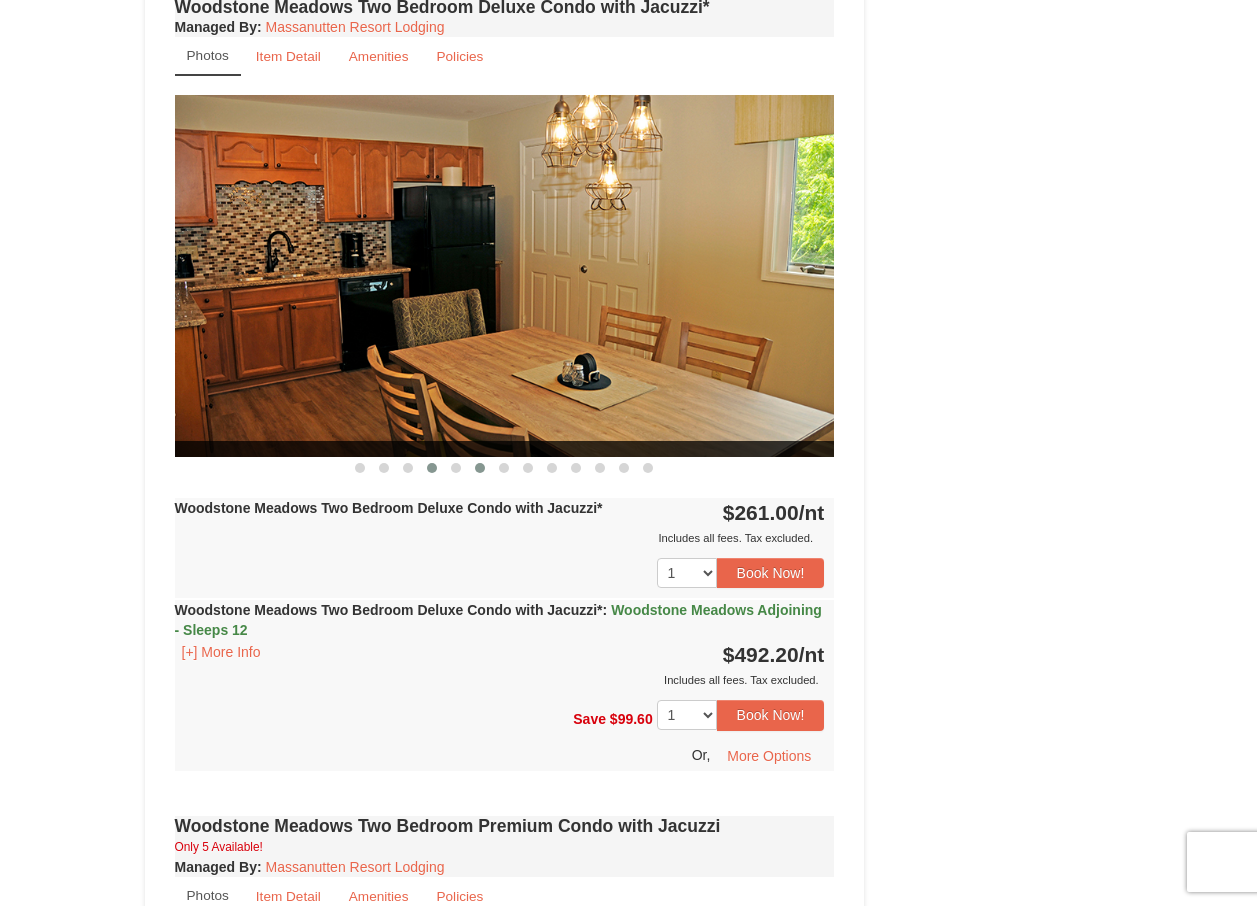drag, startPoint x: 456, startPoint y: 472, endPoint x: 472, endPoint y: 473, distance: 16.03122 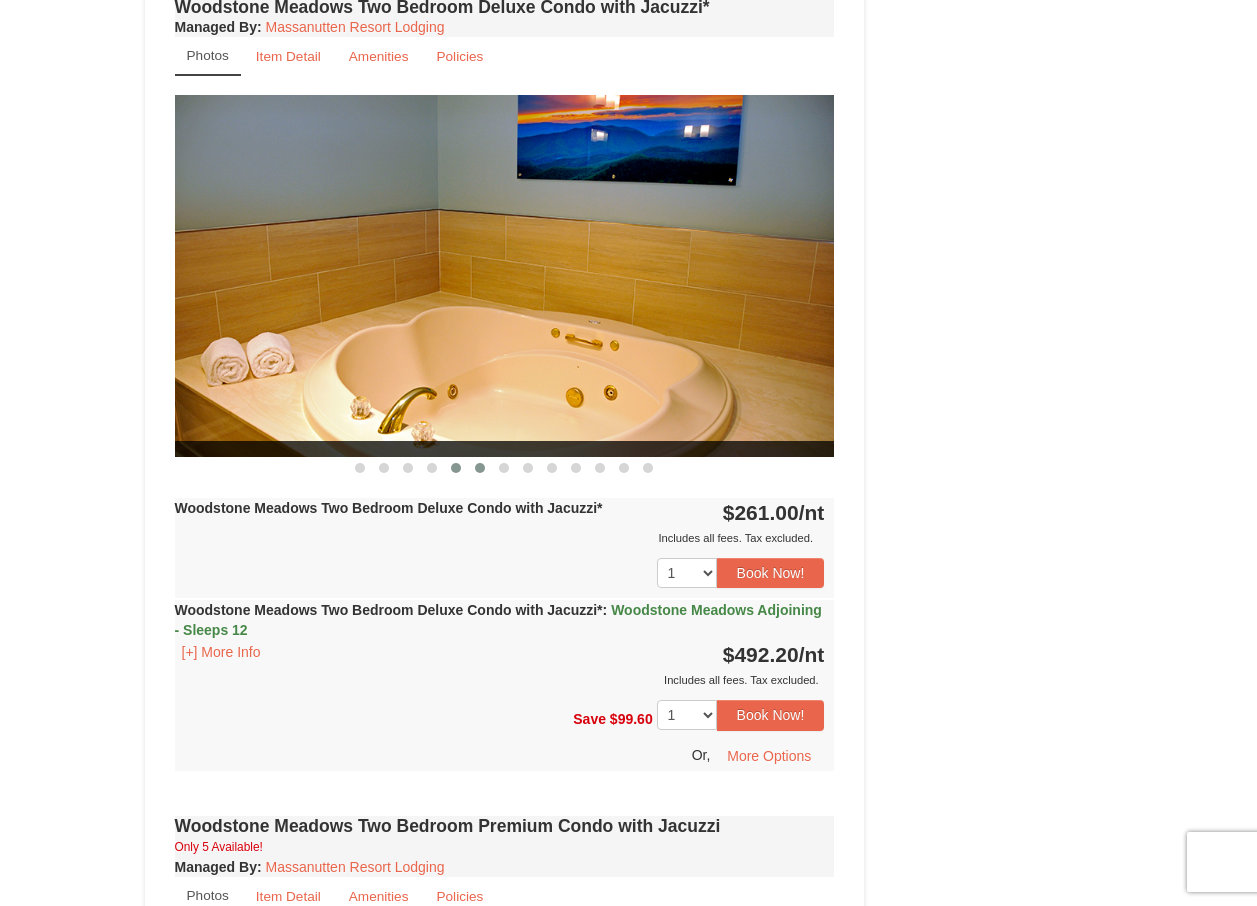 click at bounding box center [480, 468] 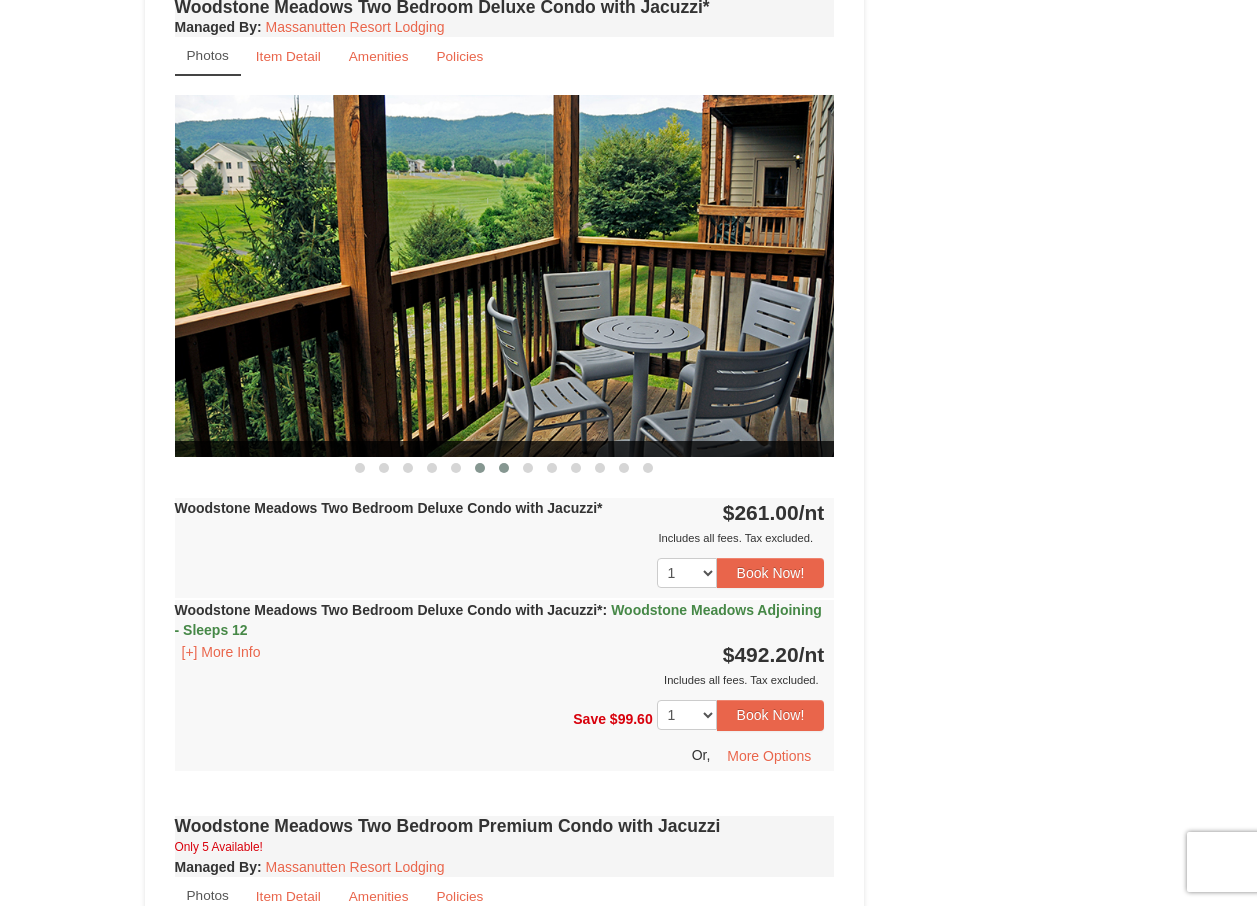 click at bounding box center (504, 468) 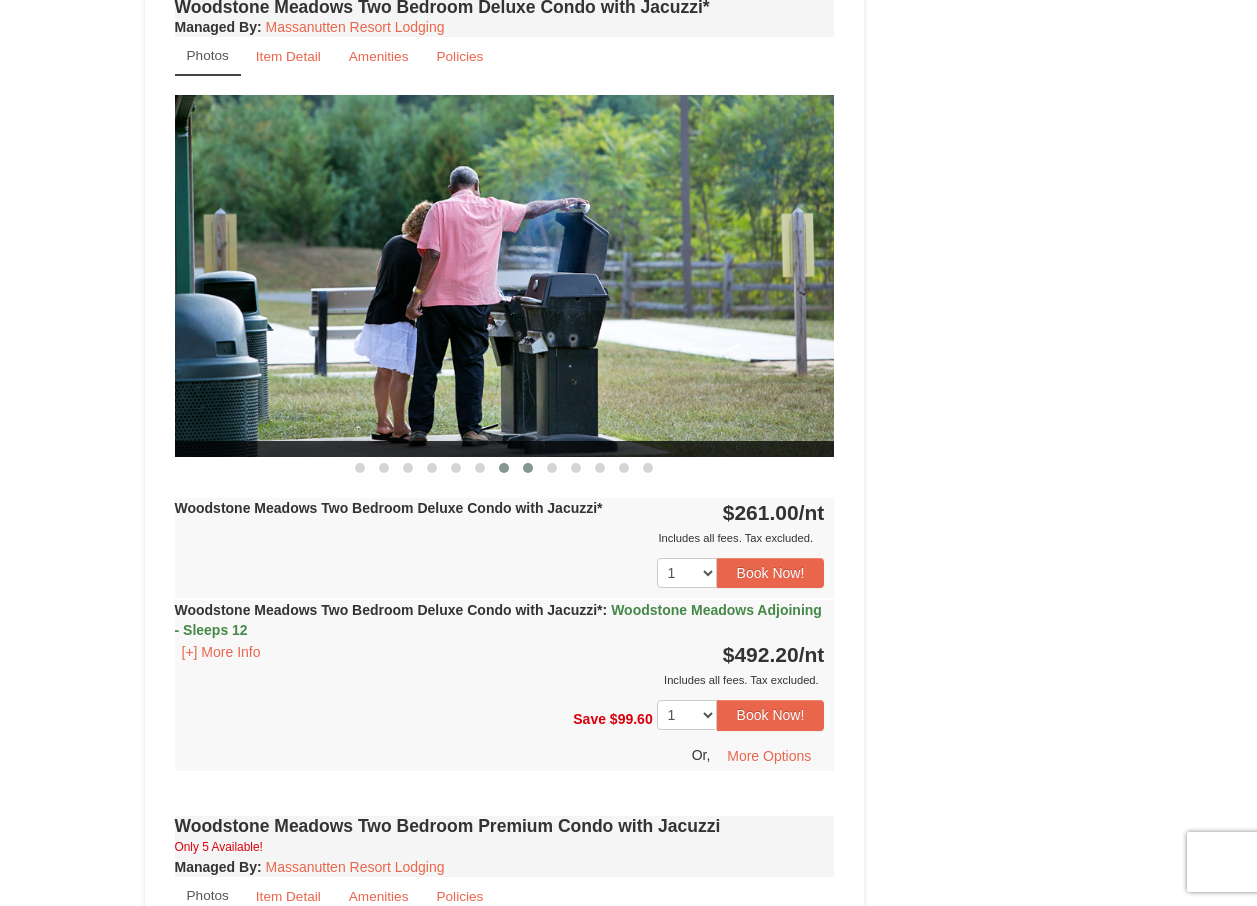 click at bounding box center (528, 468) 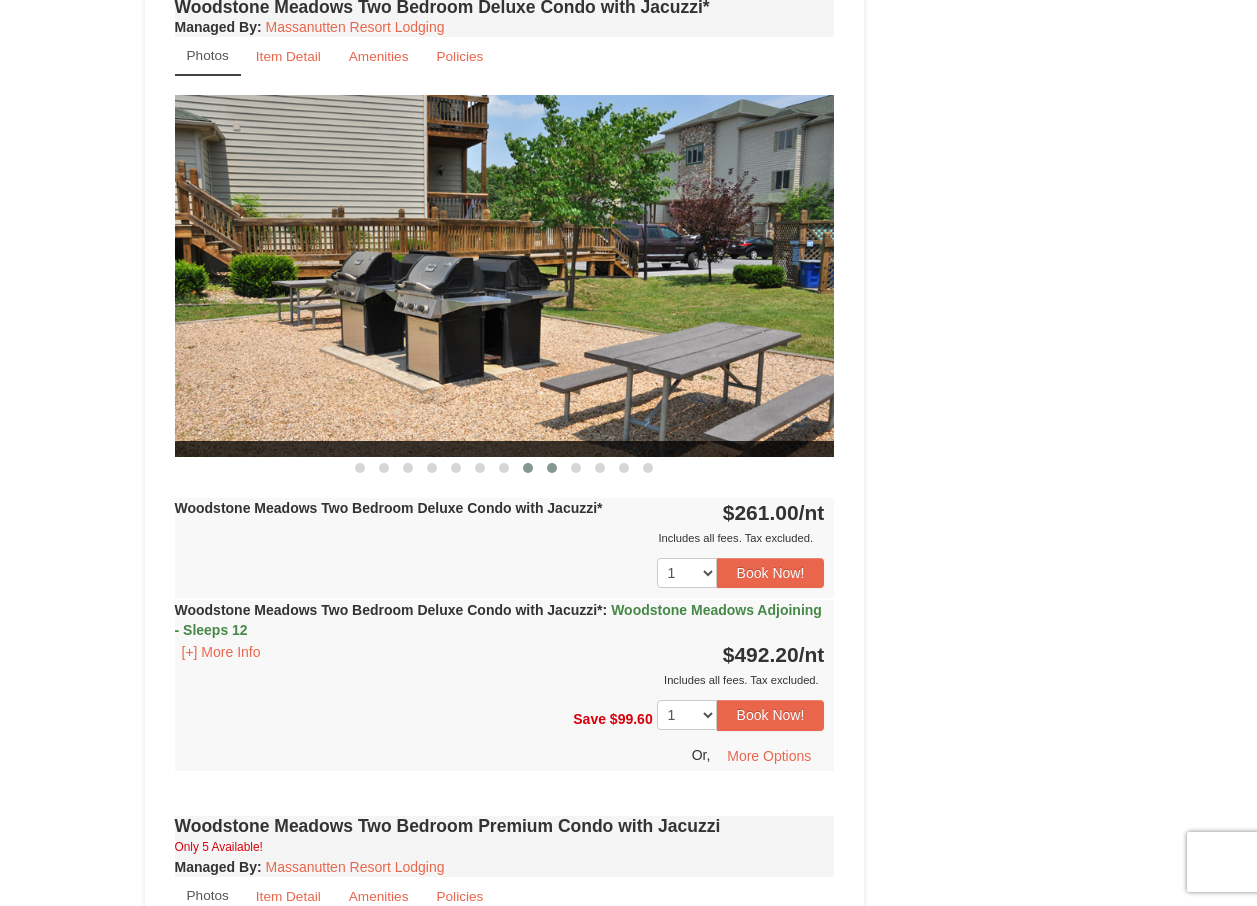 click at bounding box center [552, 468] 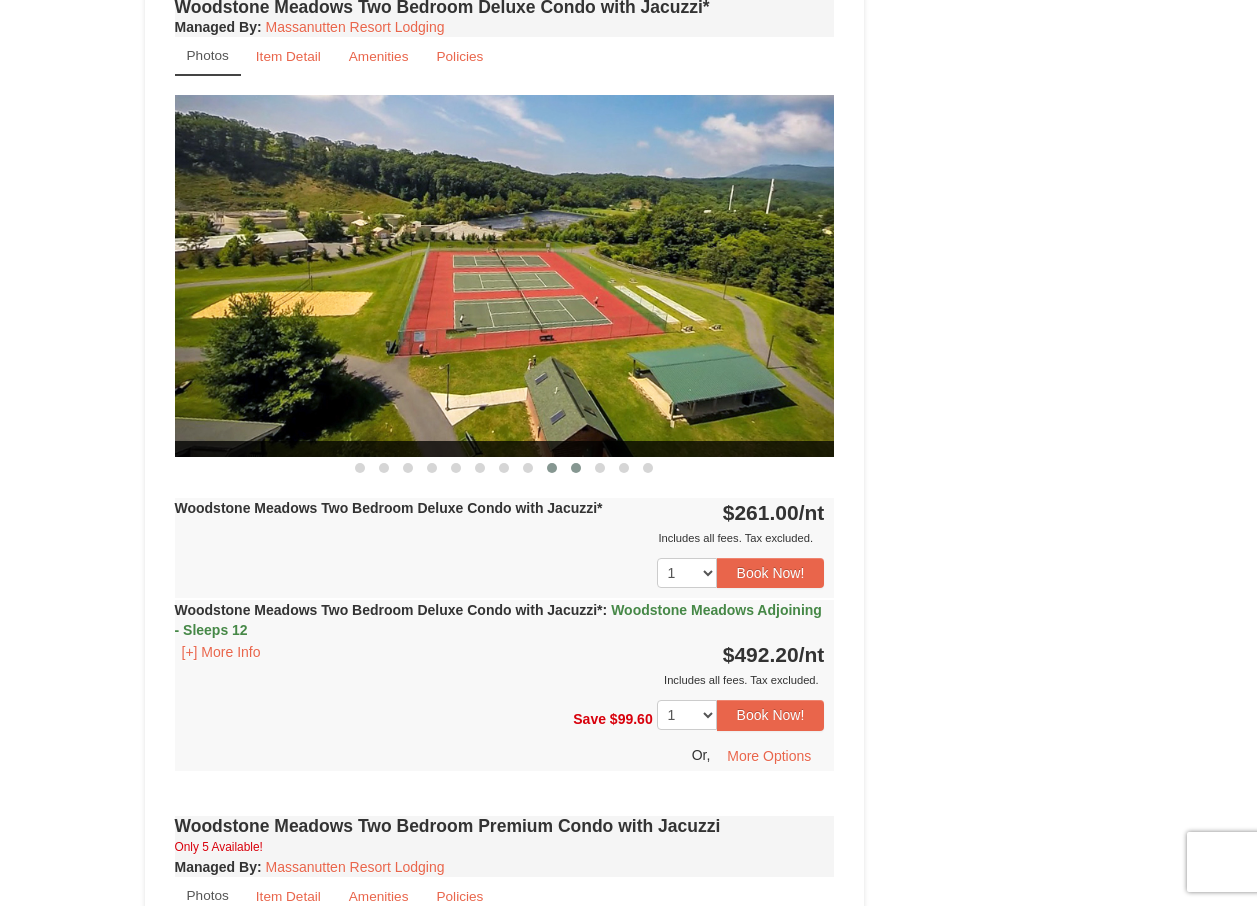 click at bounding box center [576, 468] 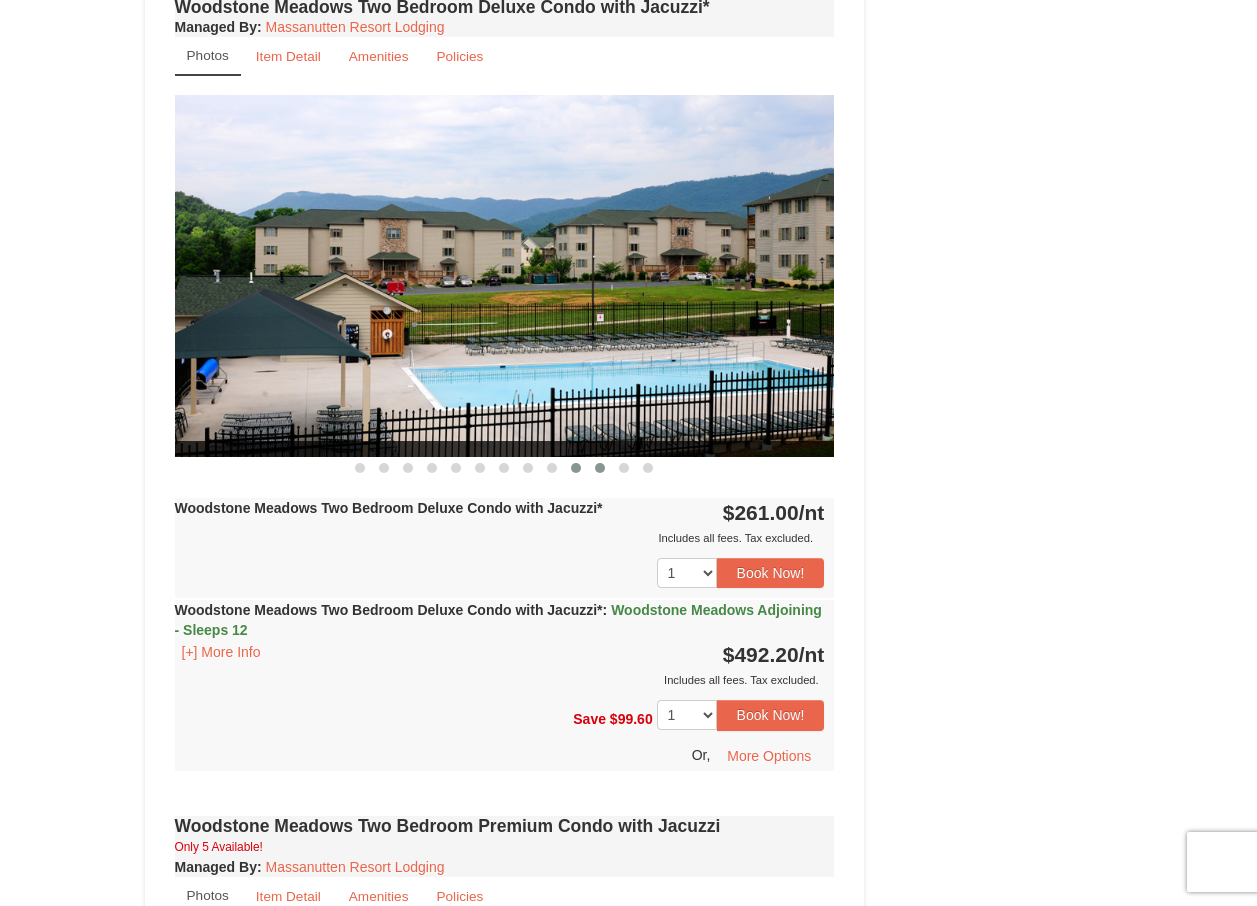 click at bounding box center (600, 468) 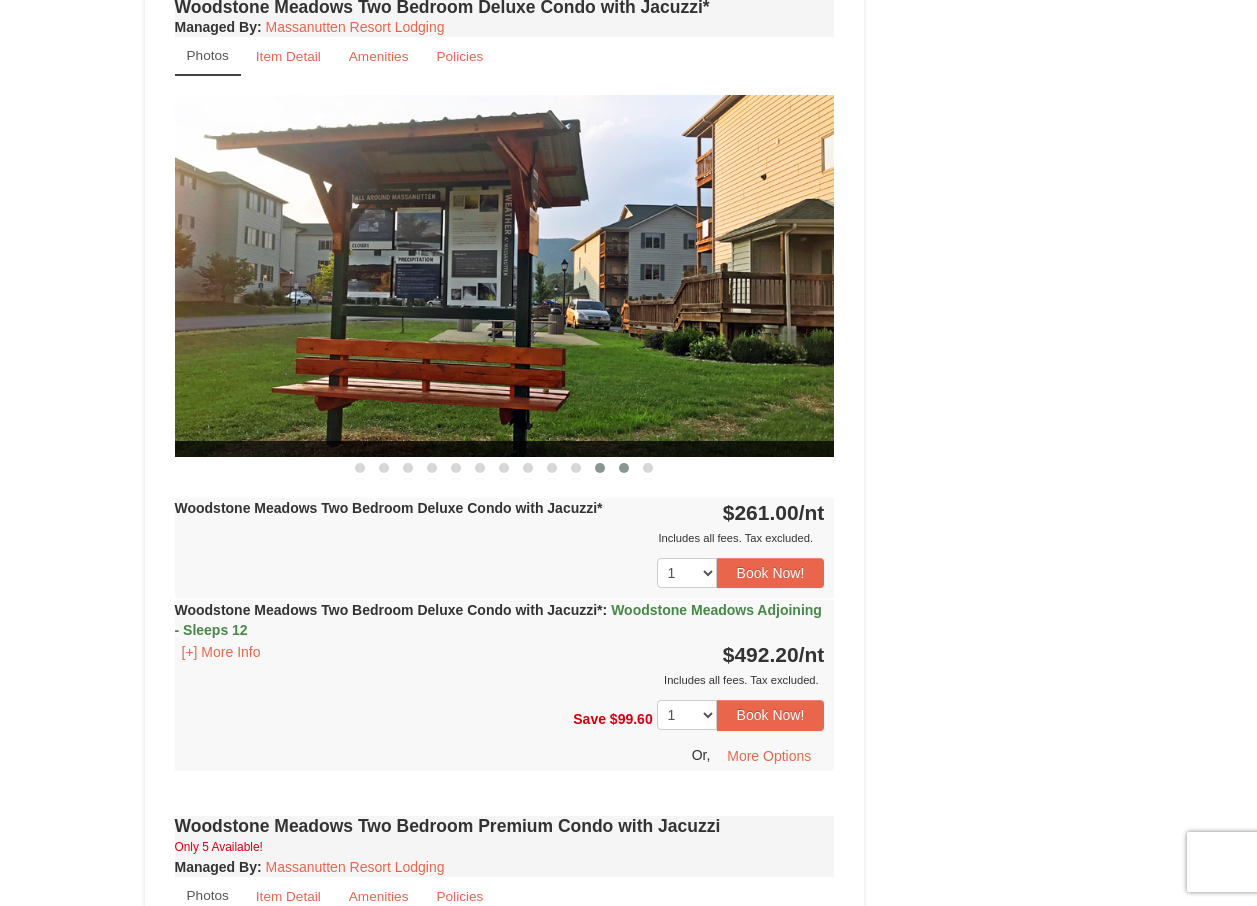 click at bounding box center (624, 468) 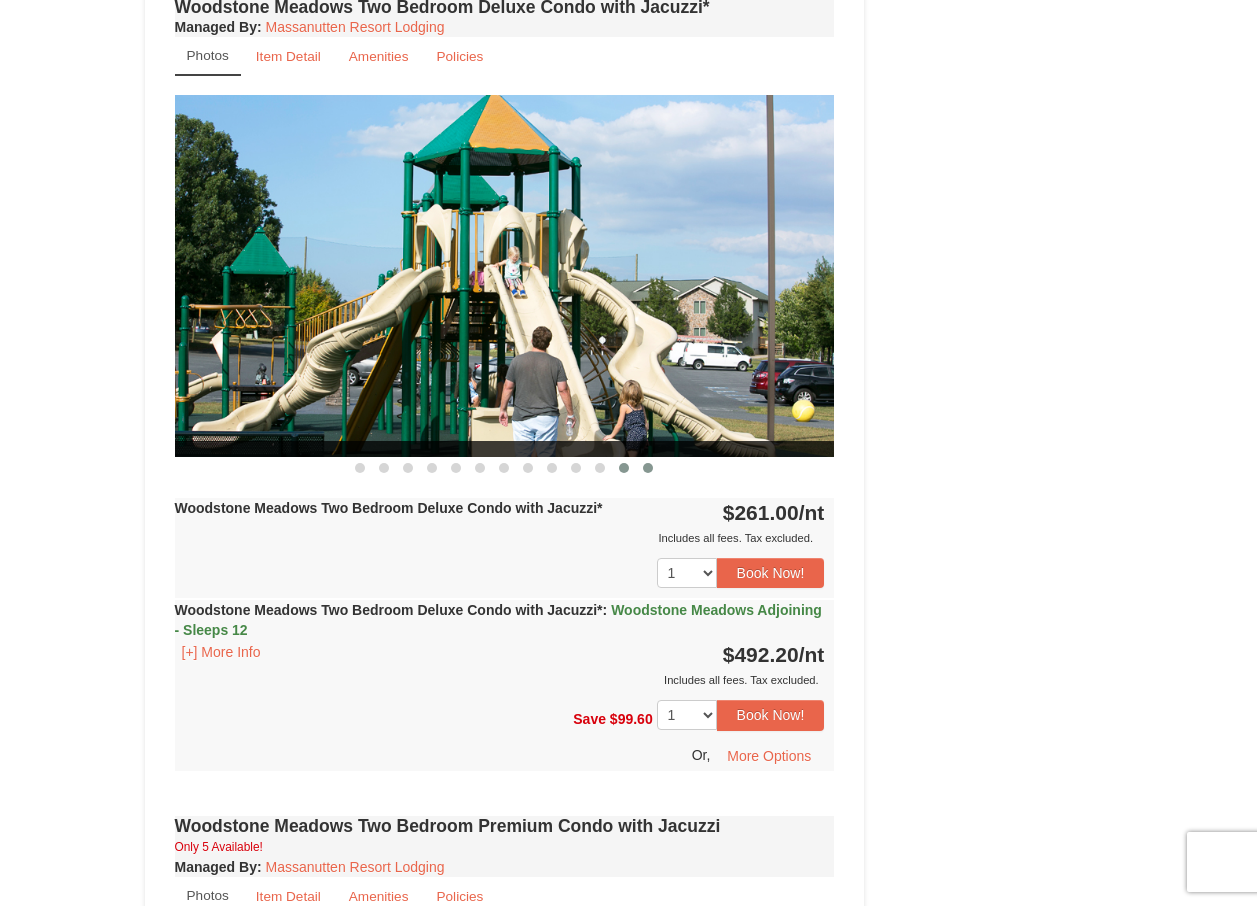 click at bounding box center (648, 468) 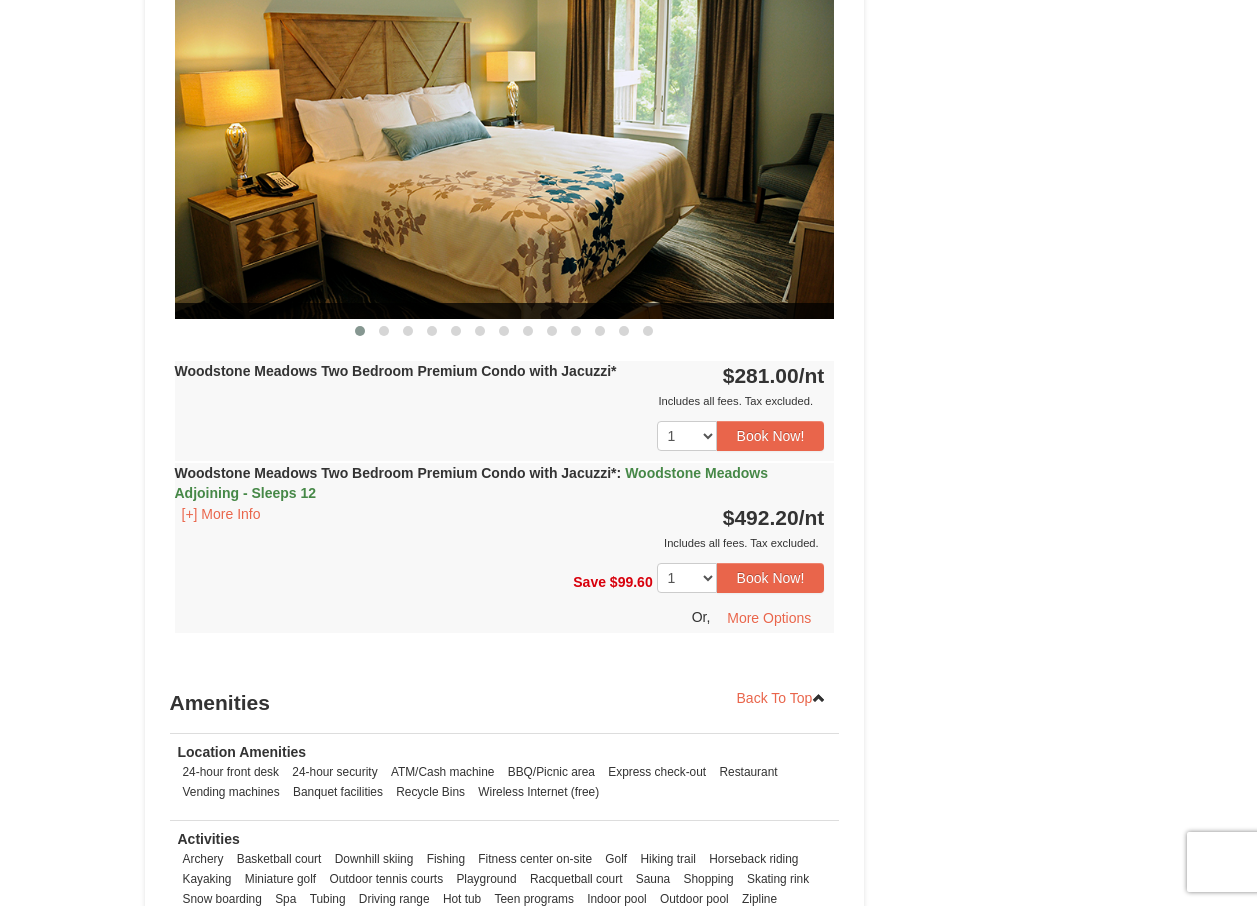 scroll, scrollTop: 5000, scrollLeft: 0, axis: vertical 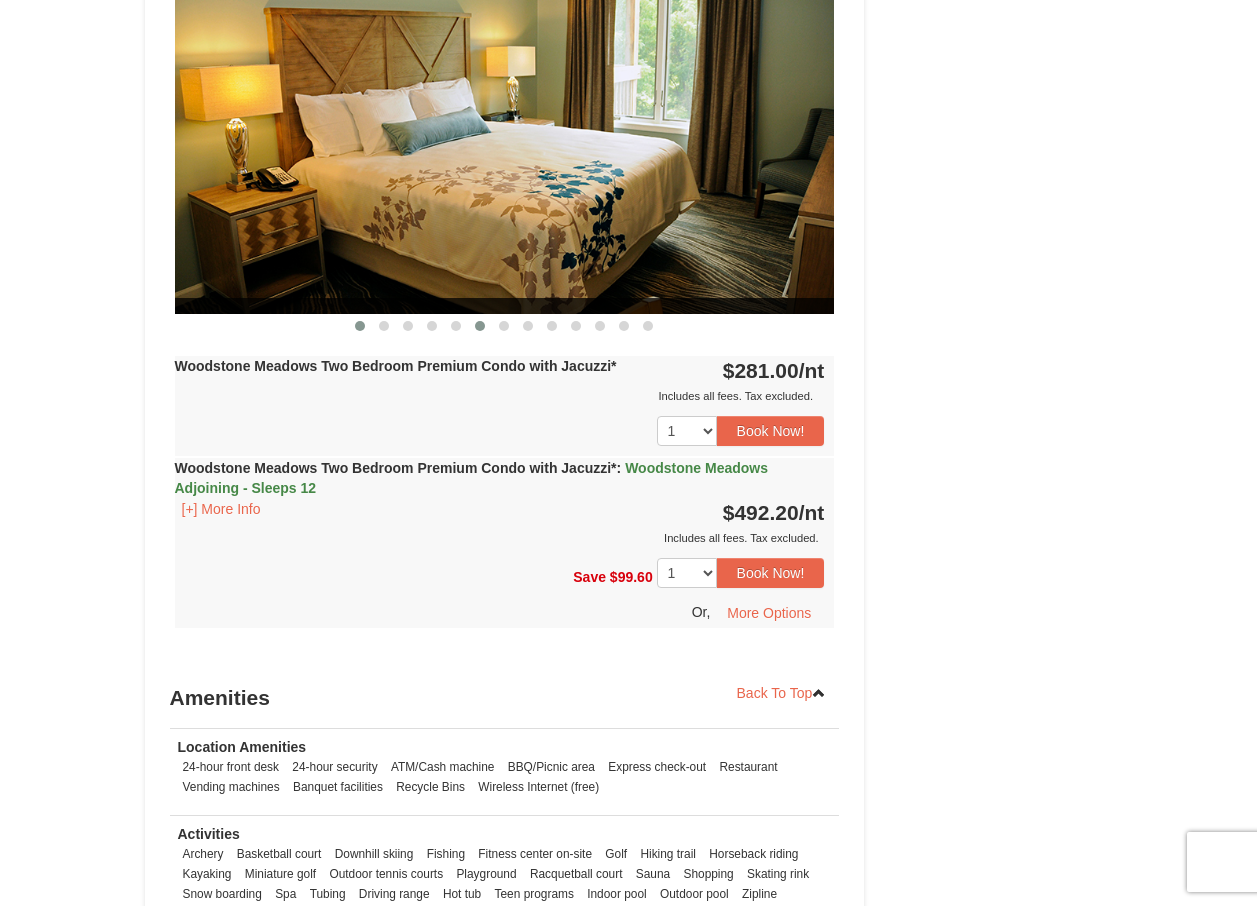 click at bounding box center [480, 326] 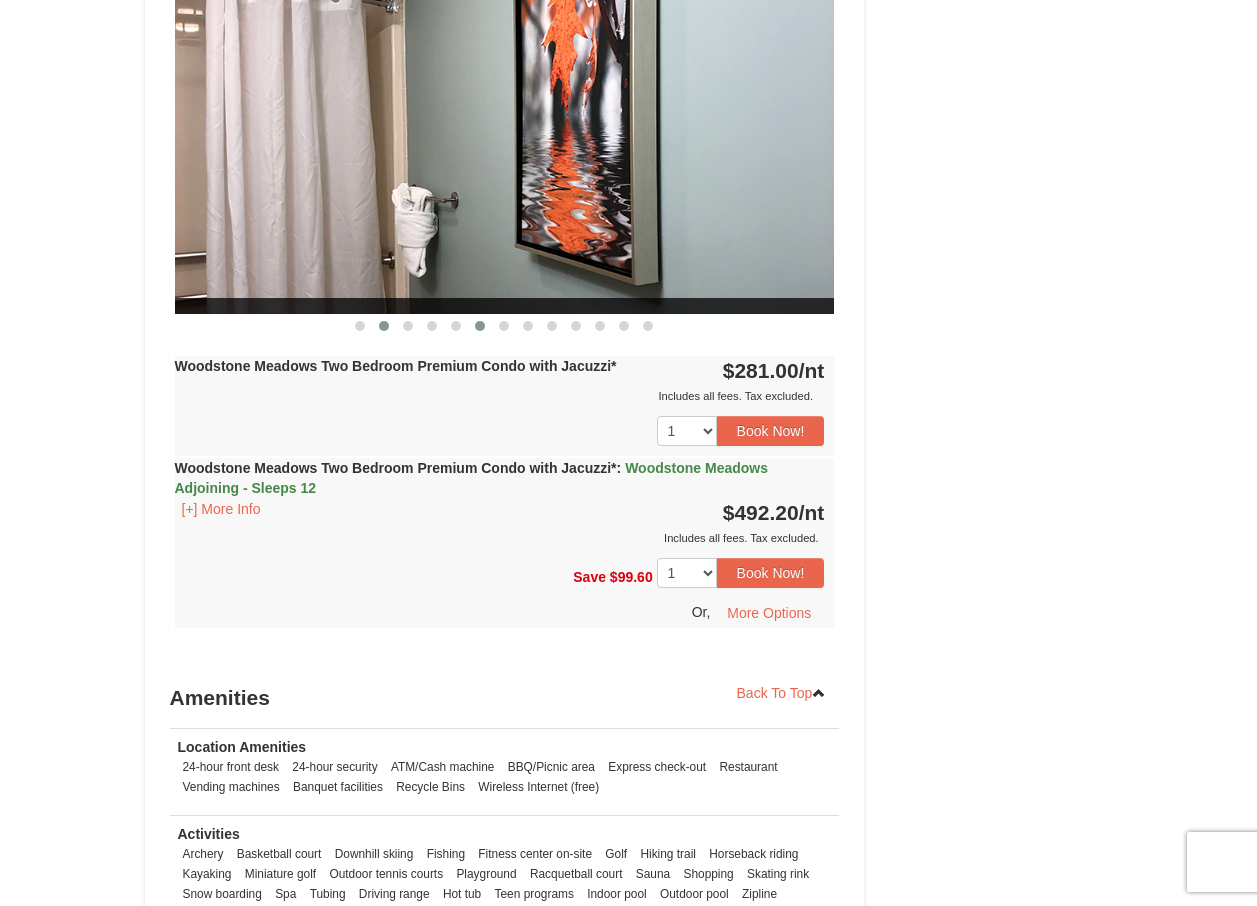 click at bounding box center (384, 326) 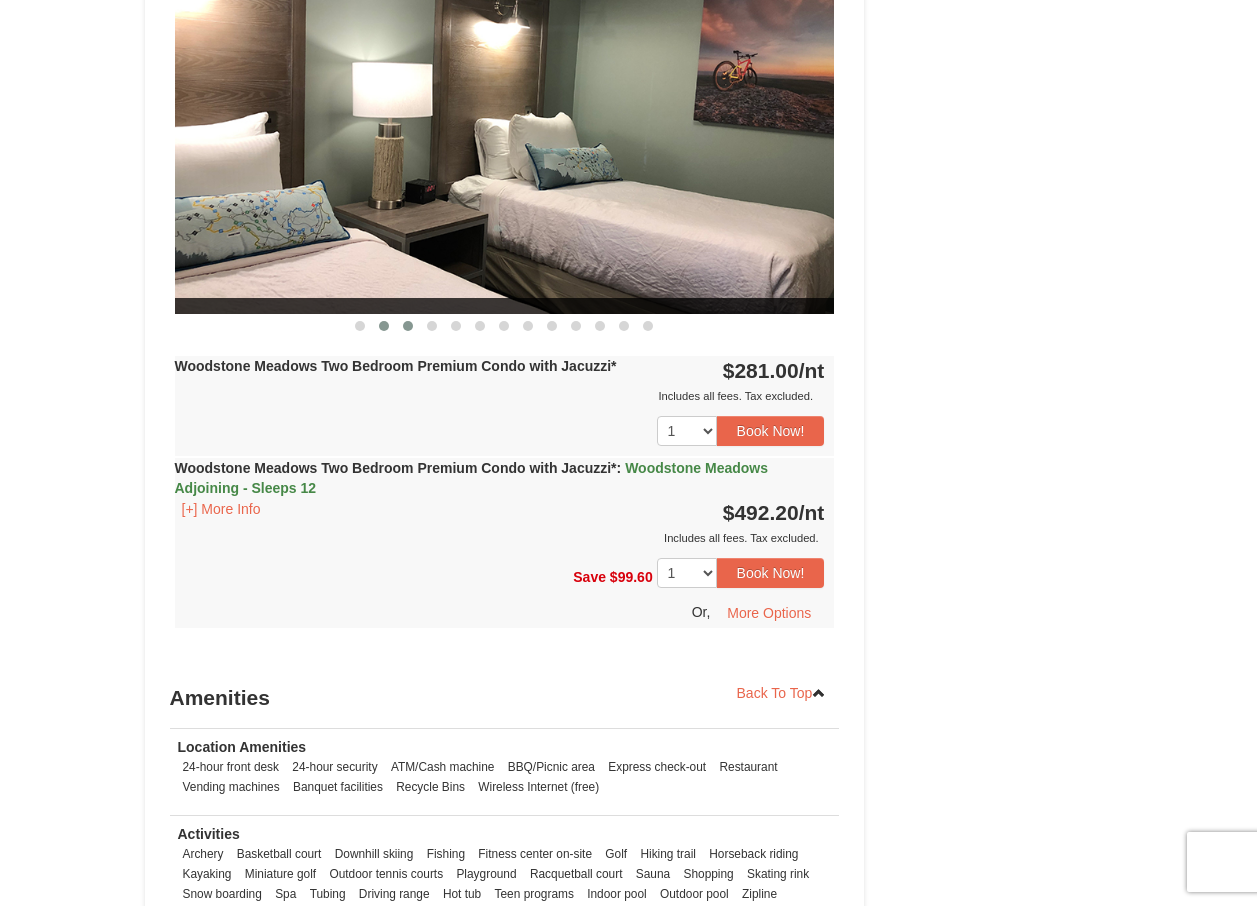 click at bounding box center [408, 326] 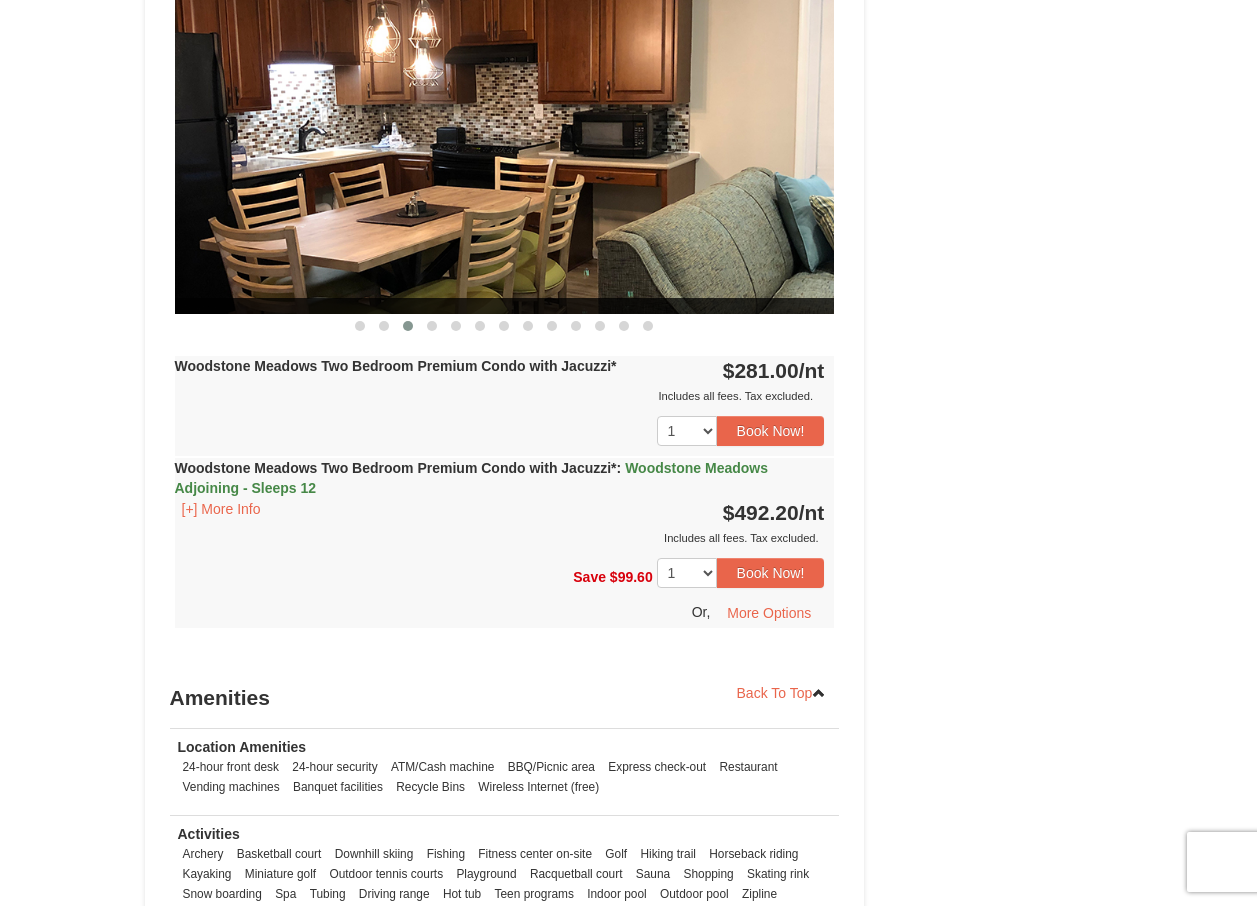 click at bounding box center [505, 133] 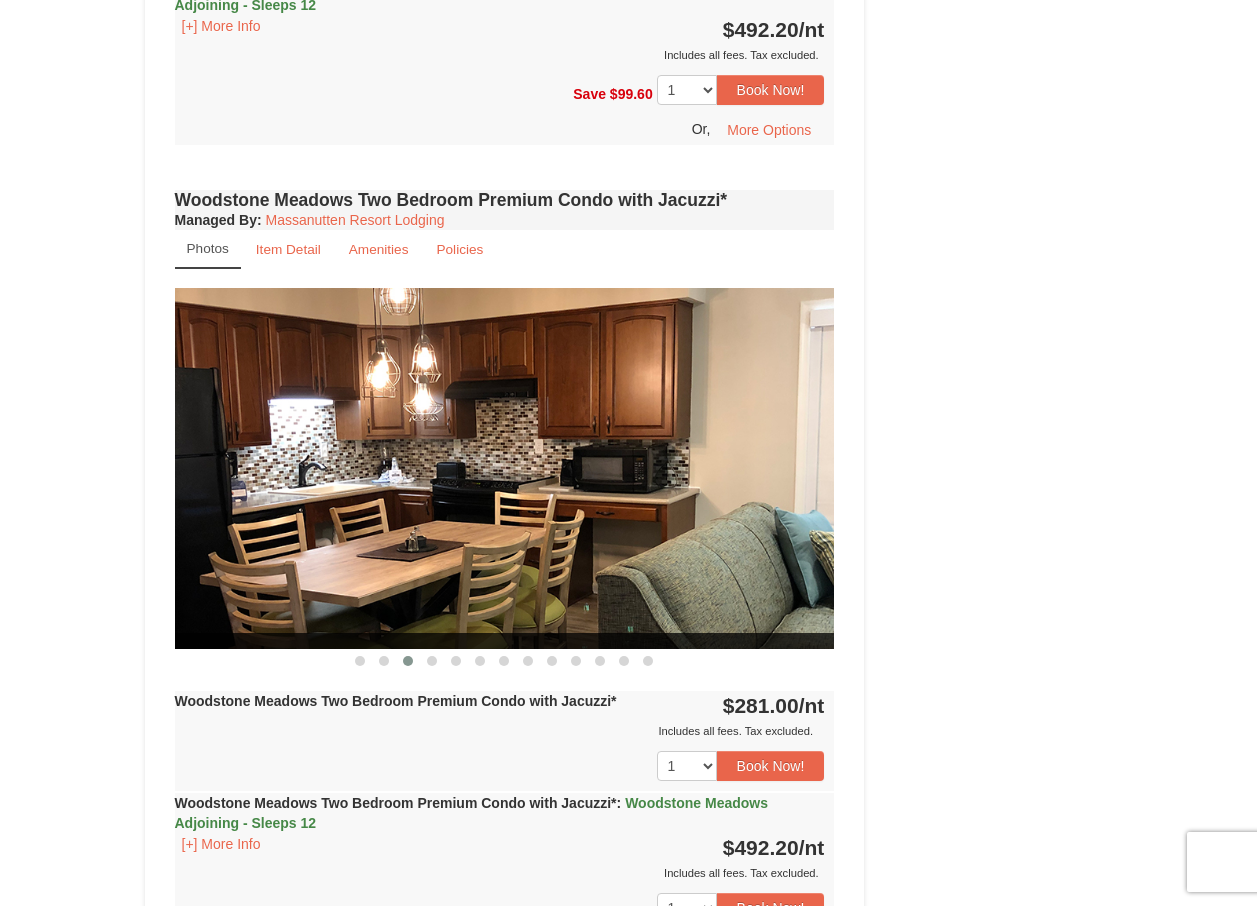 scroll, scrollTop: 4700, scrollLeft: 0, axis: vertical 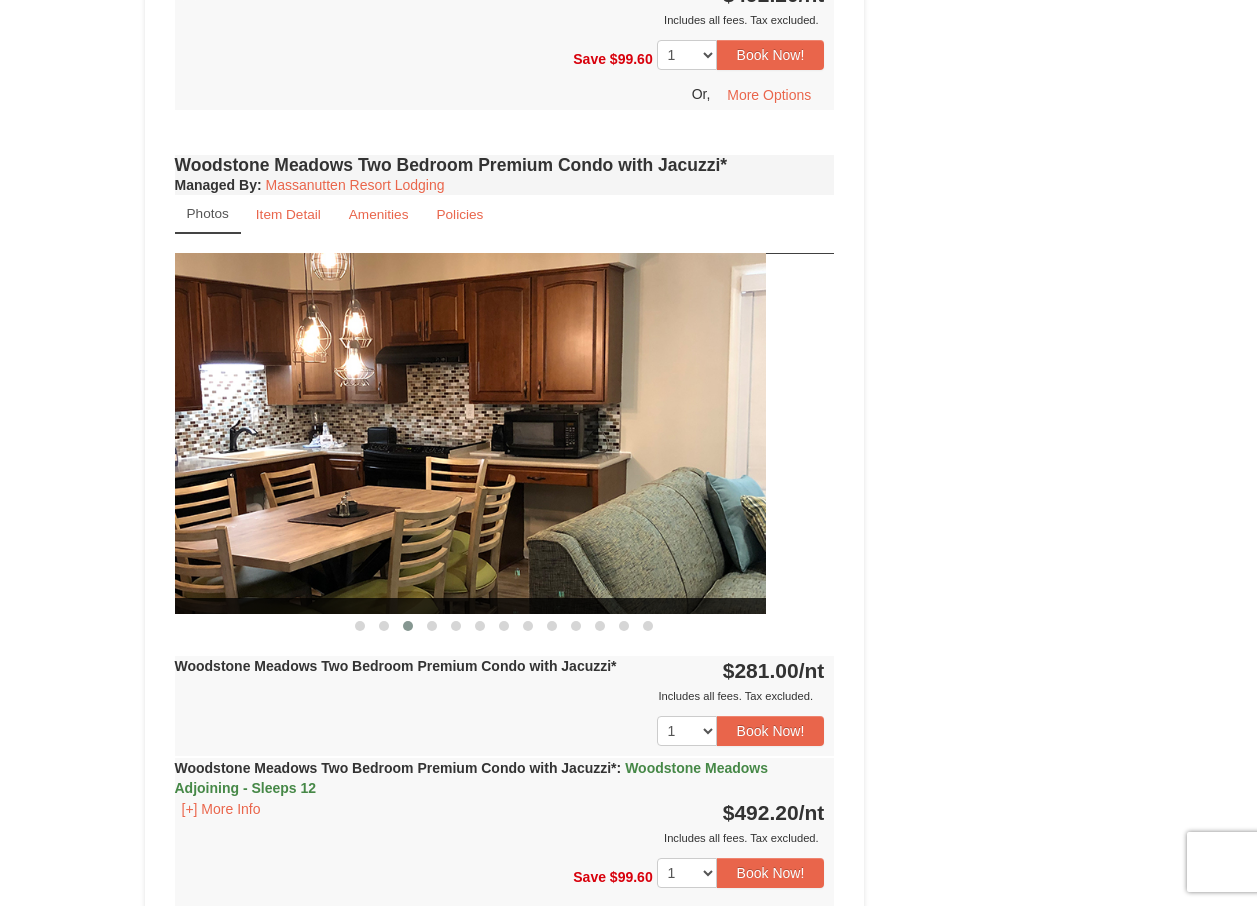drag, startPoint x: 485, startPoint y: 392, endPoint x: 413, endPoint y: 483, distance: 116.03879 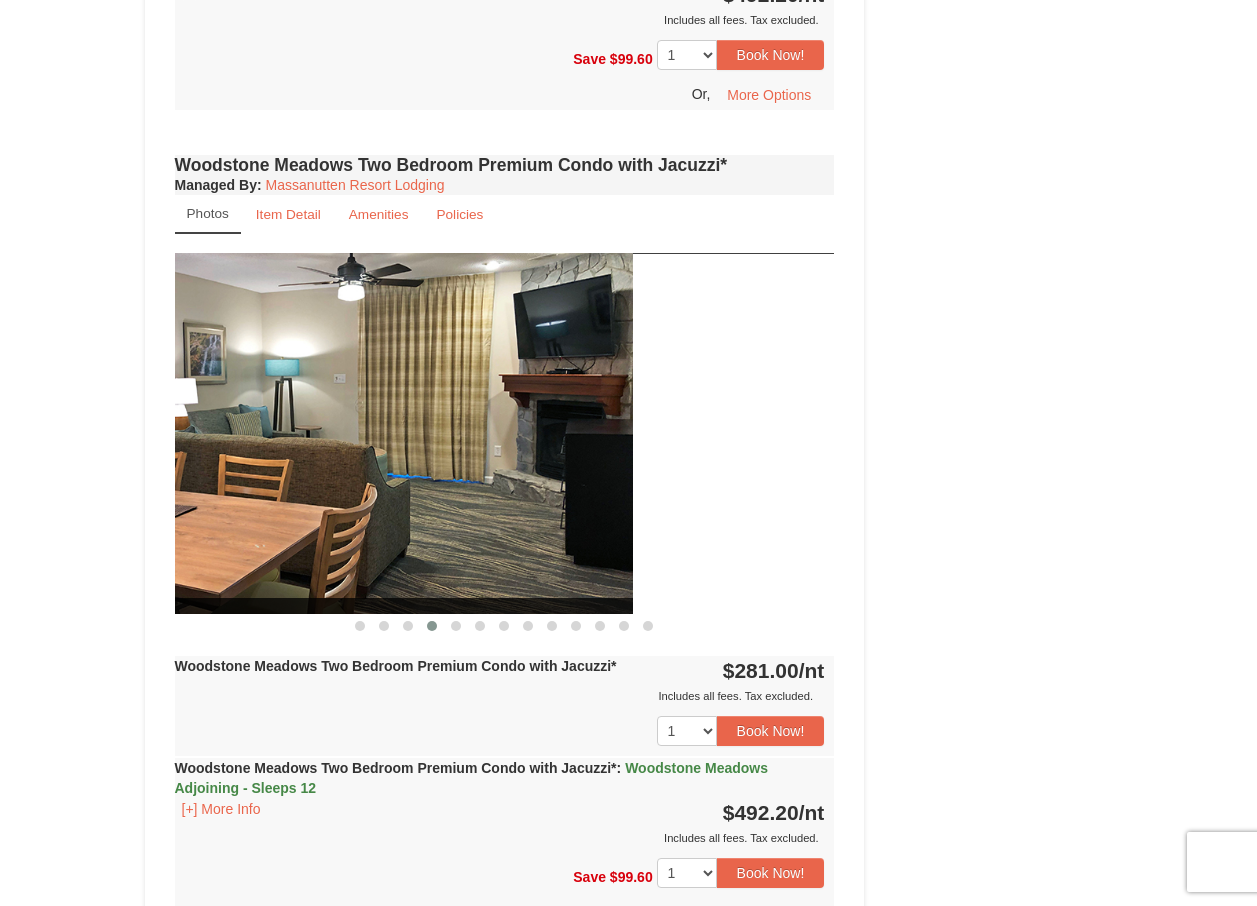 drag, startPoint x: 571, startPoint y: 494, endPoint x: 369, endPoint y: 518, distance: 203.42075 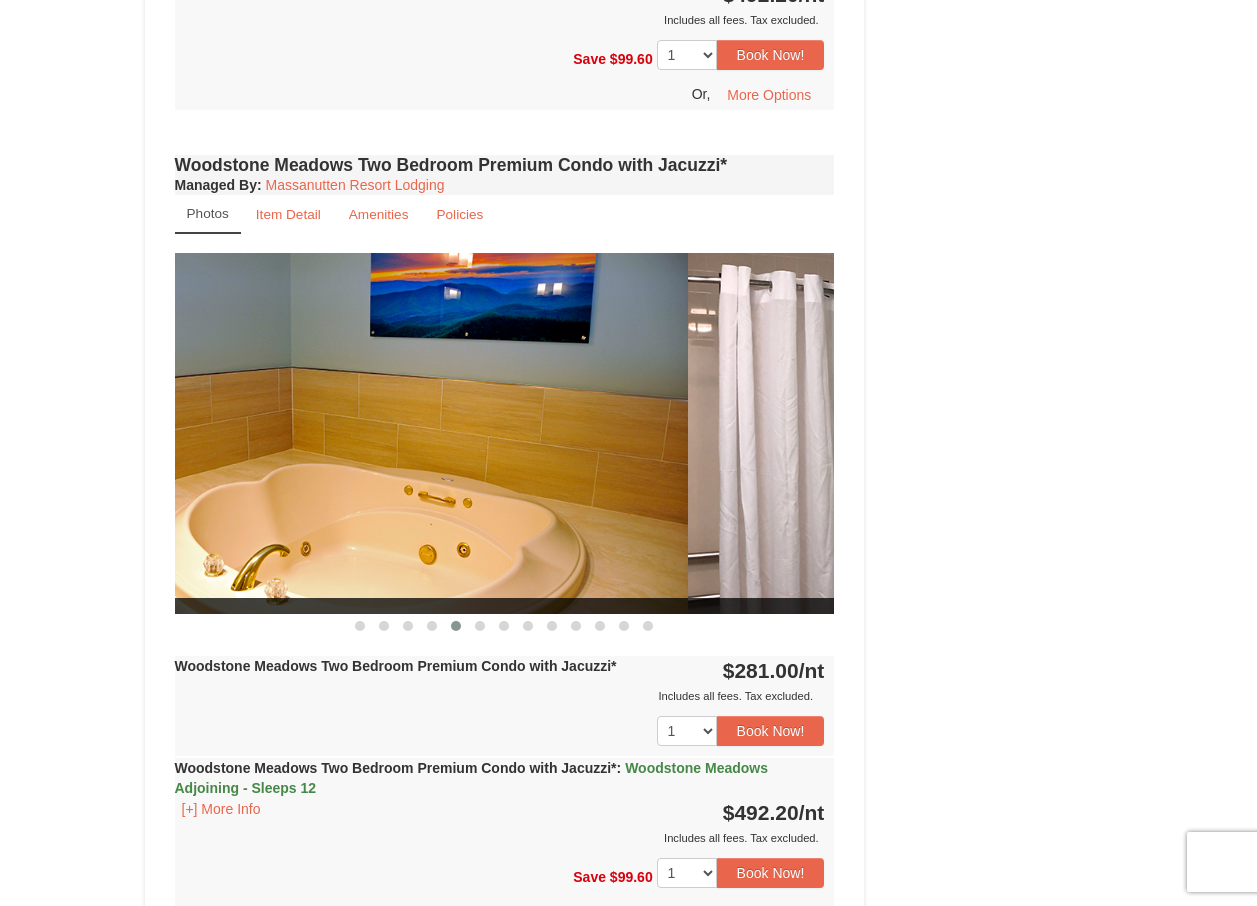 drag, startPoint x: 537, startPoint y: 500, endPoint x: 333, endPoint y: 516, distance: 204.6265 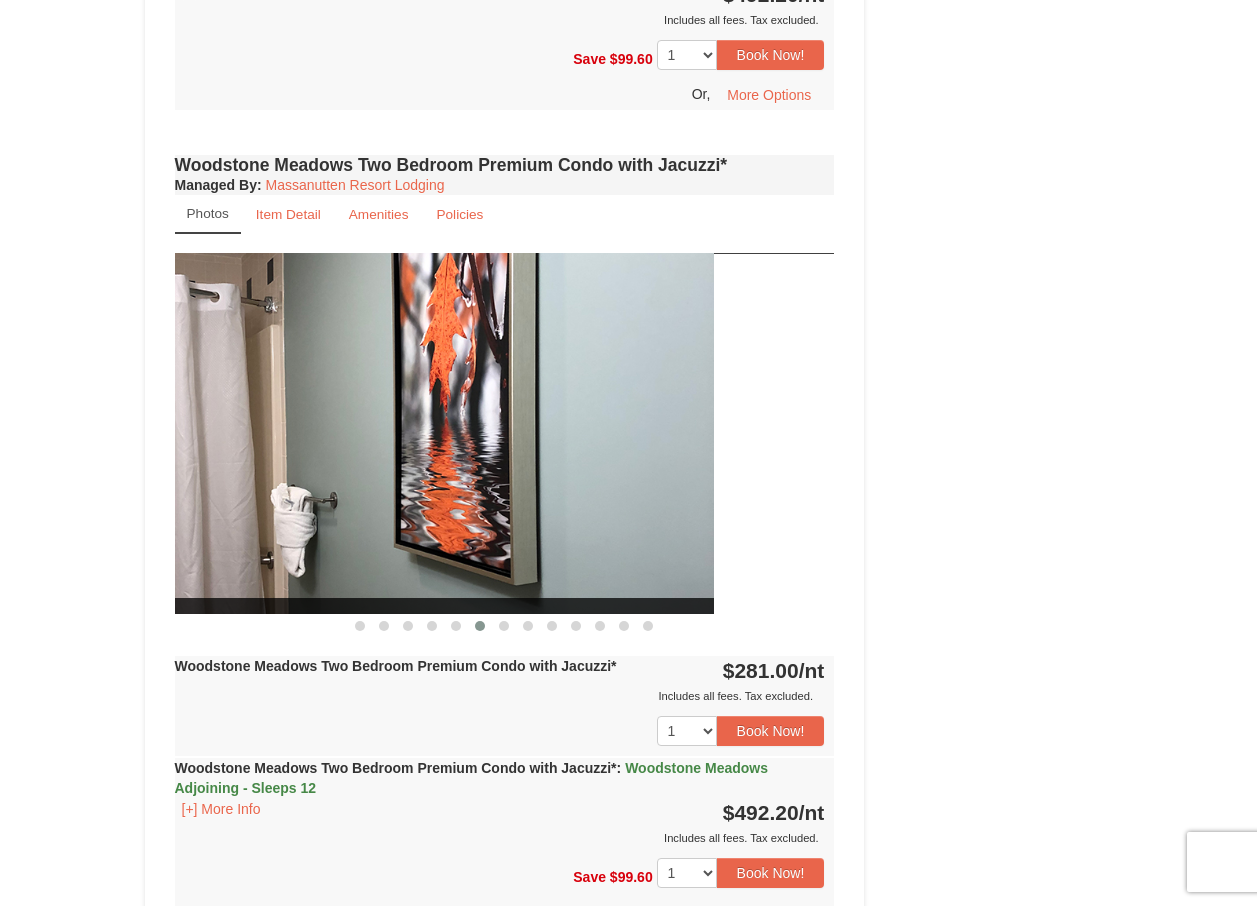 drag, startPoint x: 478, startPoint y: 510, endPoint x: 310, endPoint y: 532, distance: 169.43436 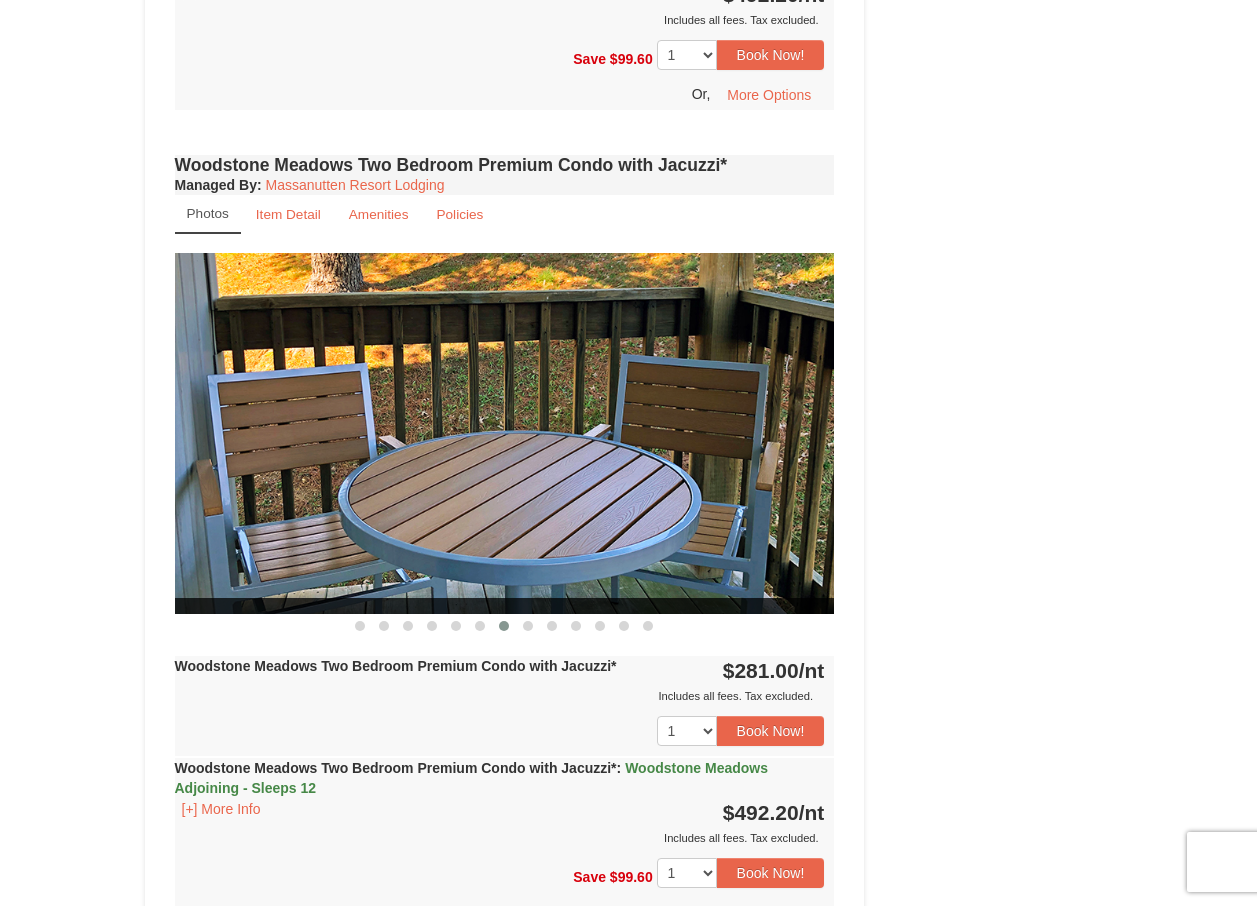 drag, startPoint x: 484, startPoint y: 506, endPoint x: 282, endPoint y: 524, distance: 202.8004 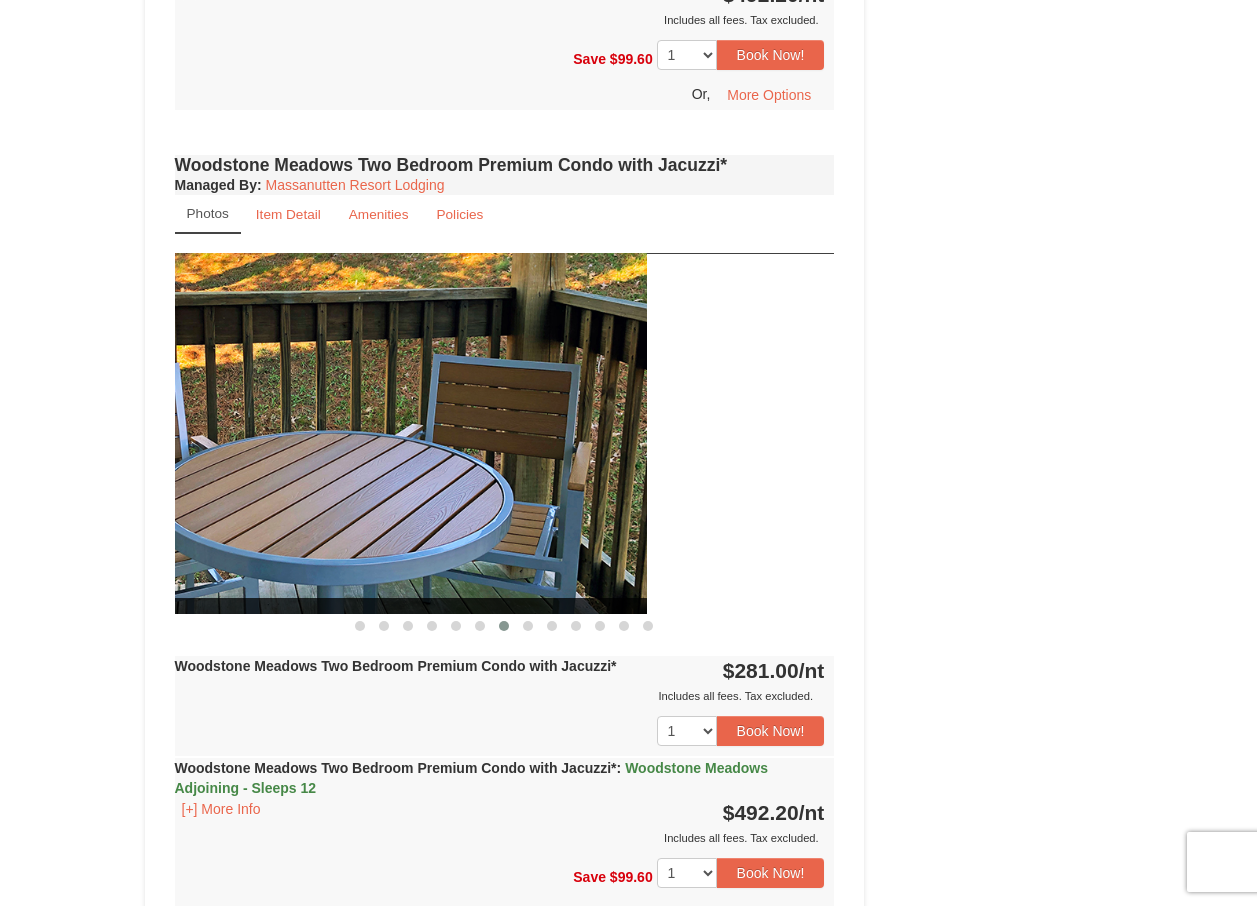 drag, startPoint x: 541, startPoint y: 414, endPoint x: 139, endPoint y: 437, distance: 402.6574 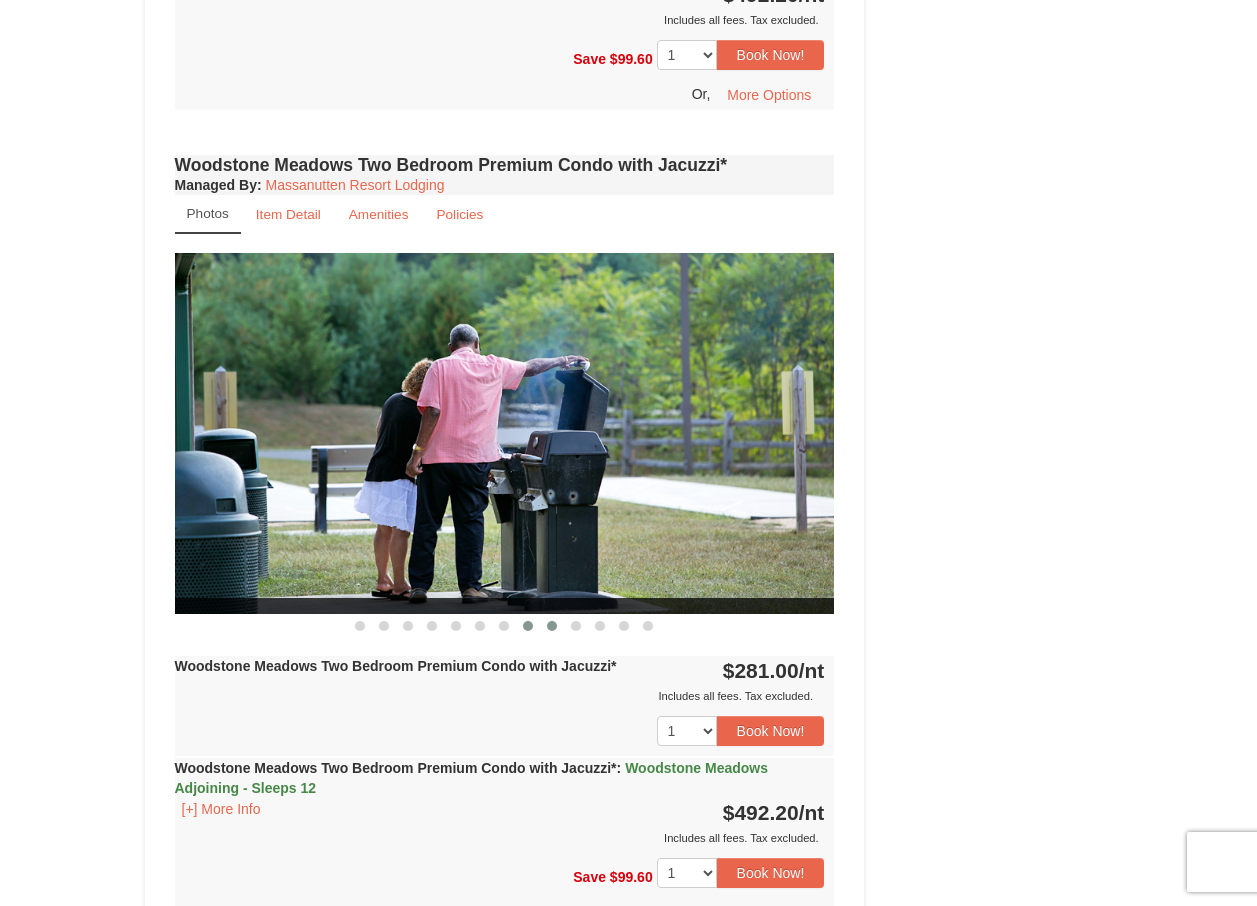 click at bounding box center [552, 626] 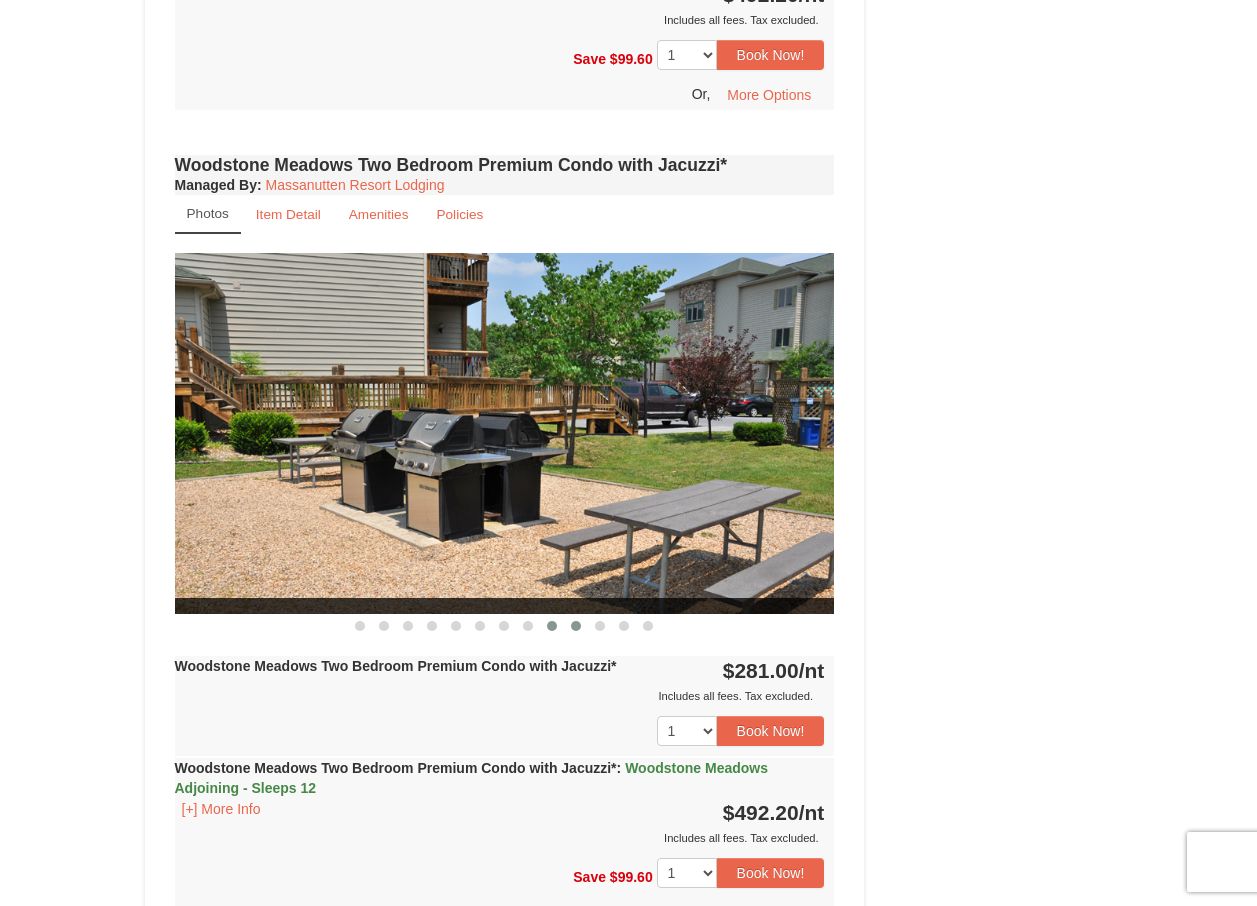 click at bounding box center [576, 626] 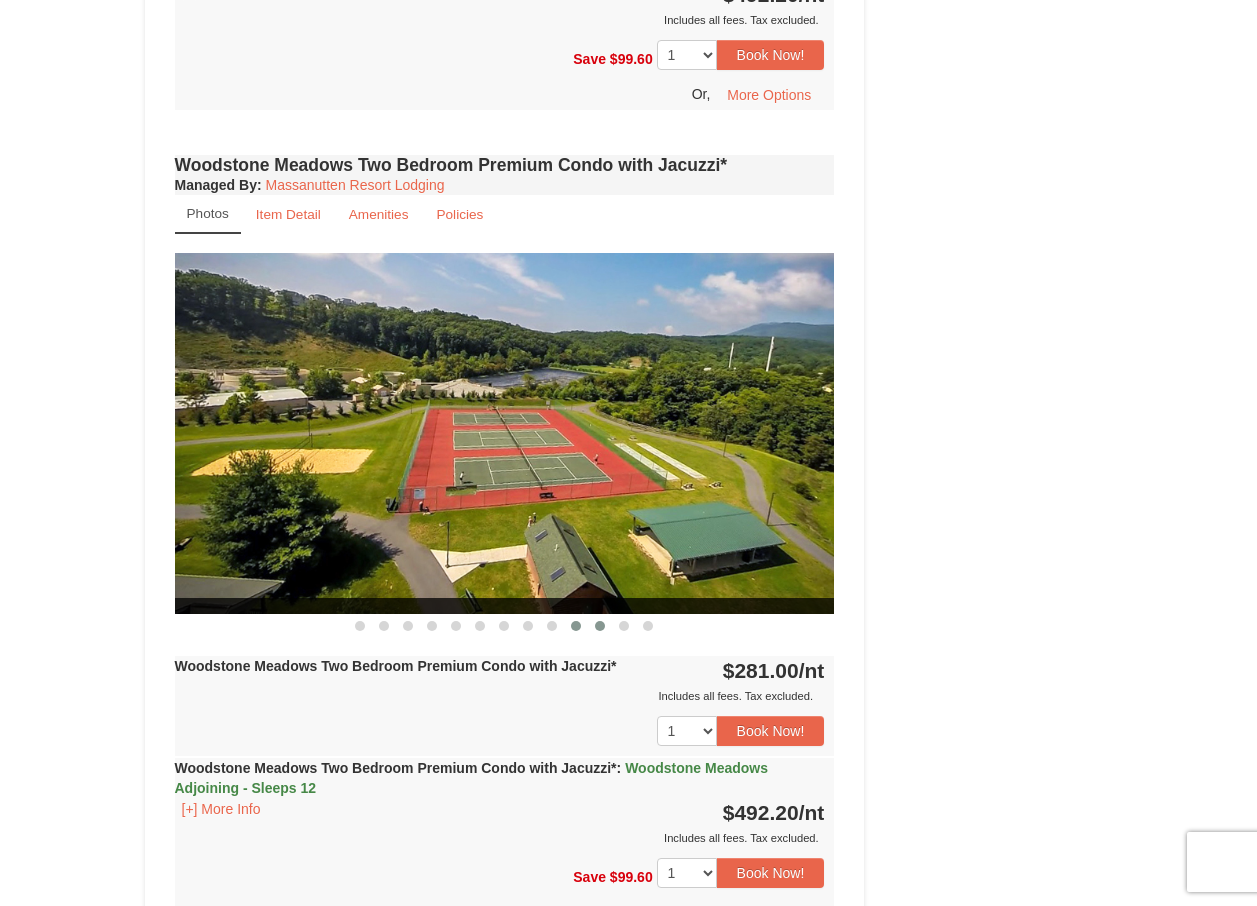 click at bounding box center [600, 626] 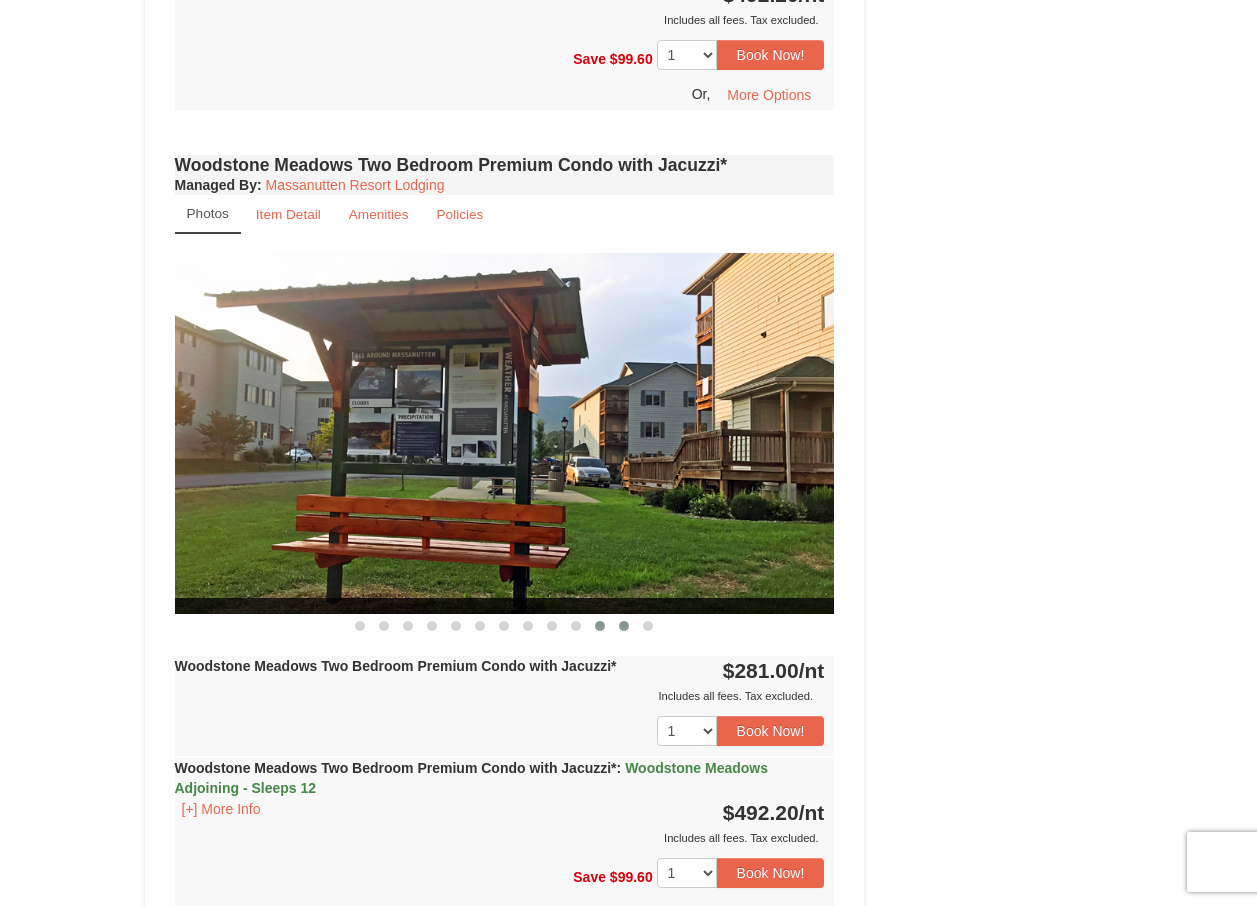 click at bounding box center (624, 626) 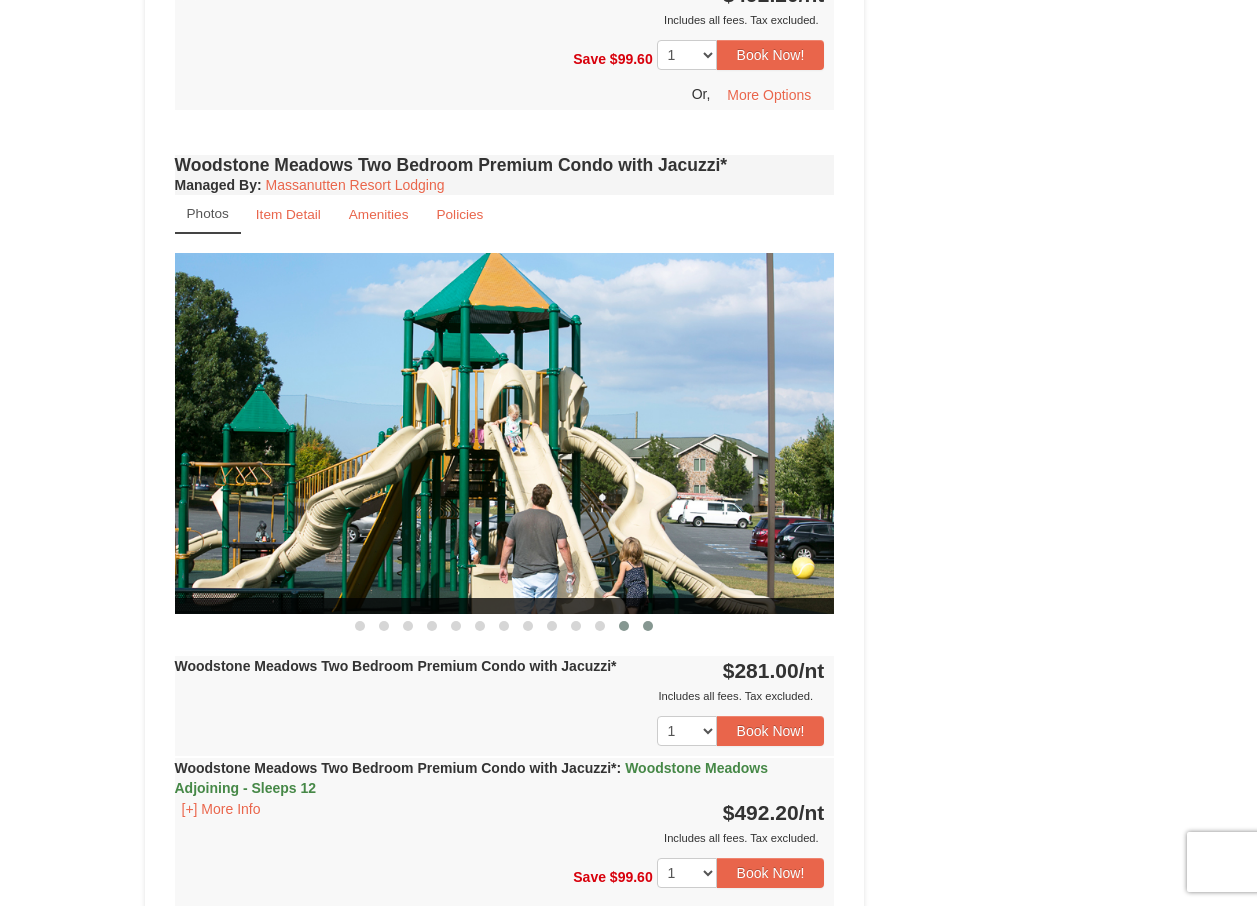 click at bounding box center (648, 626) 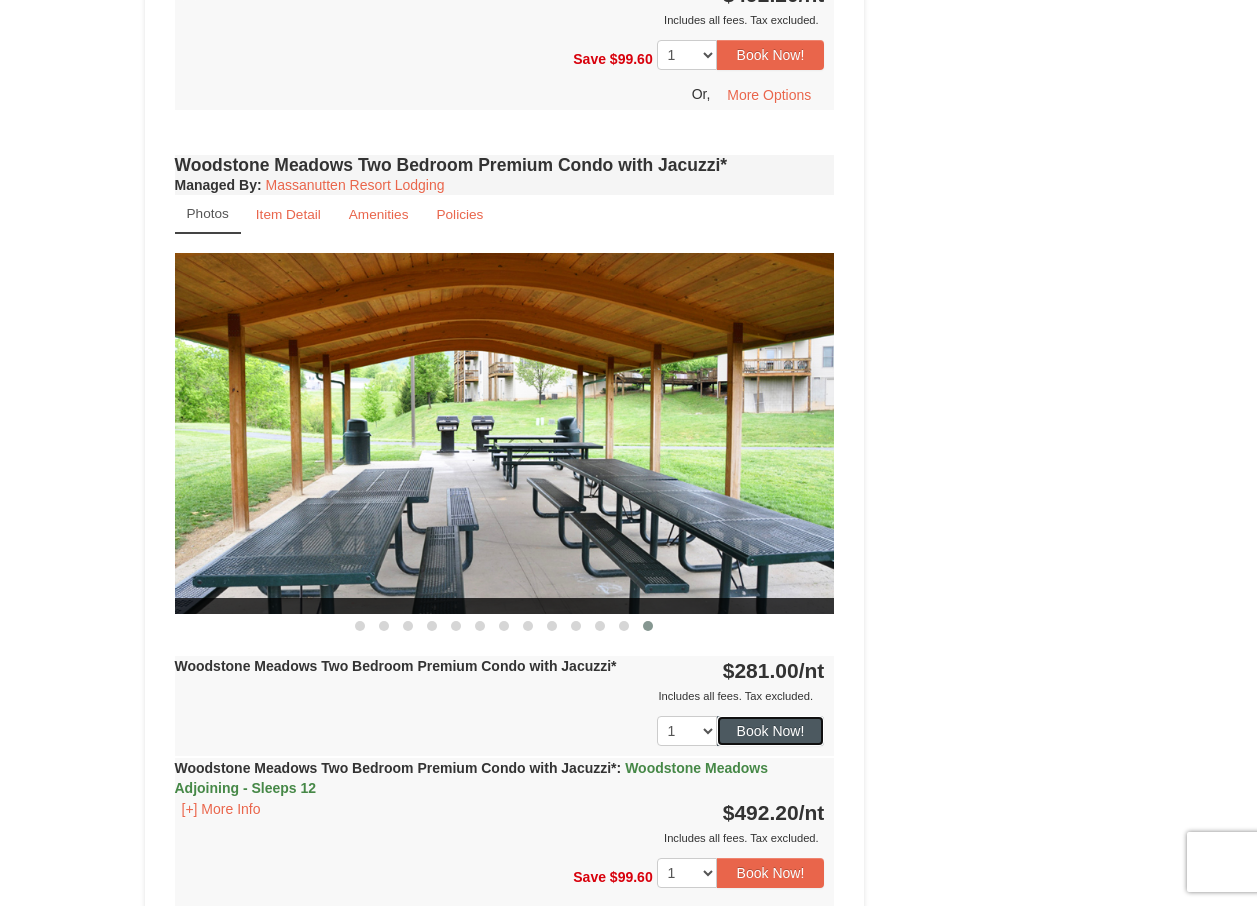 click on "Book Now!" at bounding box center [771, 731] 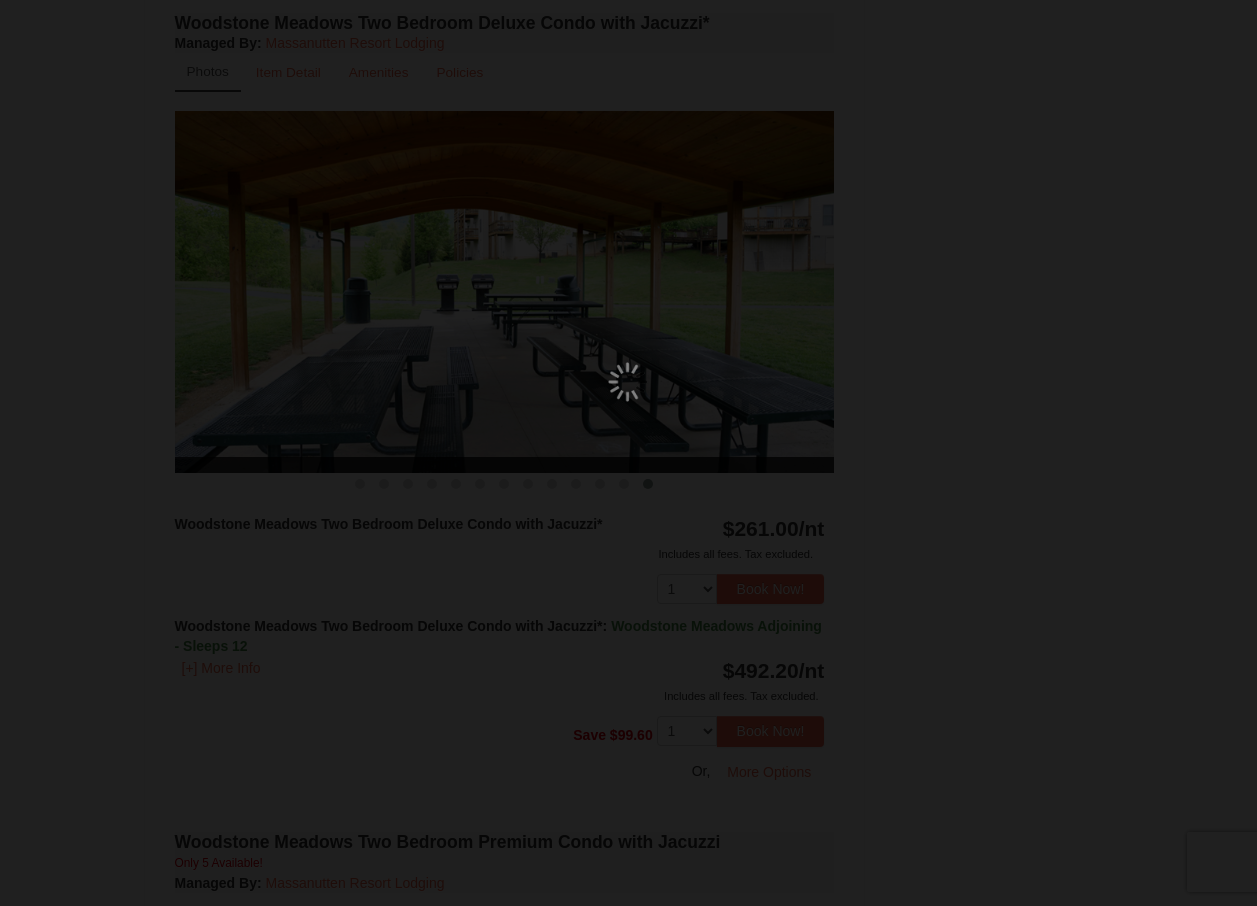 scroll, scrollTop: 195, scrollLeft: 0, axis: vertical 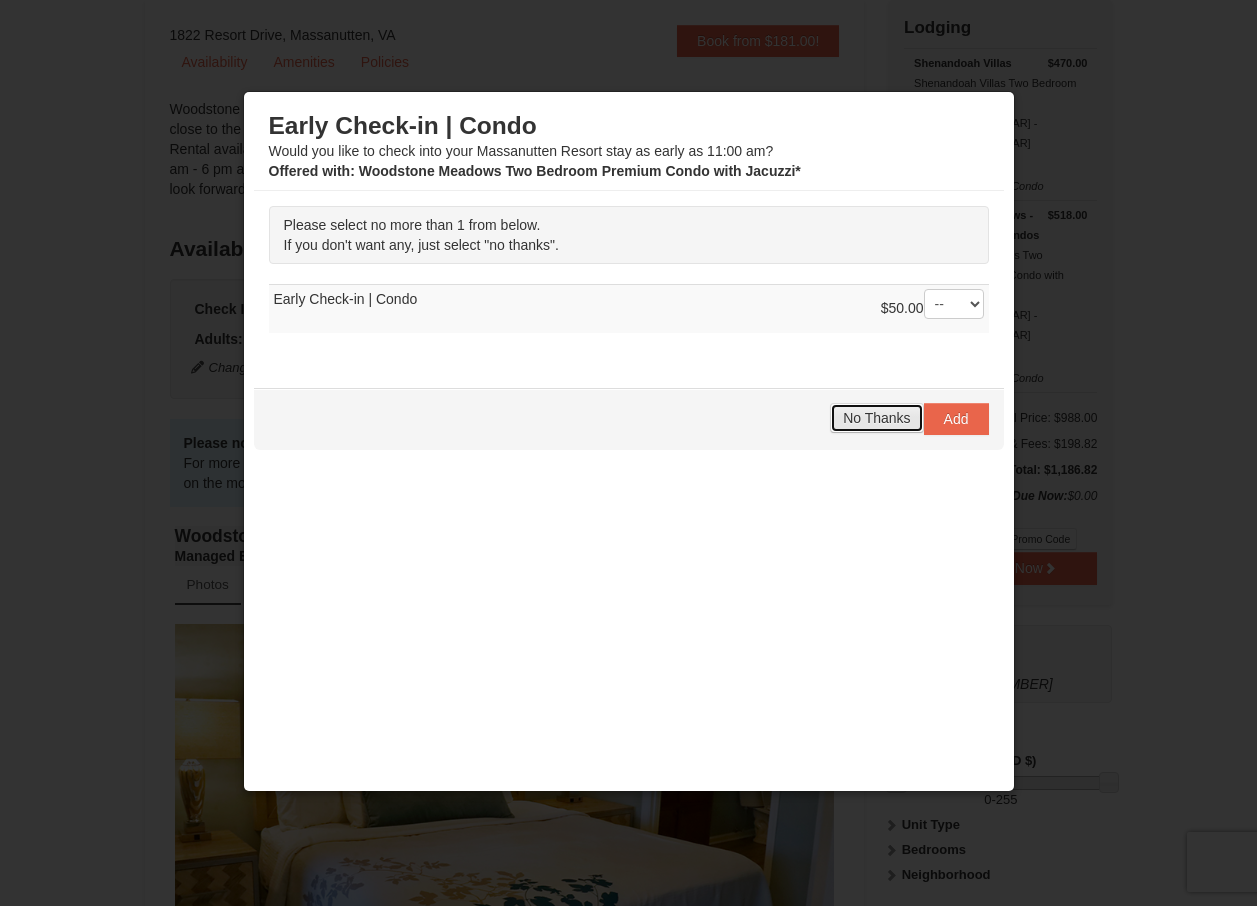 click on "No Thanks" at bounding box center (876, 418) 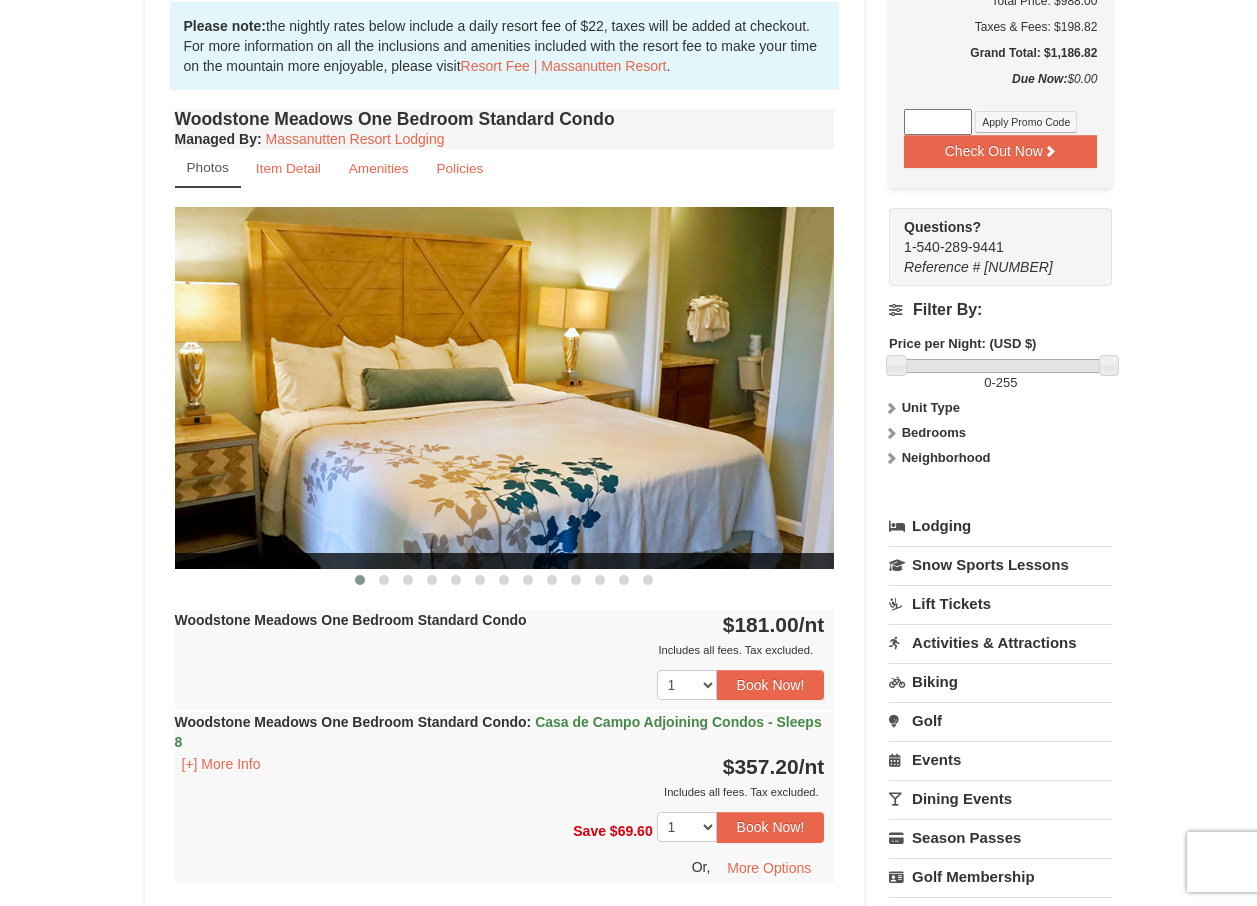 scroll, scrollTop: 700, scrollLeft: 0, axis: vertical 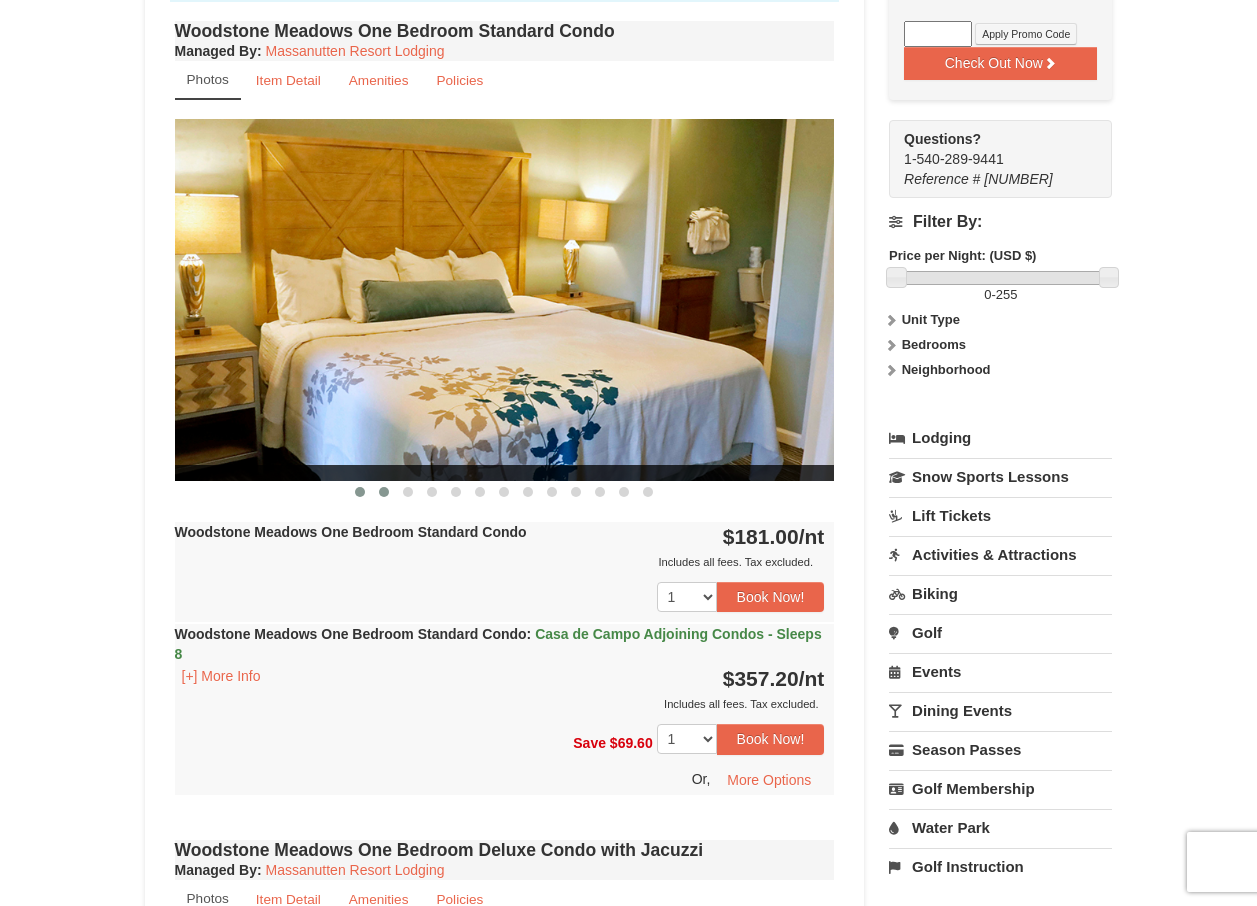 click at bounding box center [384, 492] 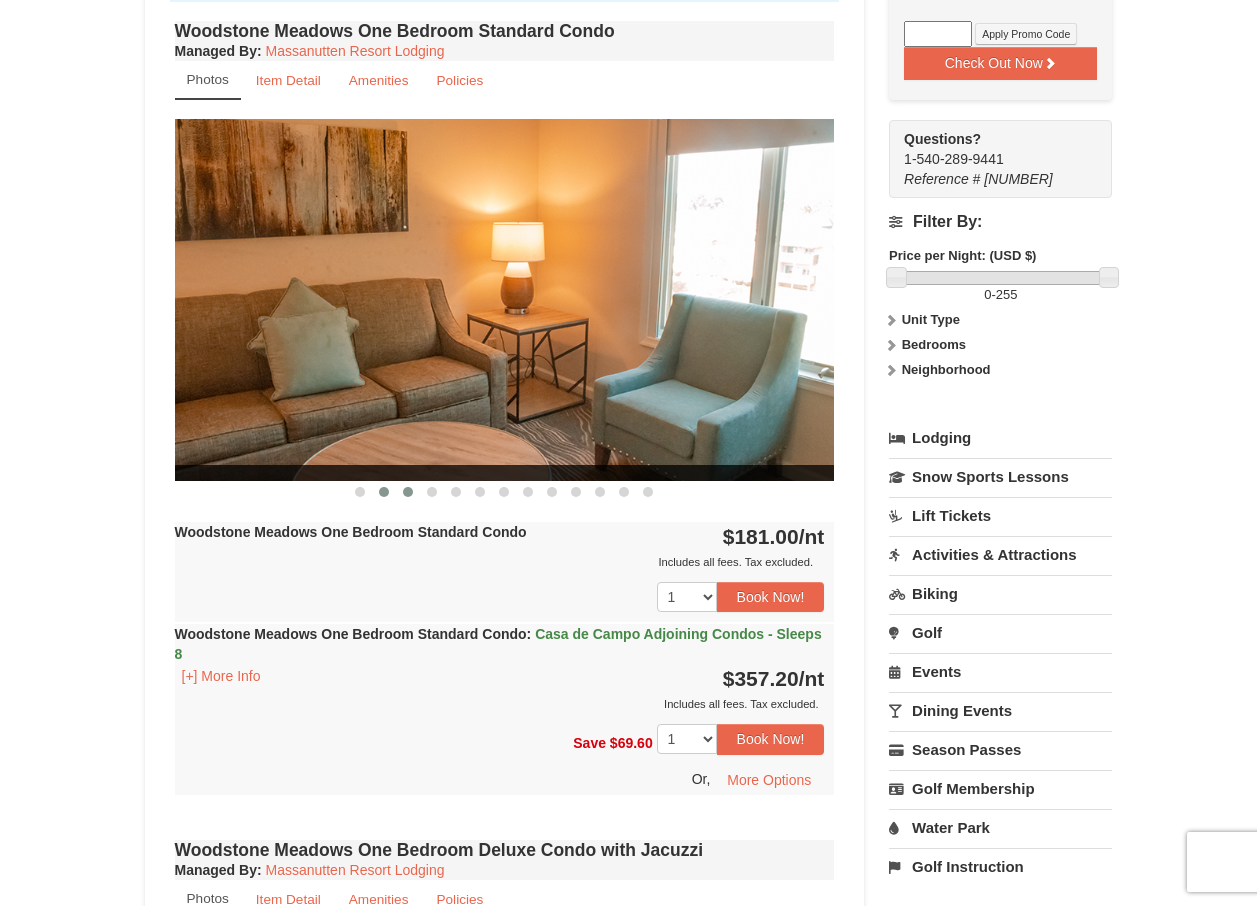 click at bounding box center (408, 492) 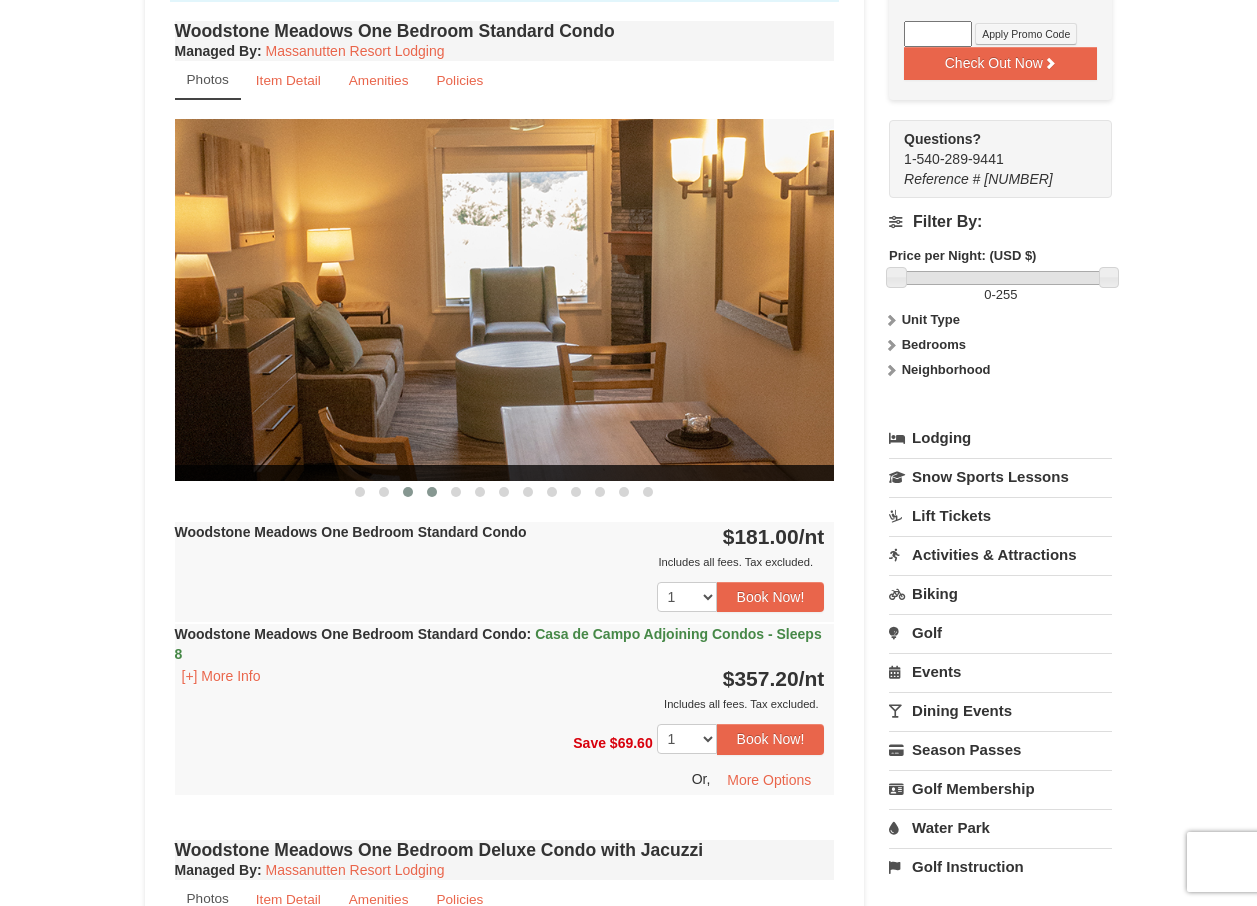 click at bounding box center (432, 492) 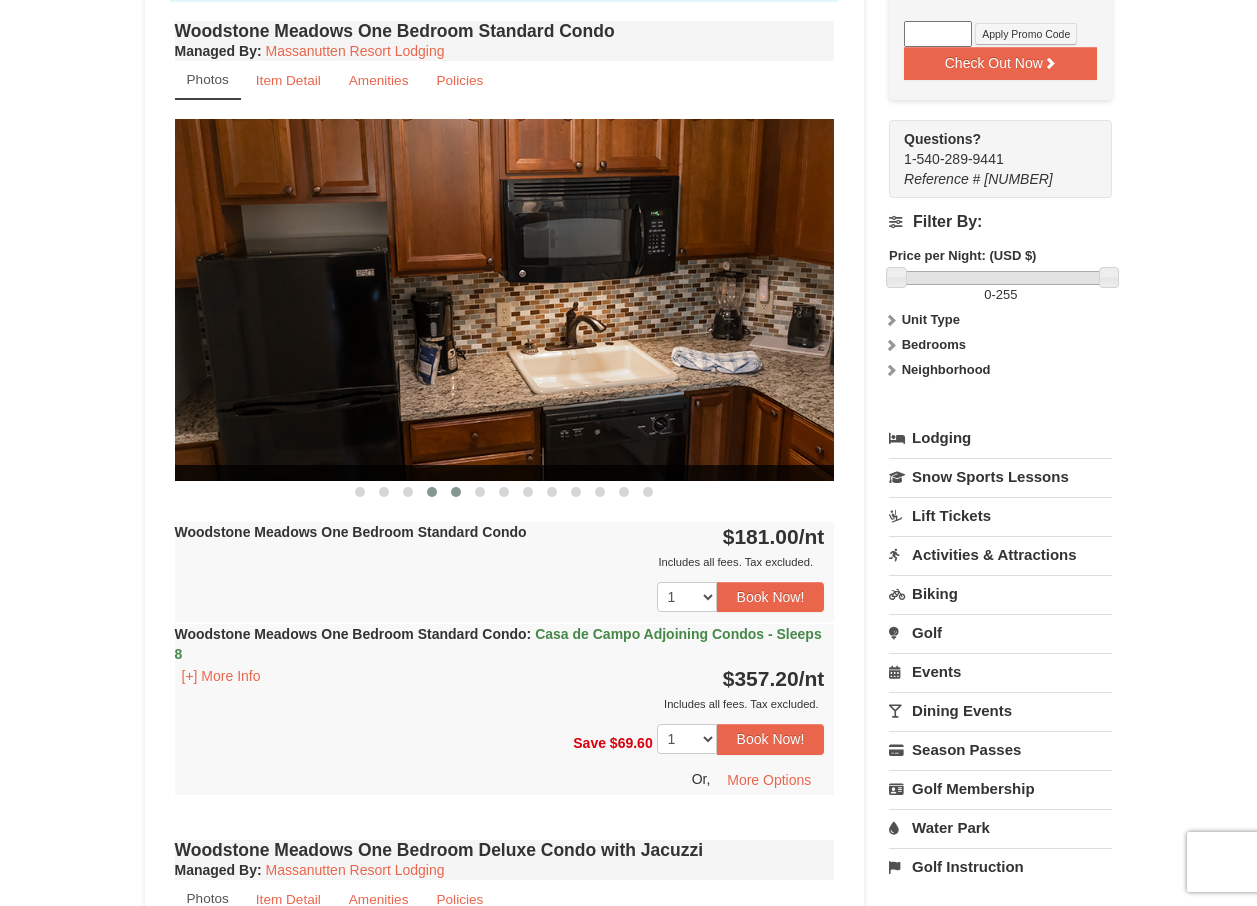 click at bounding box center [456, 492] 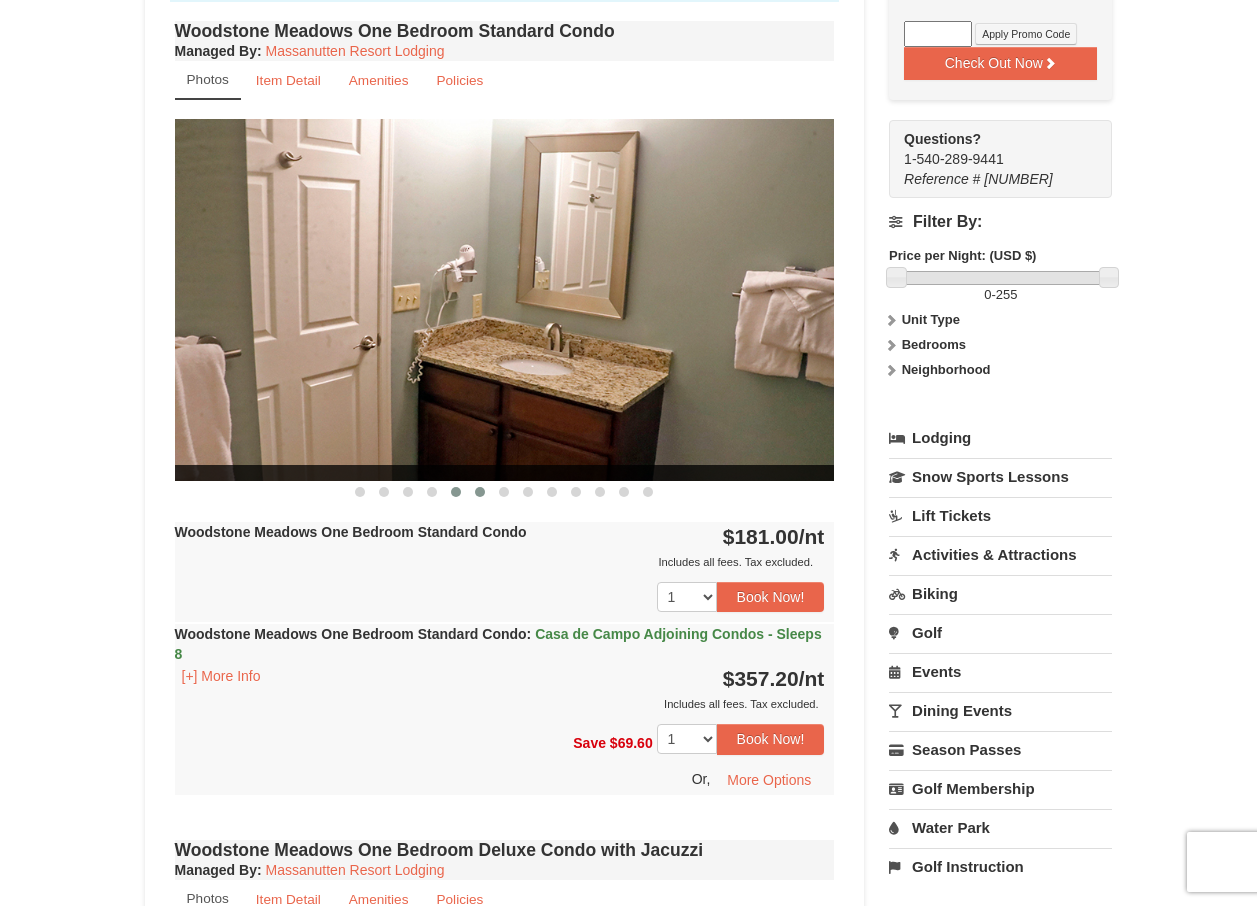click at bounding box center (480, 492) 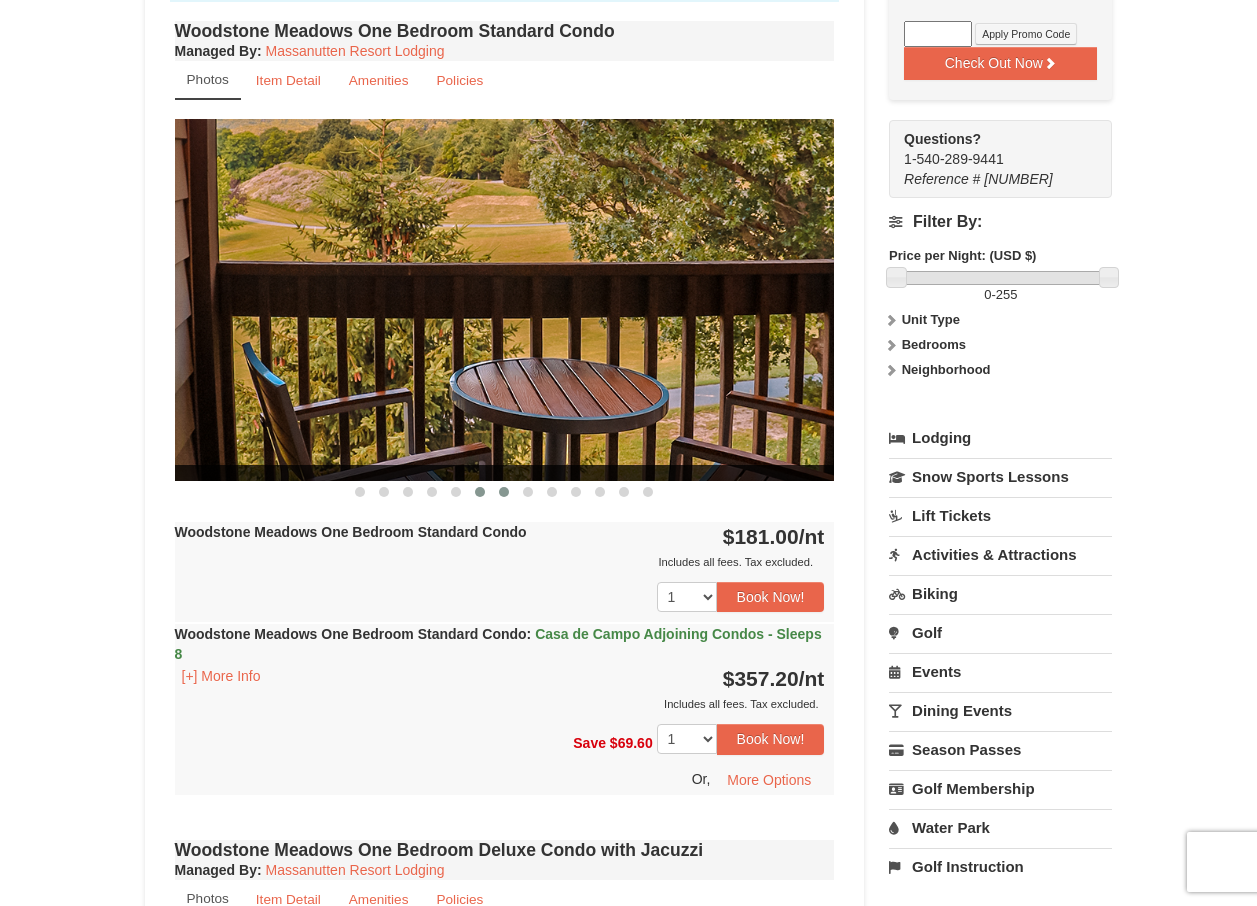 click at bounding box center [504, 492] 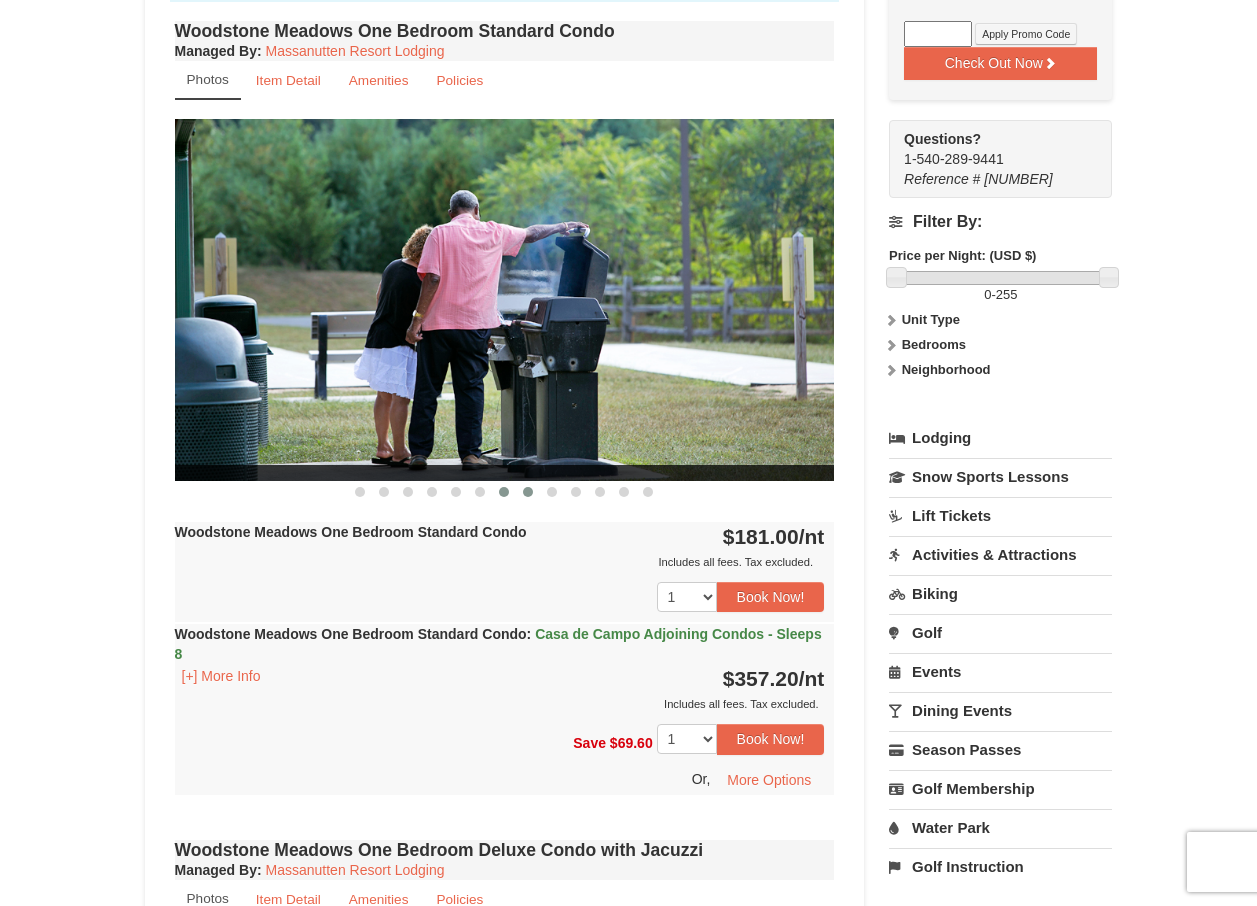click at bounding box center [528, 492] 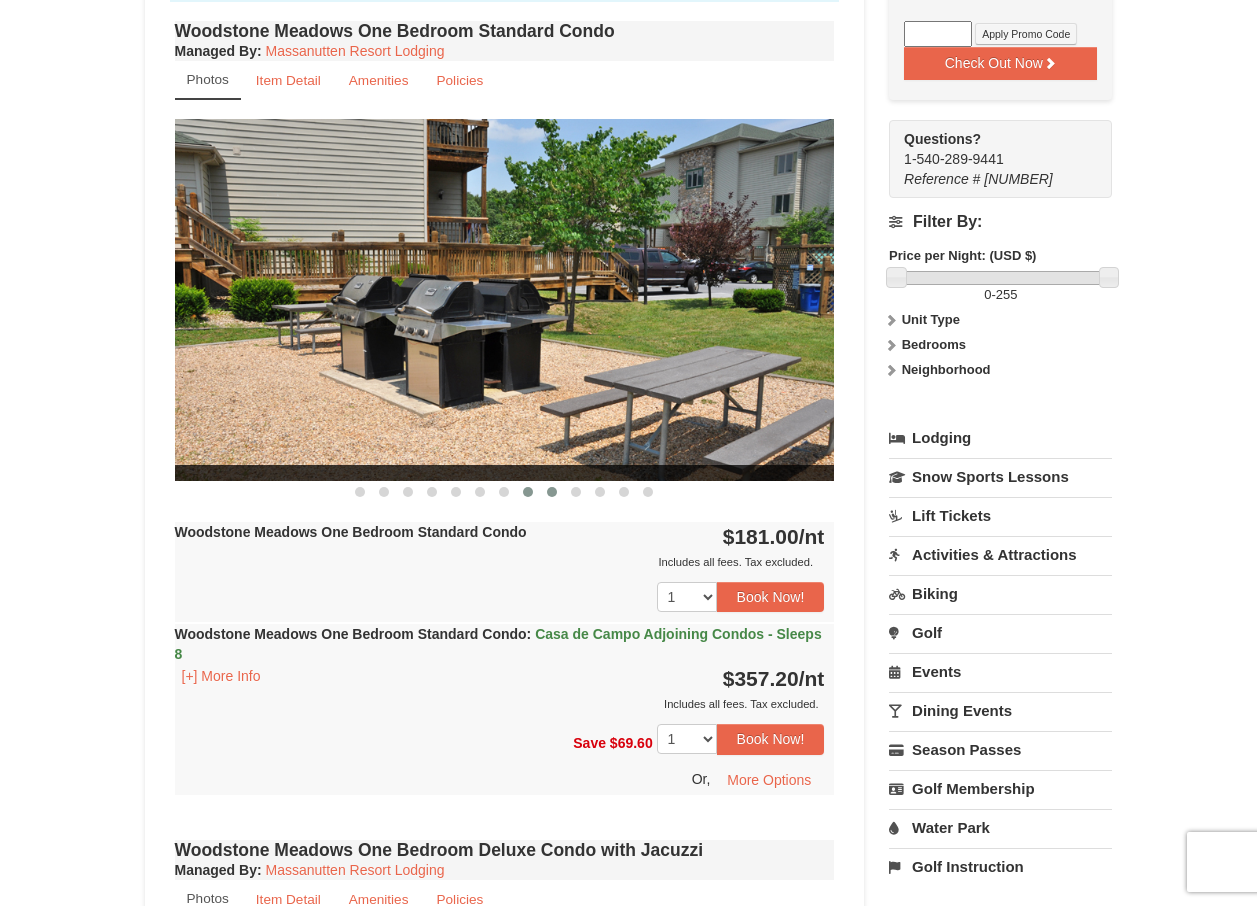 click at bounding box center [552, 492] 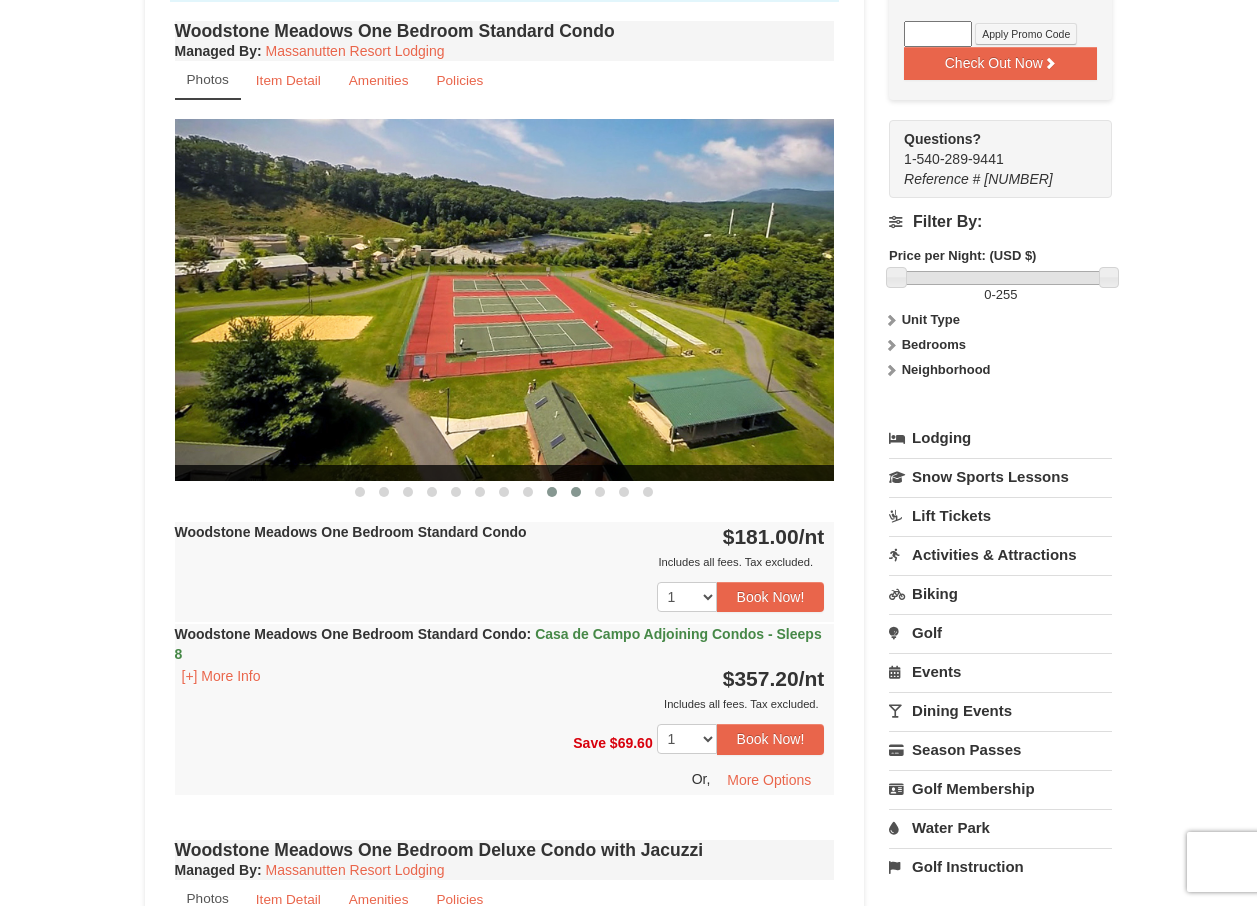 click at bounding box center [576, 492] 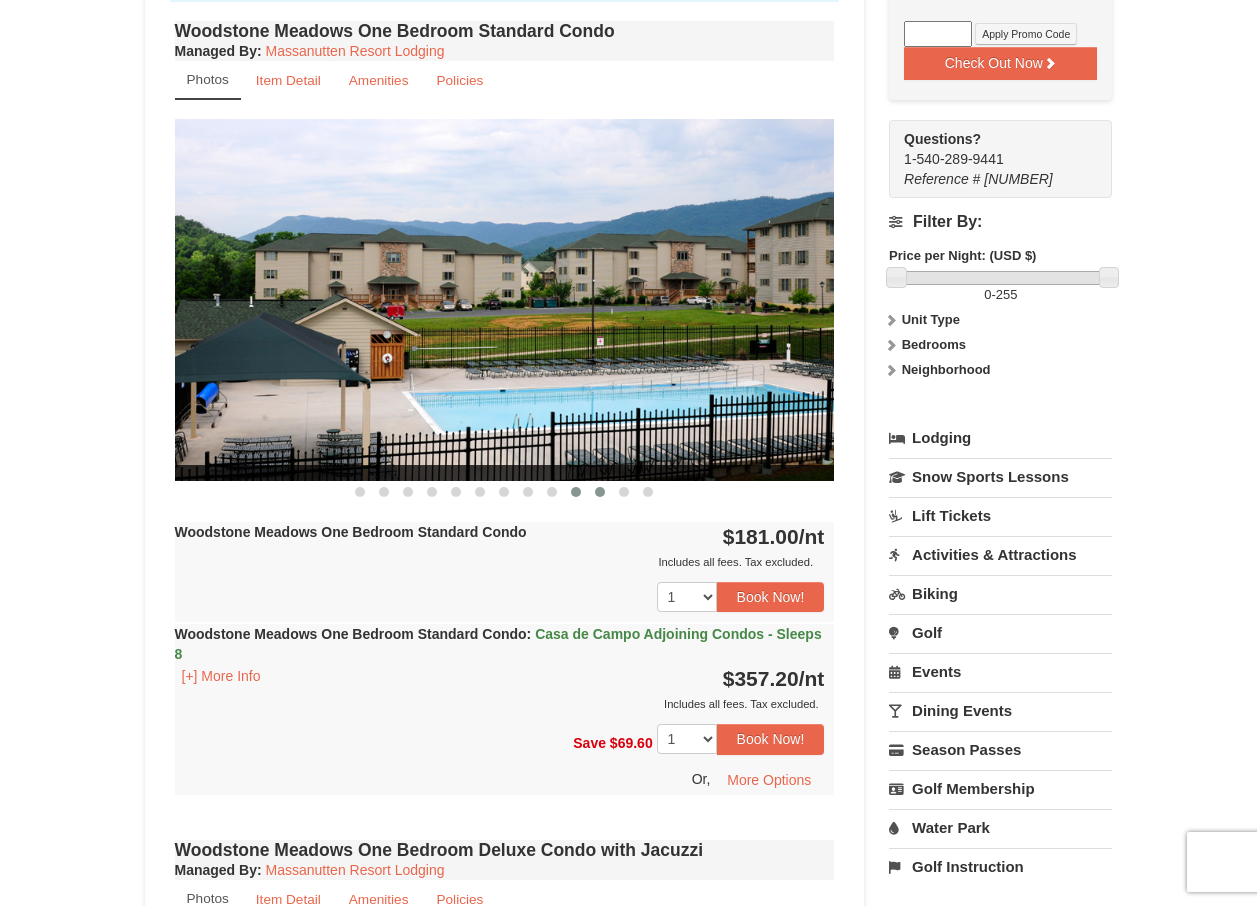 click at bounding box center (600, 492) 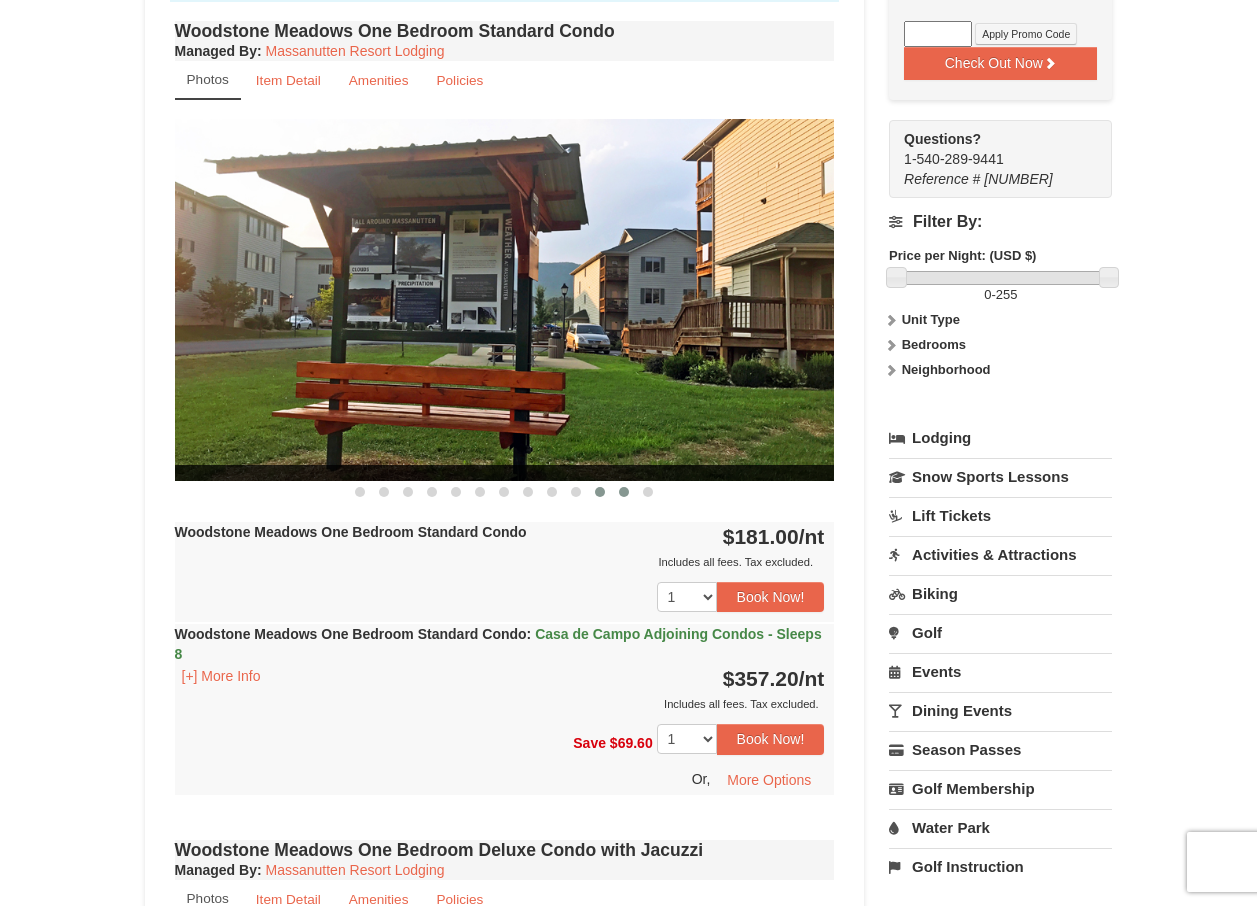 click at bounding box center (624, 492) 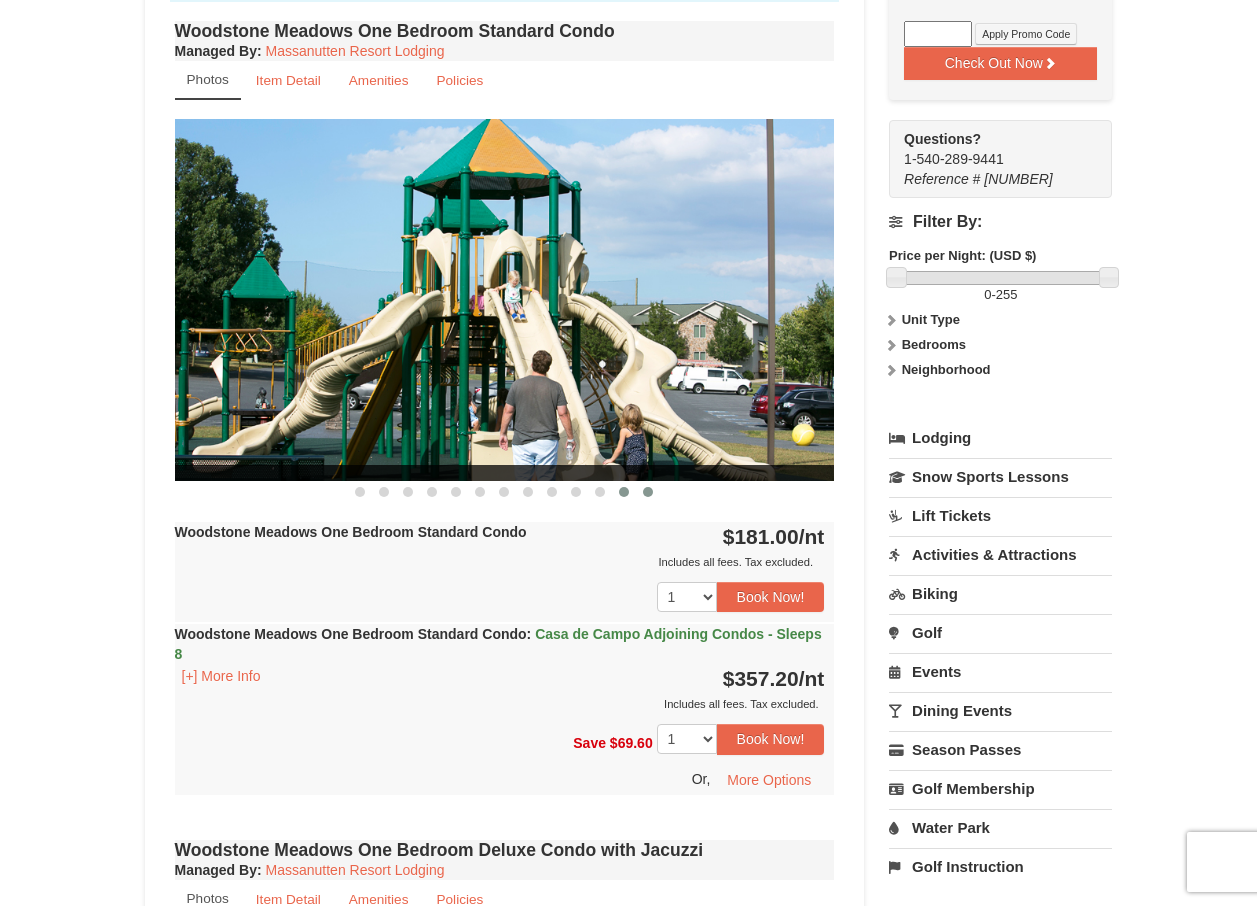 click at bounding box center (648, 492) 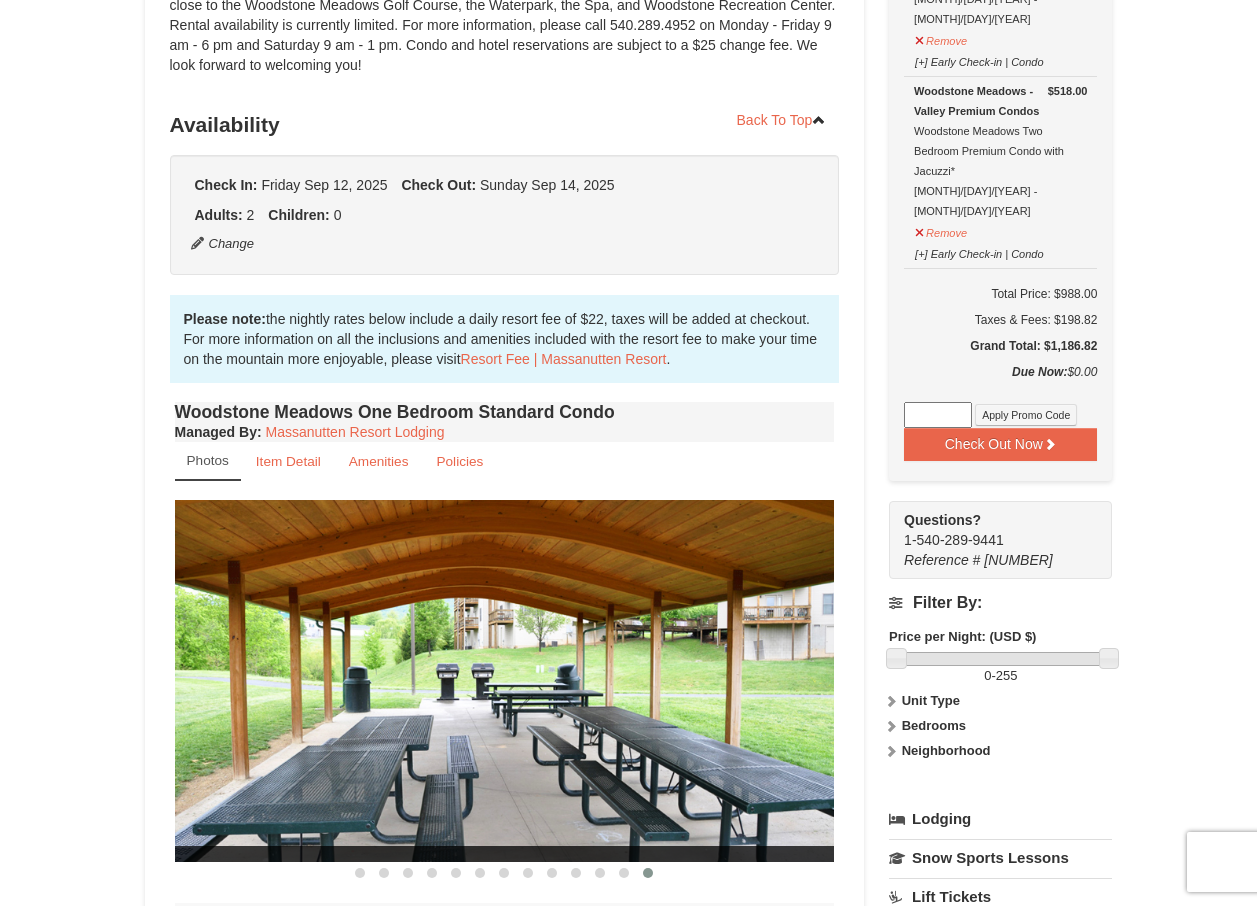 scroll, scrollTop: 300, scrollLeft: 0, axis: vertical 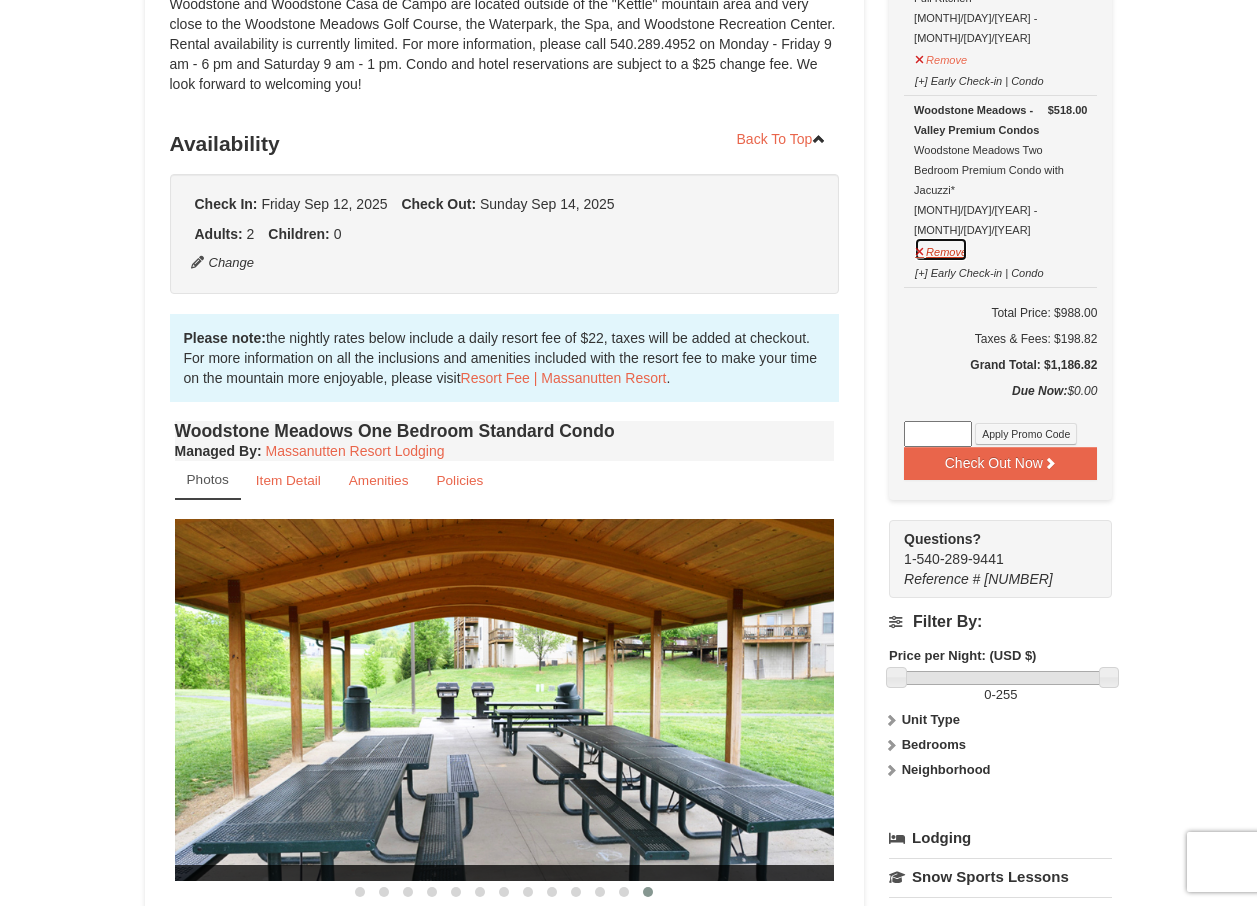 click on "Remove" at bounding box center (941, 249) 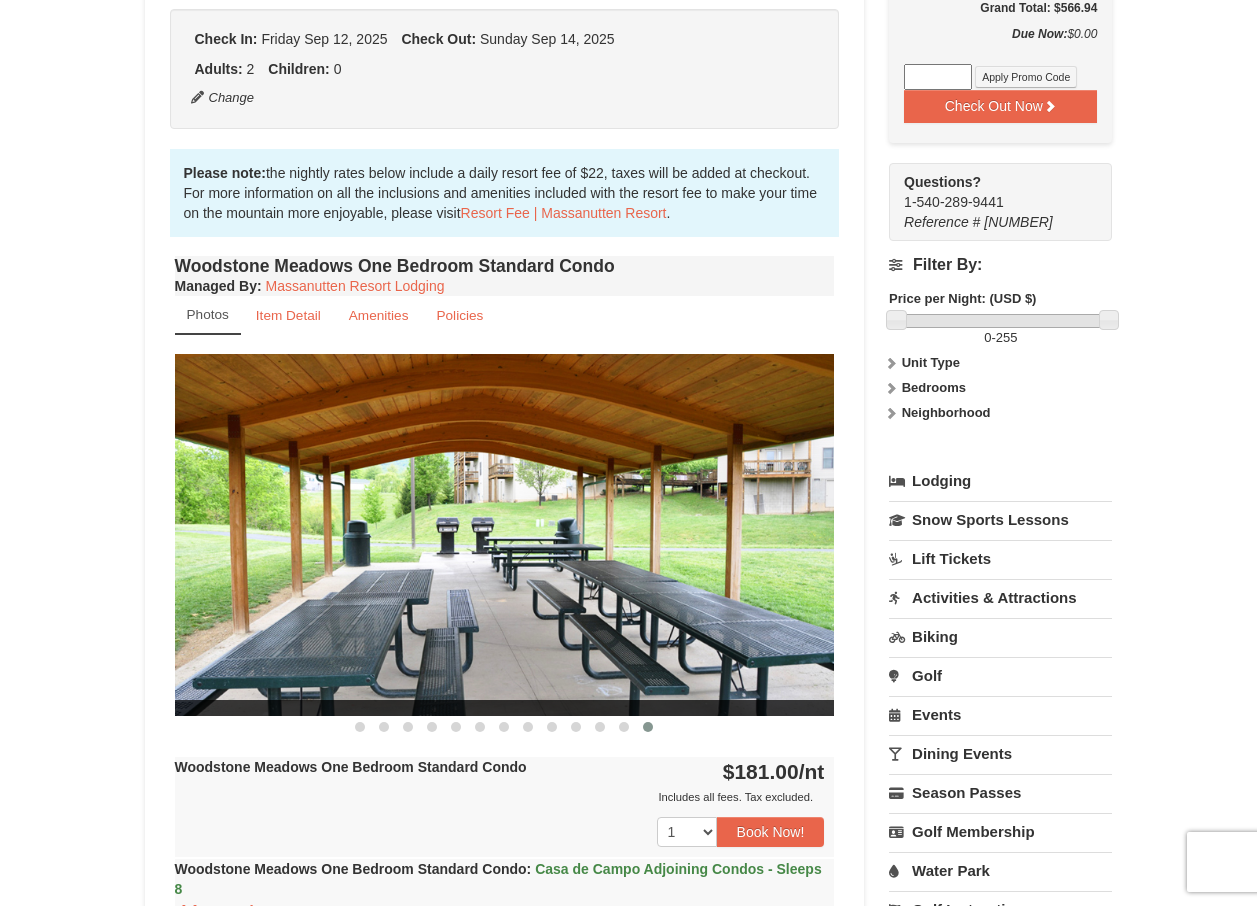 scroll, scrollTop: 500, scrollLeft: 0, axis: vertical 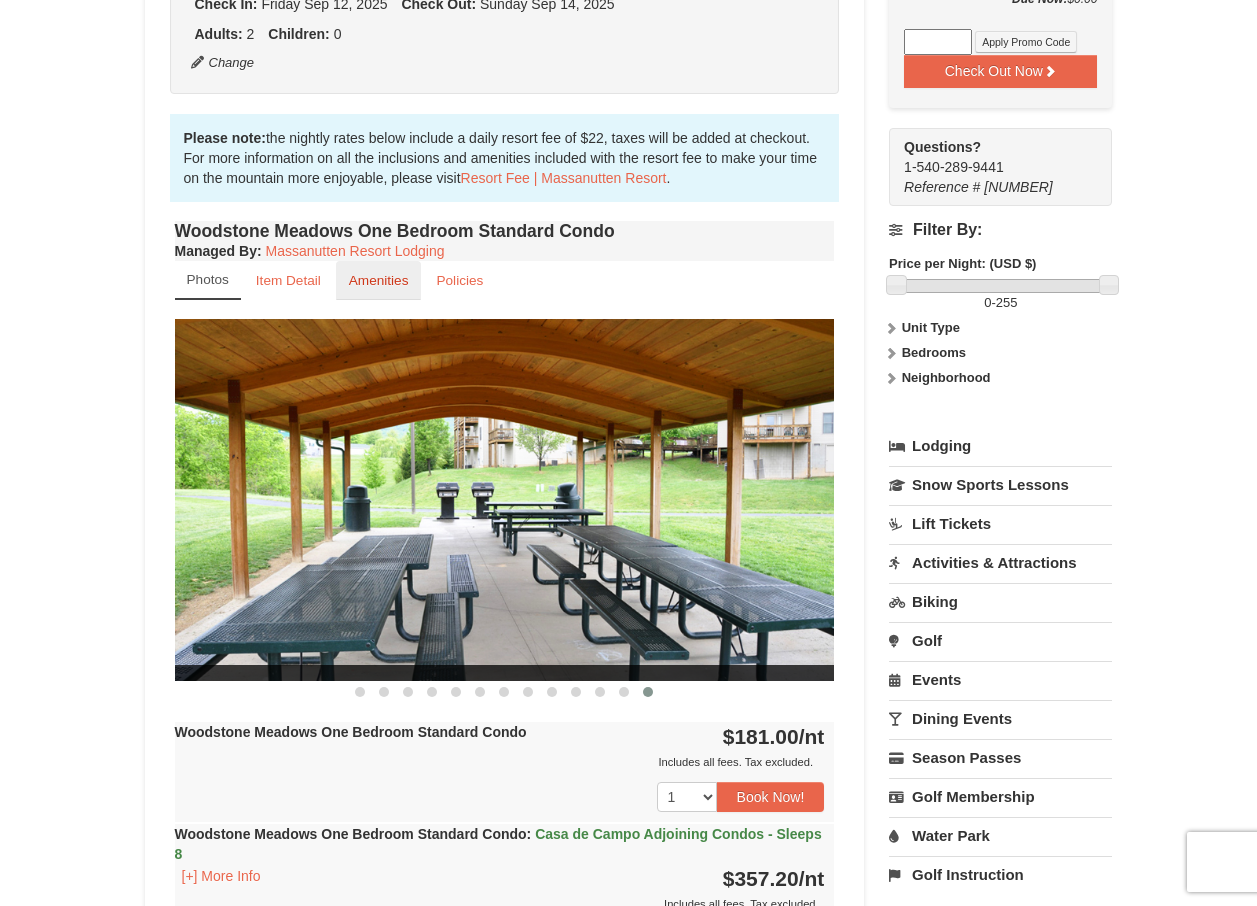 click on "Amenities" at bounding box center [379, 280] 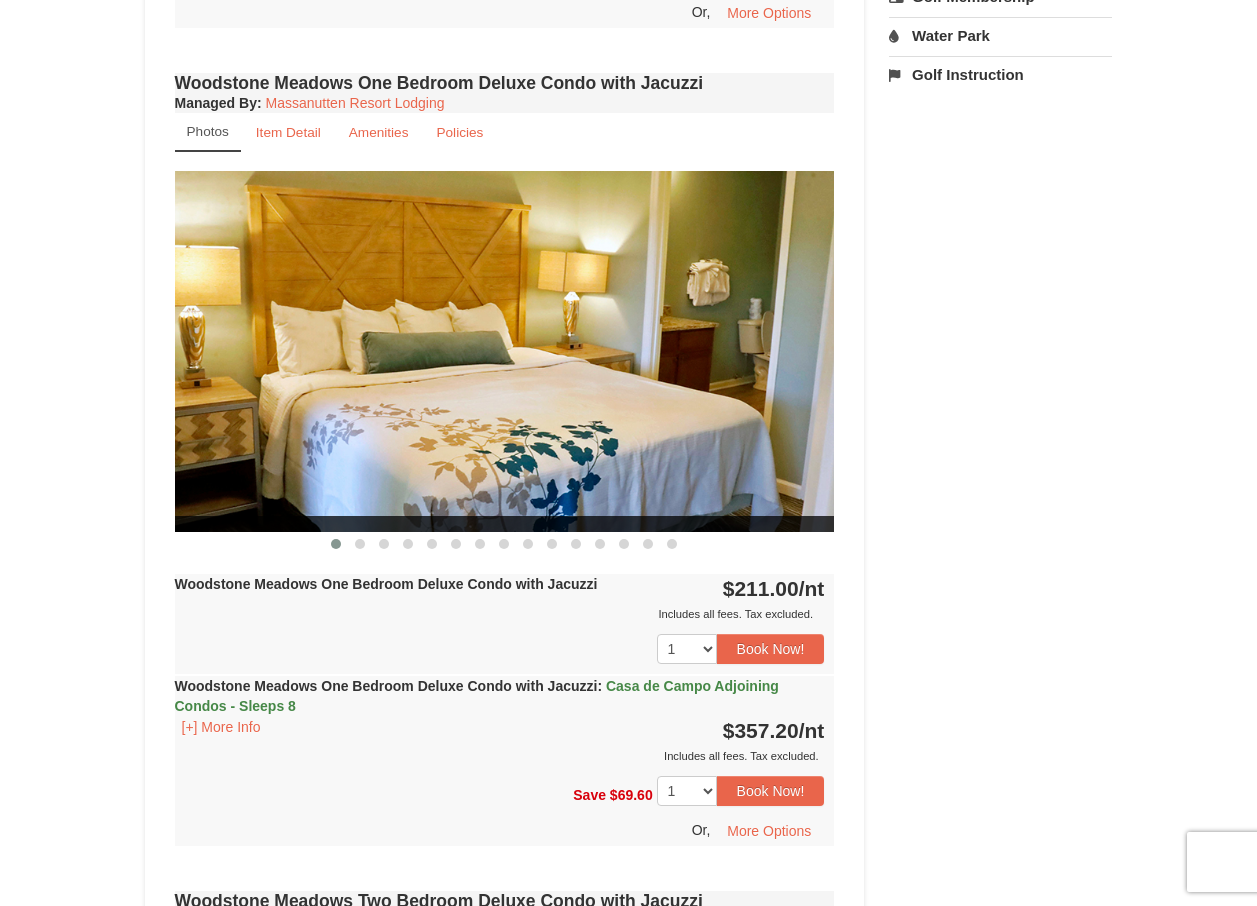 scroll, scrollTop: 1200, scrollLeft: 0, axis: vertical 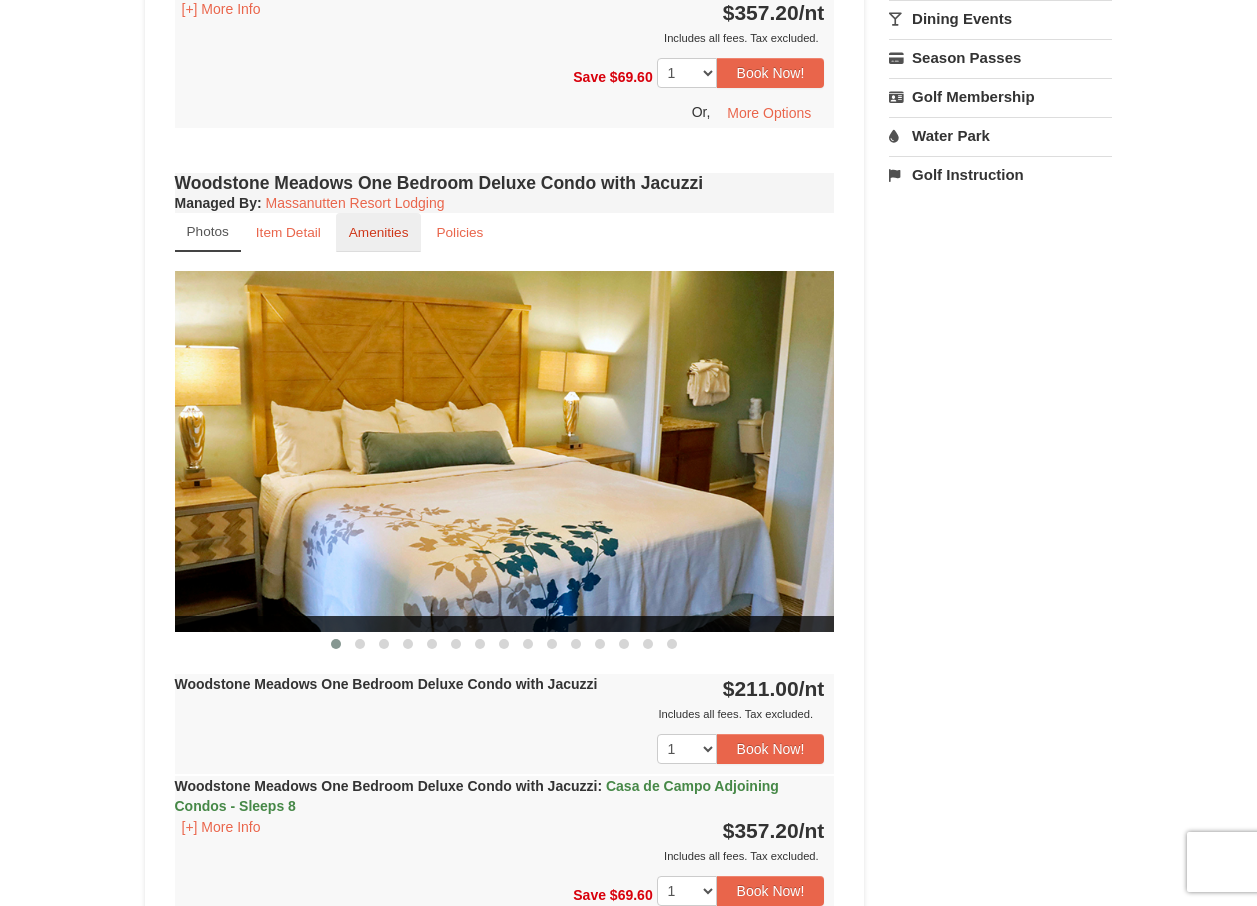 click on "Amenities" at bounding box center (379, 232) 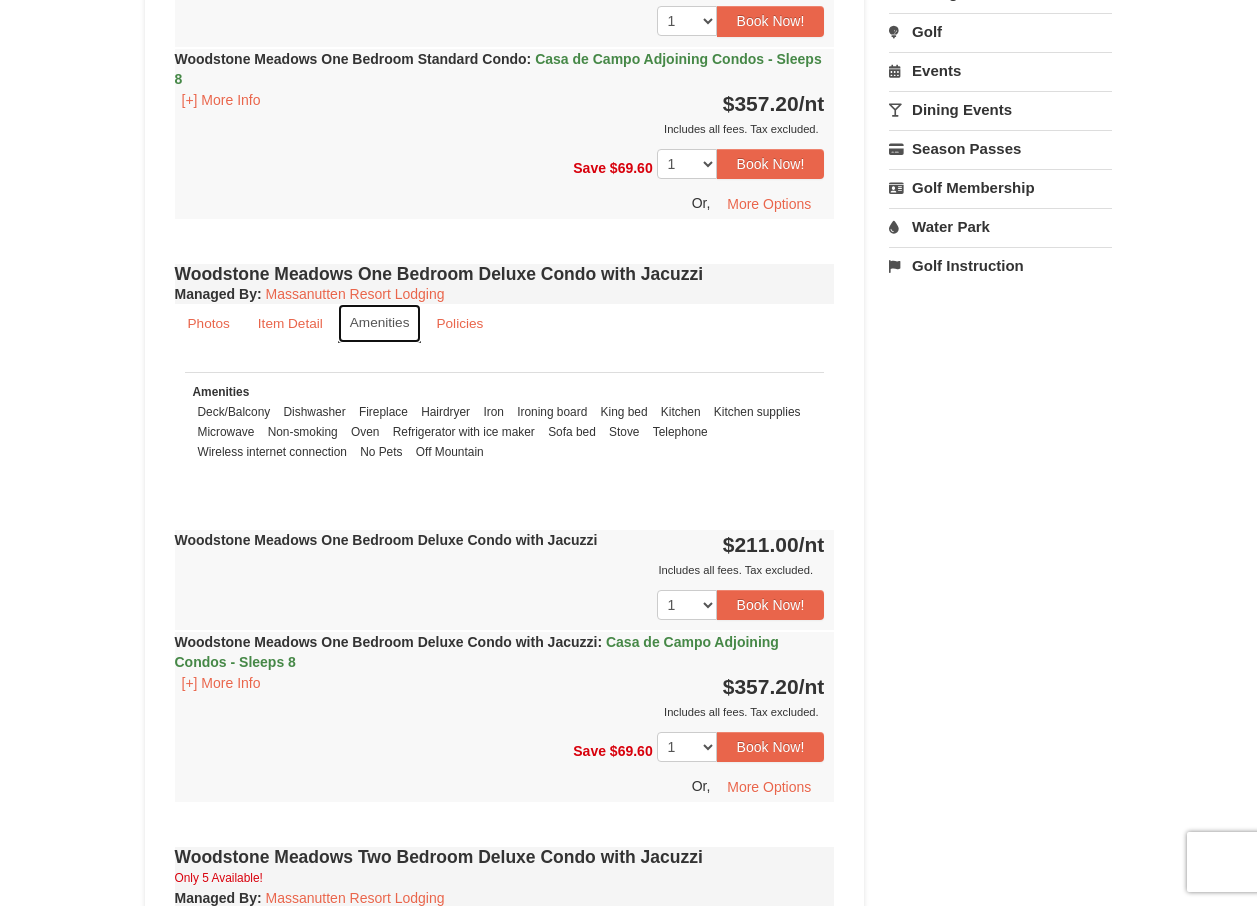 scroll, scrollTop: 1100, scrollLeft: 0, axis: vertical 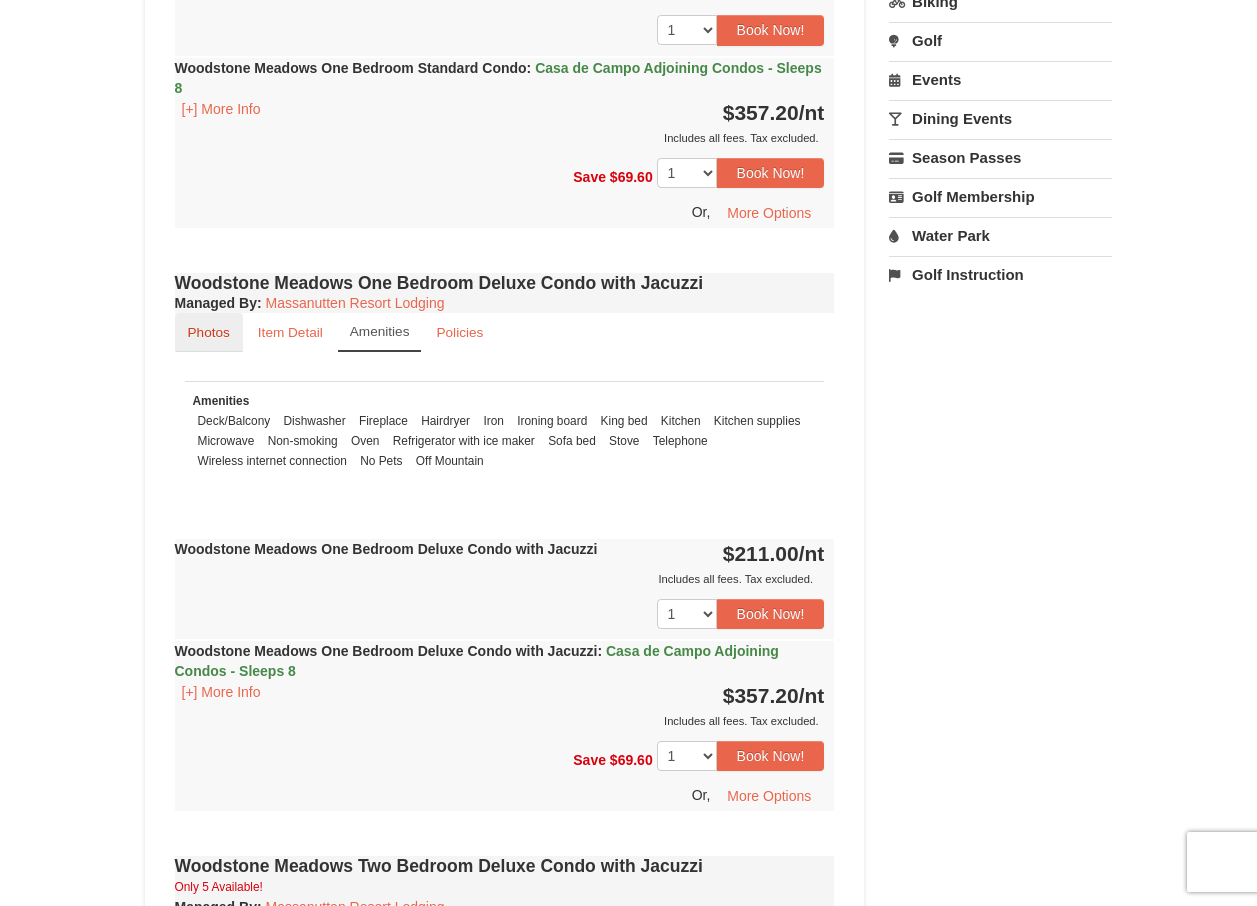 click on "Photos" at bounding box center (209, 332) 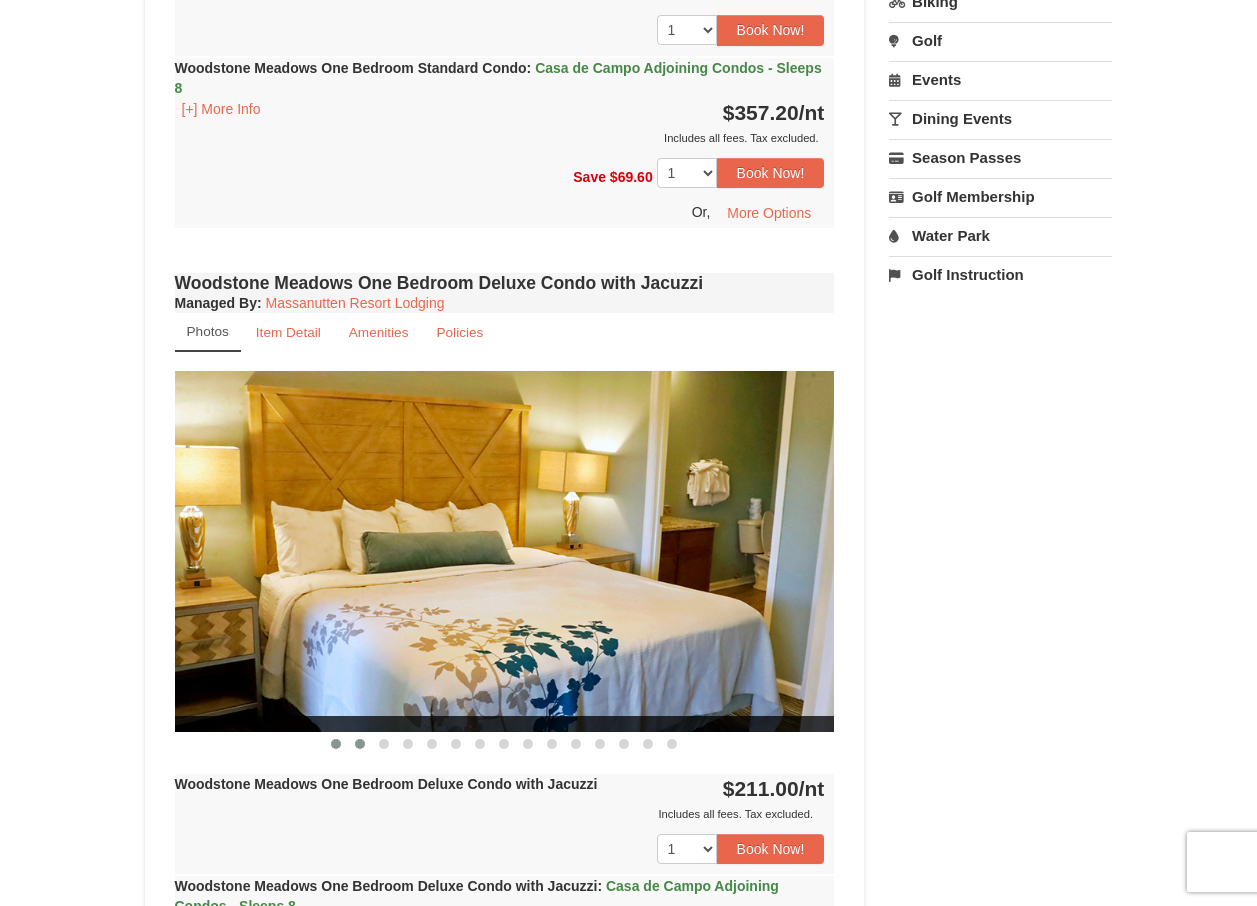 click at bounding box center (360, 744) 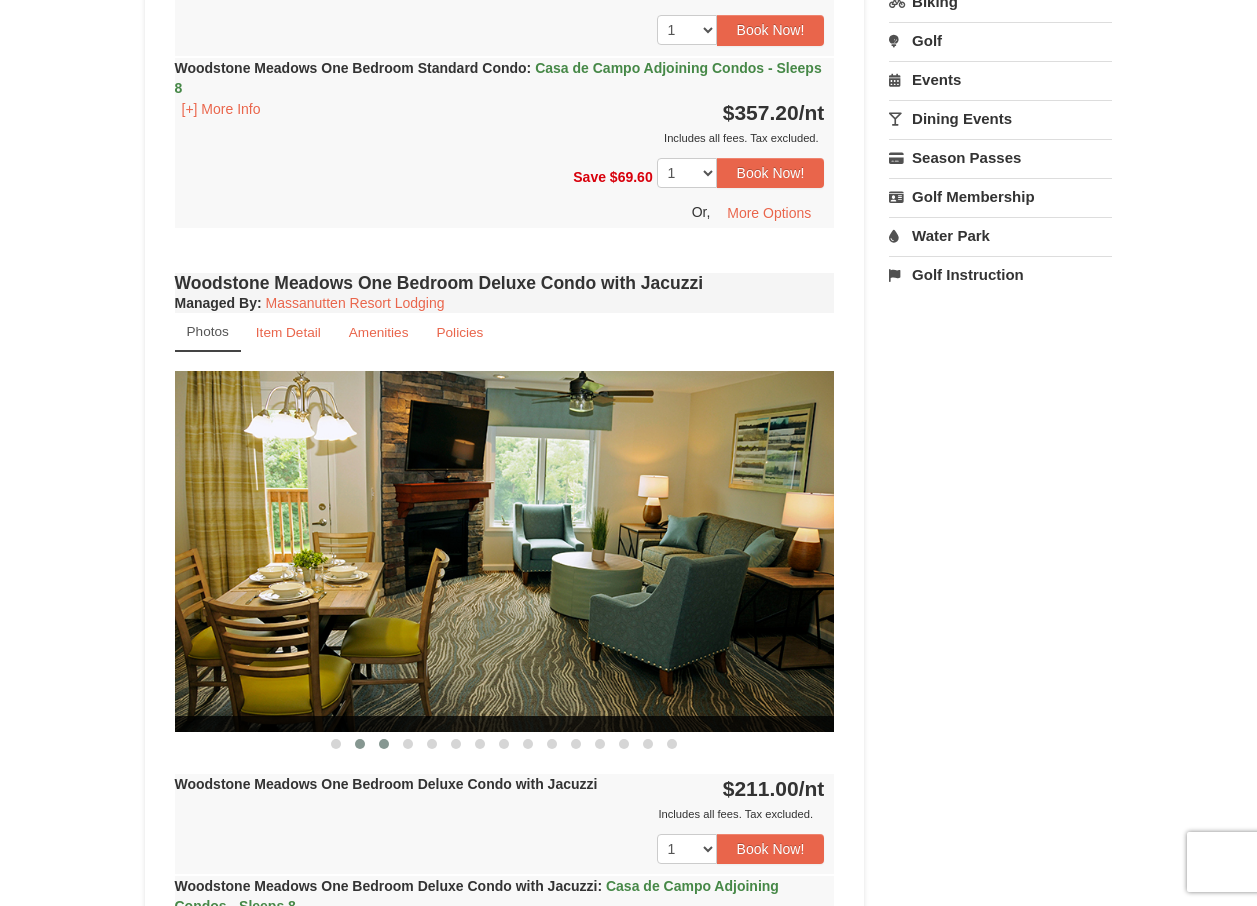 click at bounding box center (384, 744) 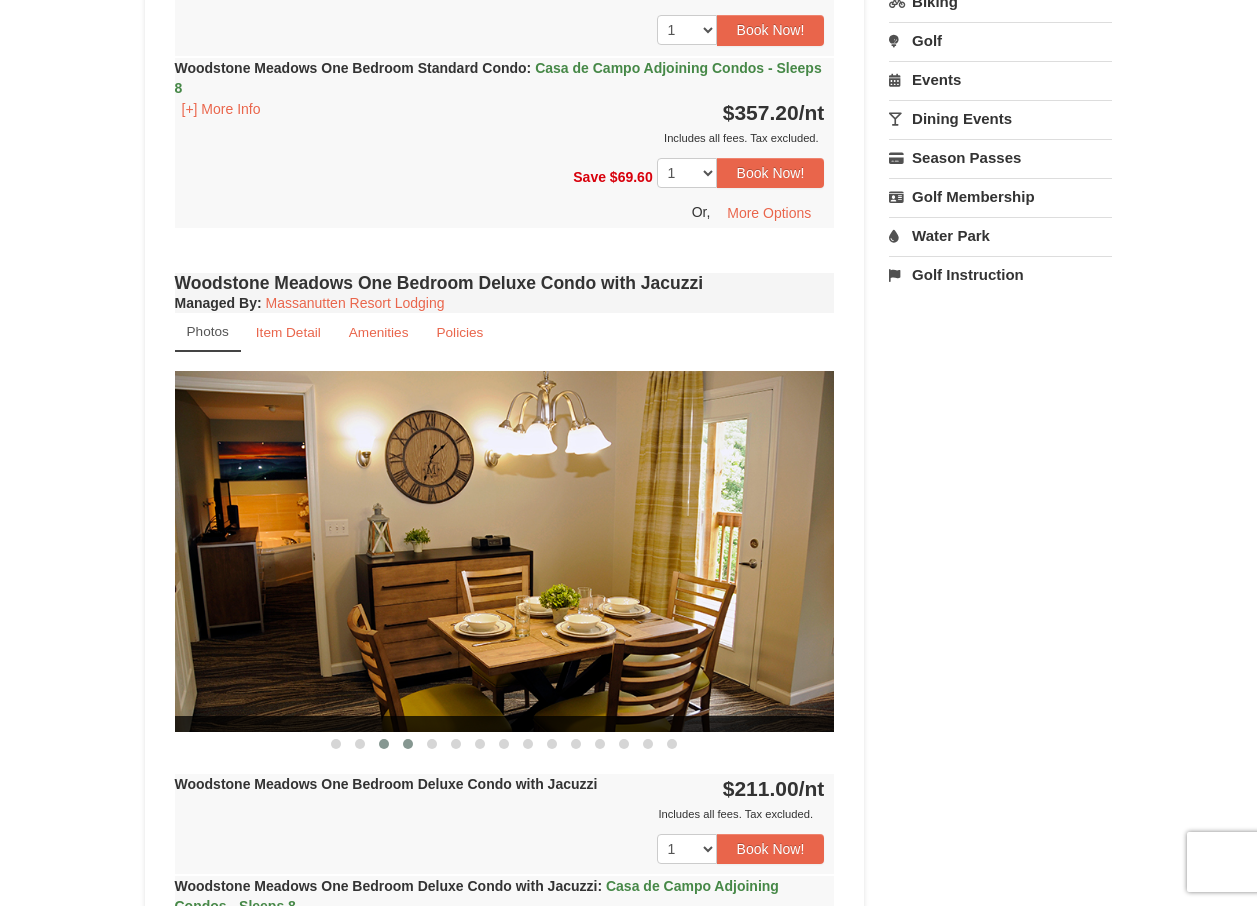 click at bounding box center (408, 744) 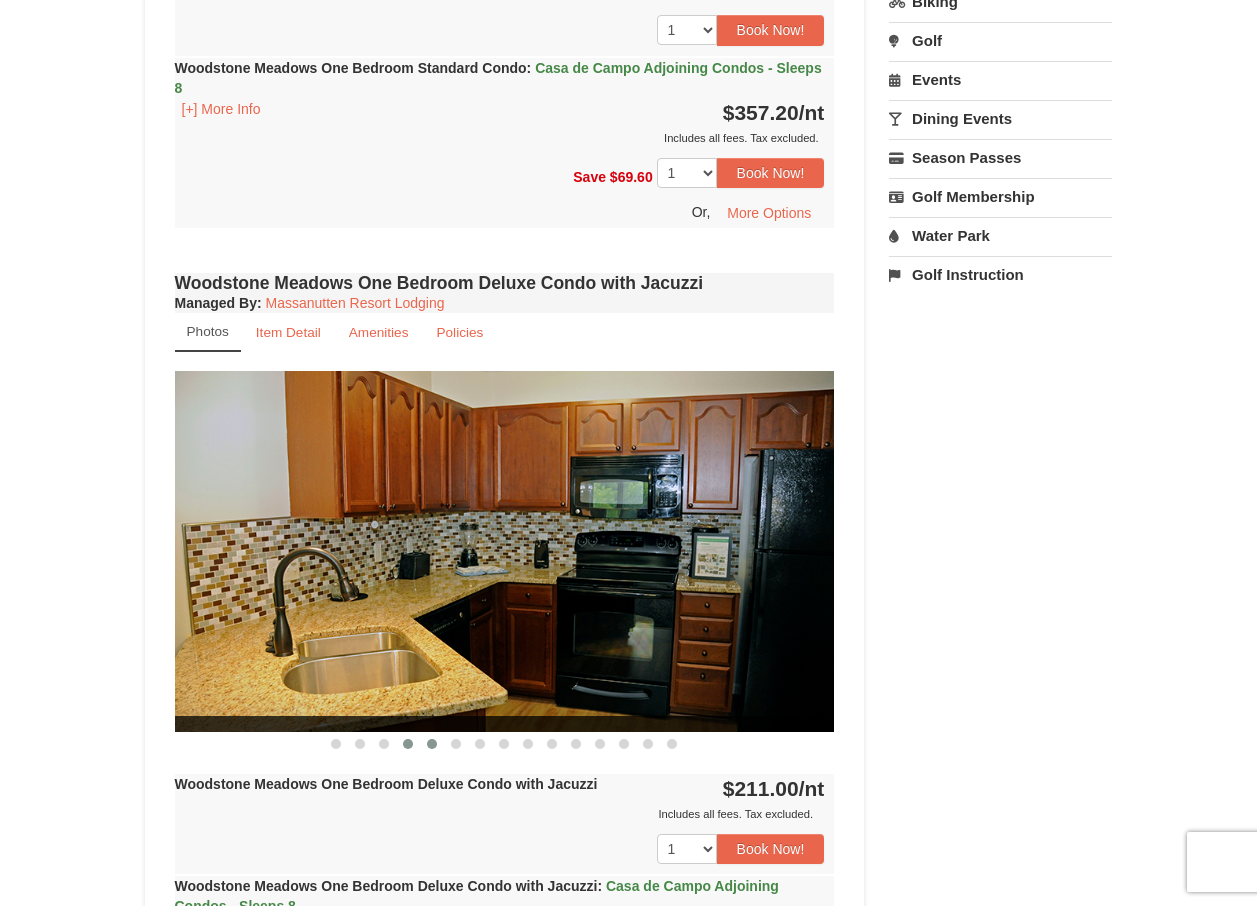 click at bounding box center (432, 744) 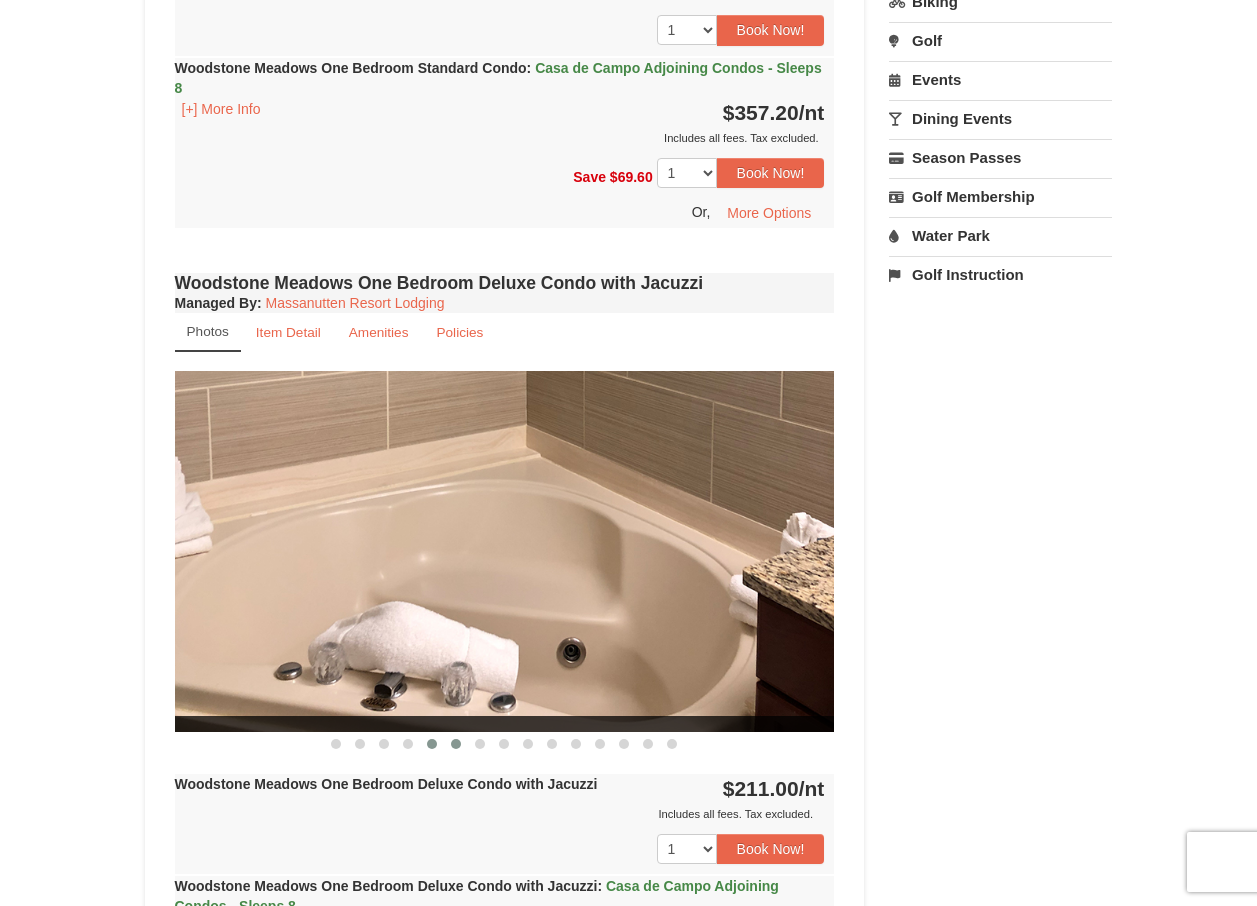 click at bounding box center (456, 744) 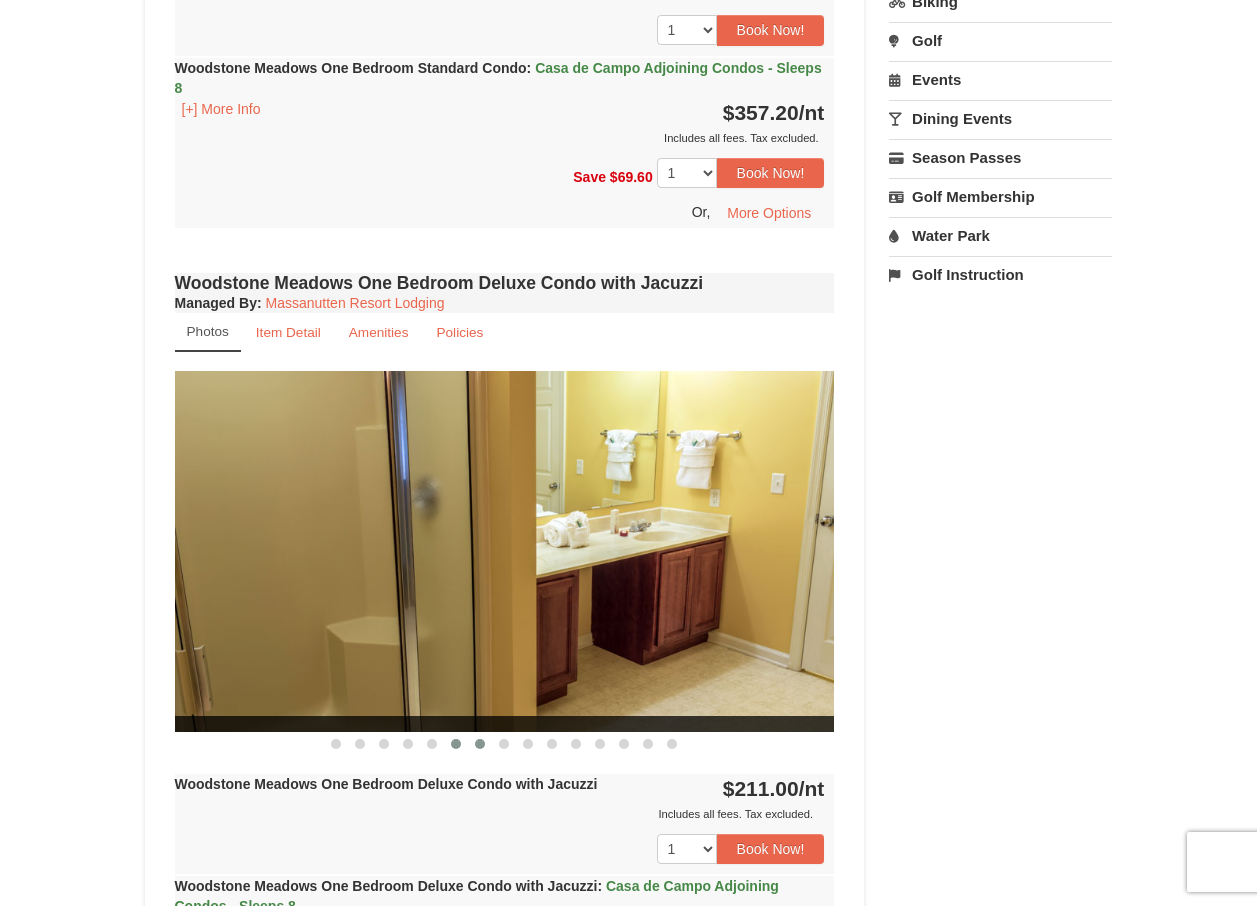 click at bounding box center [480, 744] 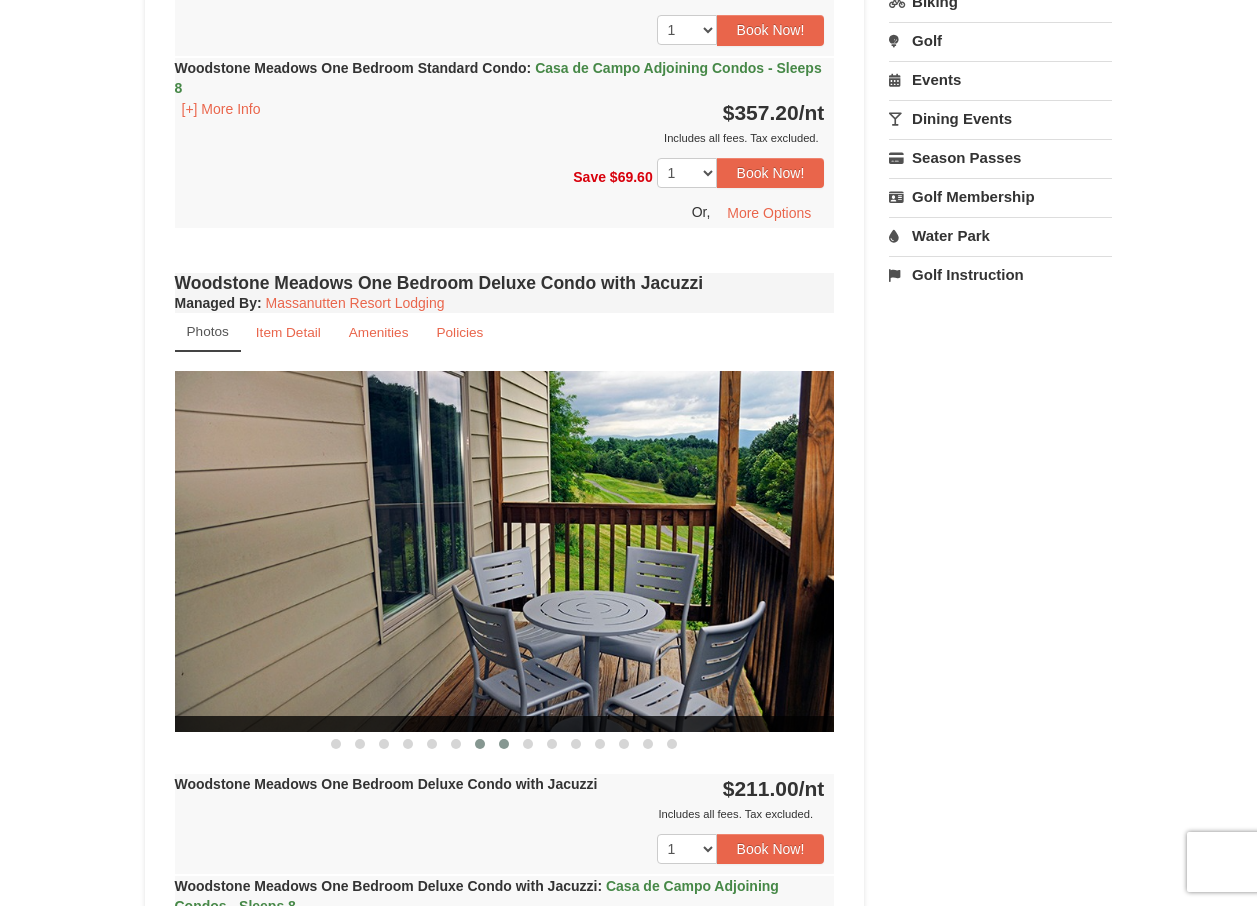 click at bounding box center [504, 744] 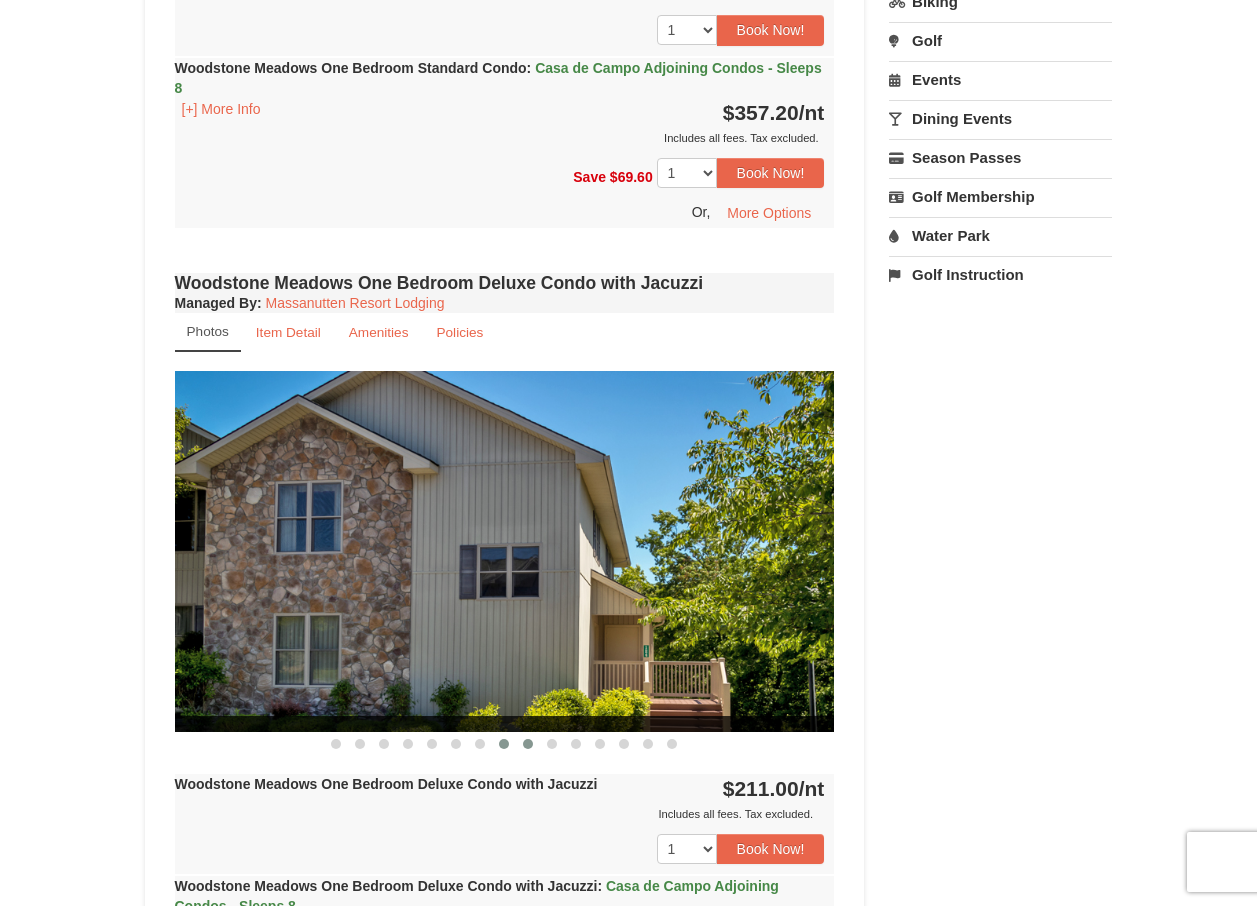 click at bounding box center [528, 744] 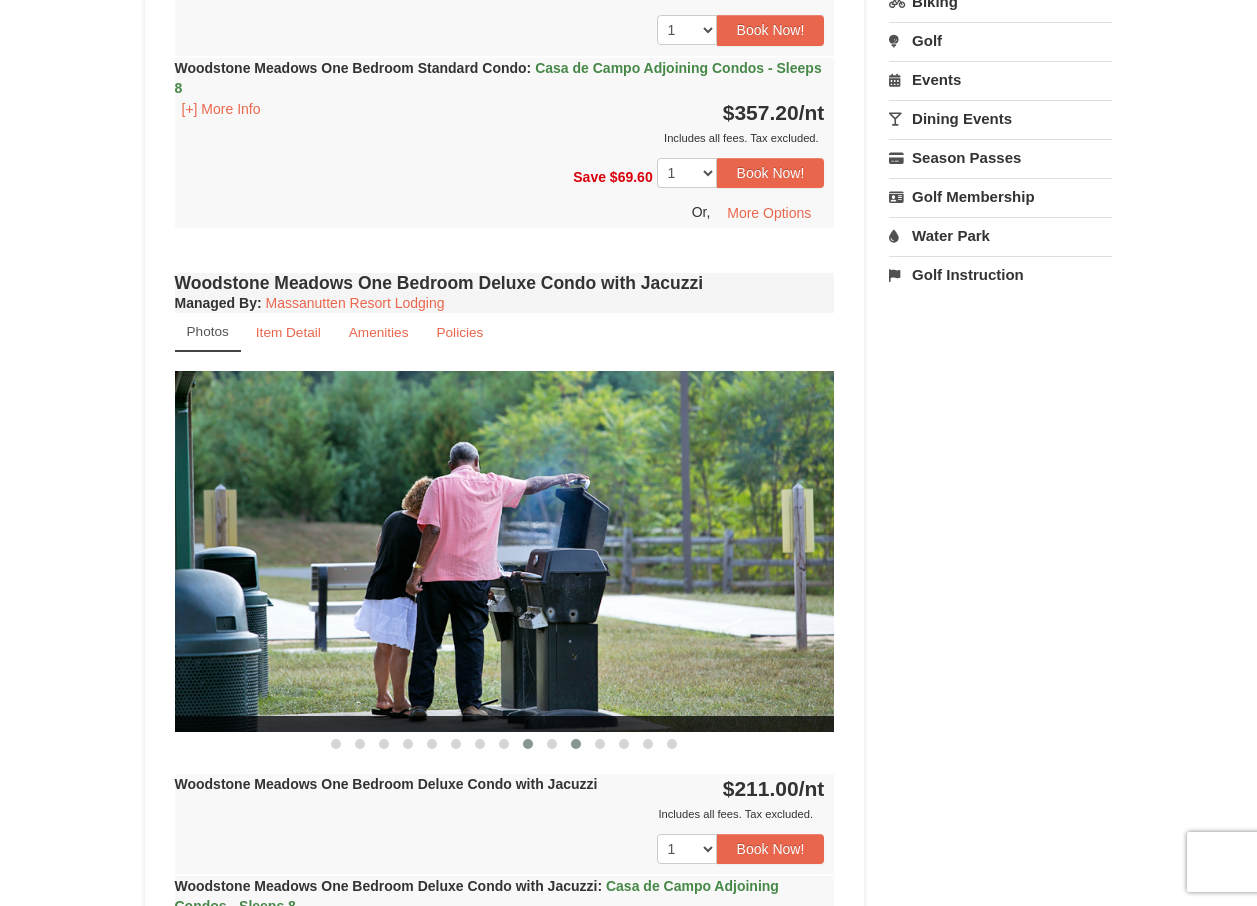 drag, startPoint x: 548, startPoint y: 741, endPoint x: 571, endPoint y: 744, distance: 23.194826 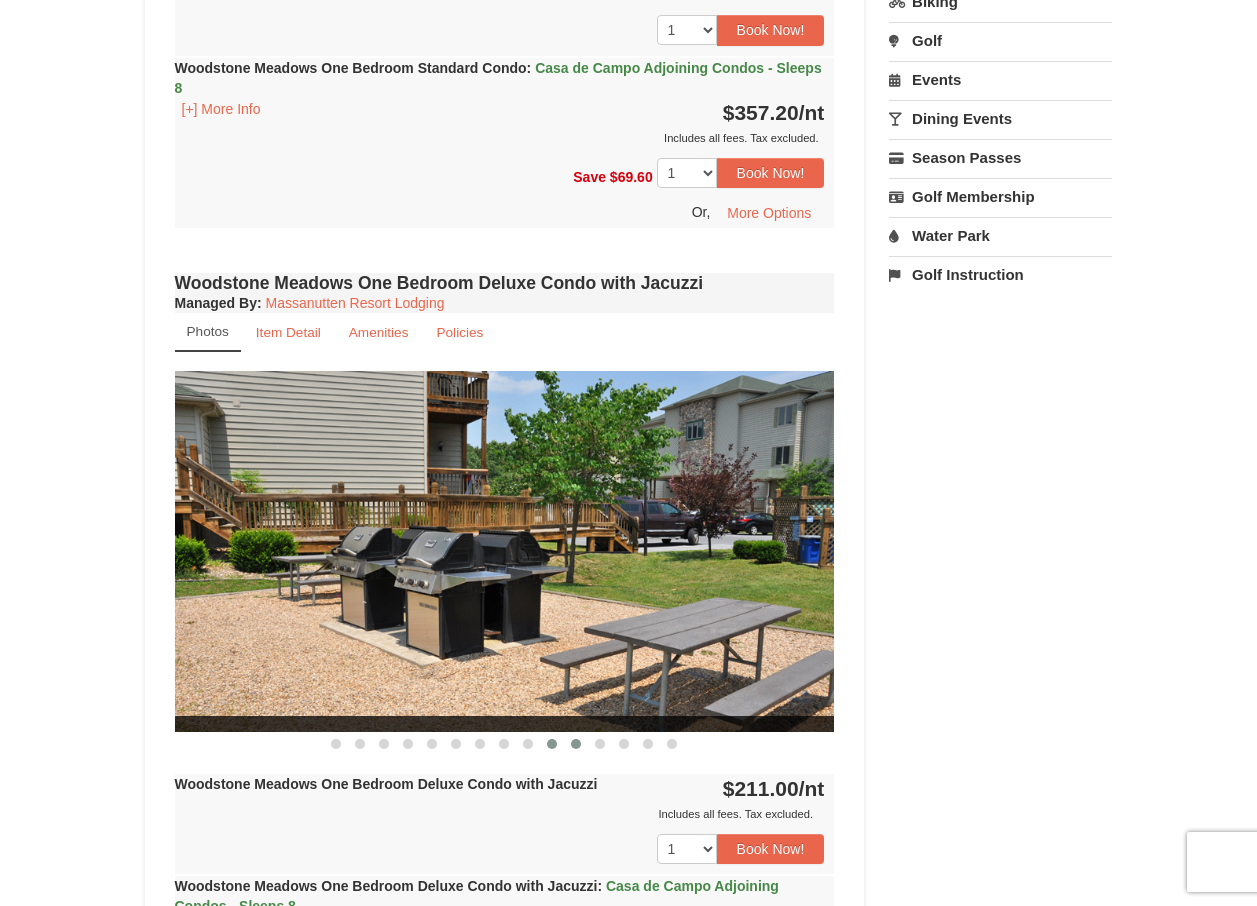 click at bounding box center [576, 744] 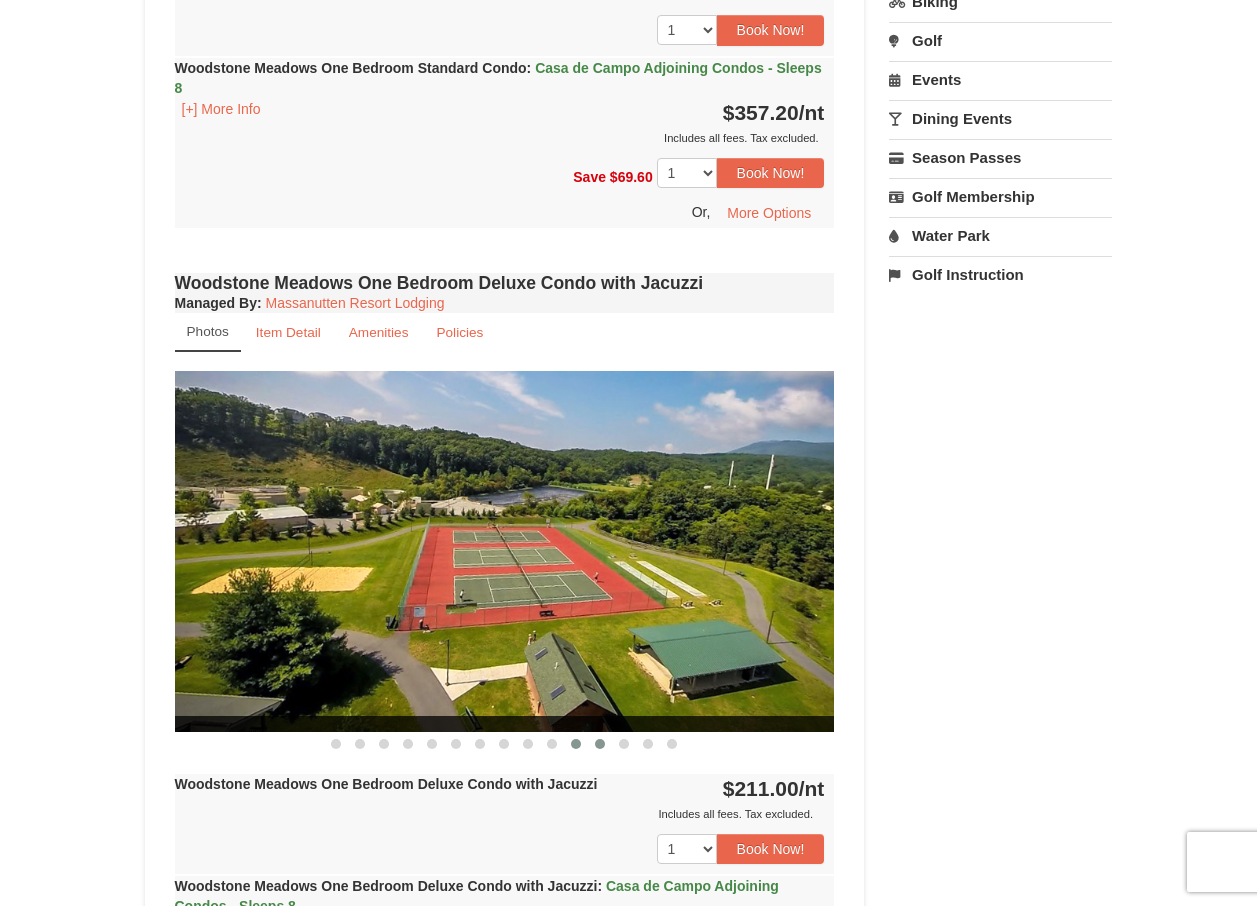 click at bounding box center (600, 744) 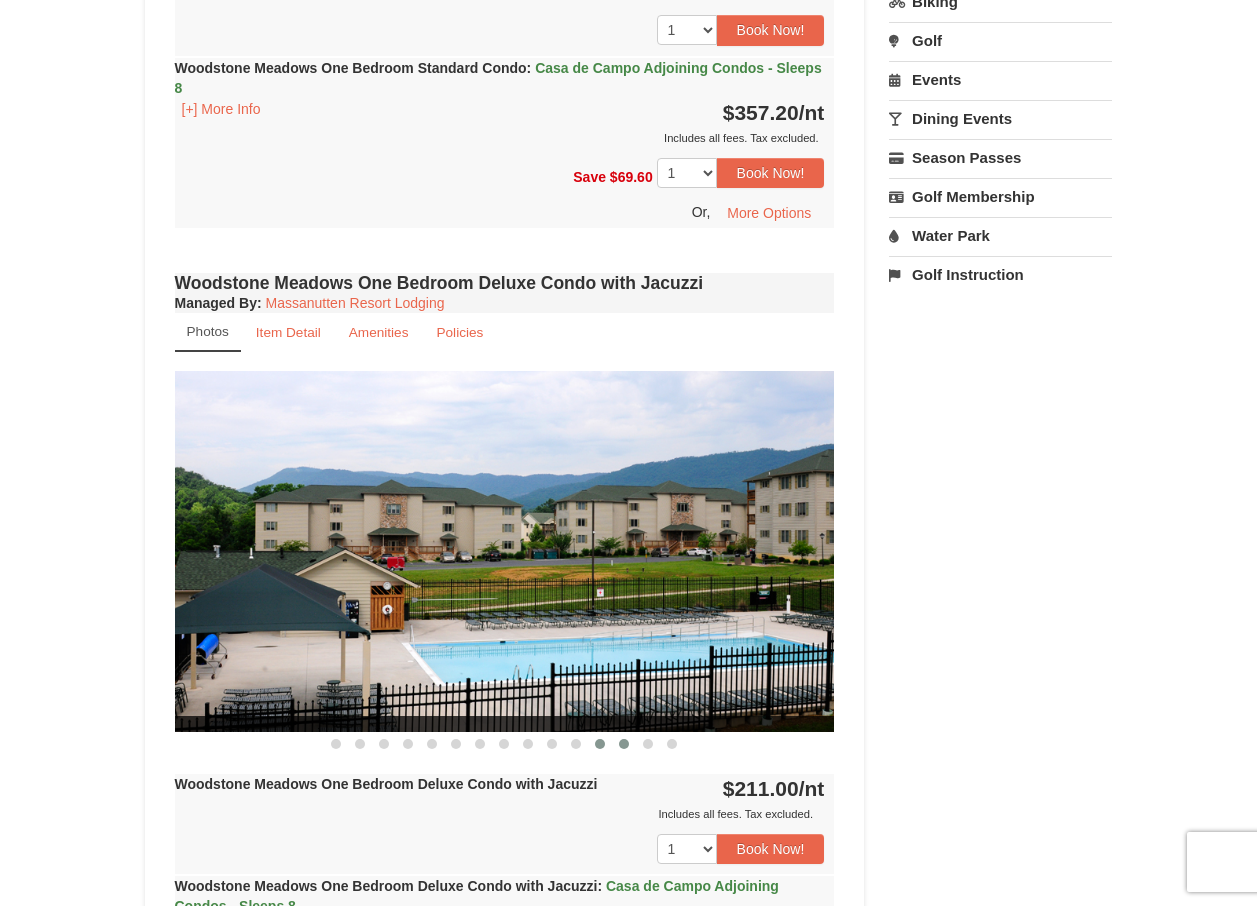 drag, startPoint x: 618, startPoint y: 744, endPoint x: 643, endPoint y: 744, distance: 25 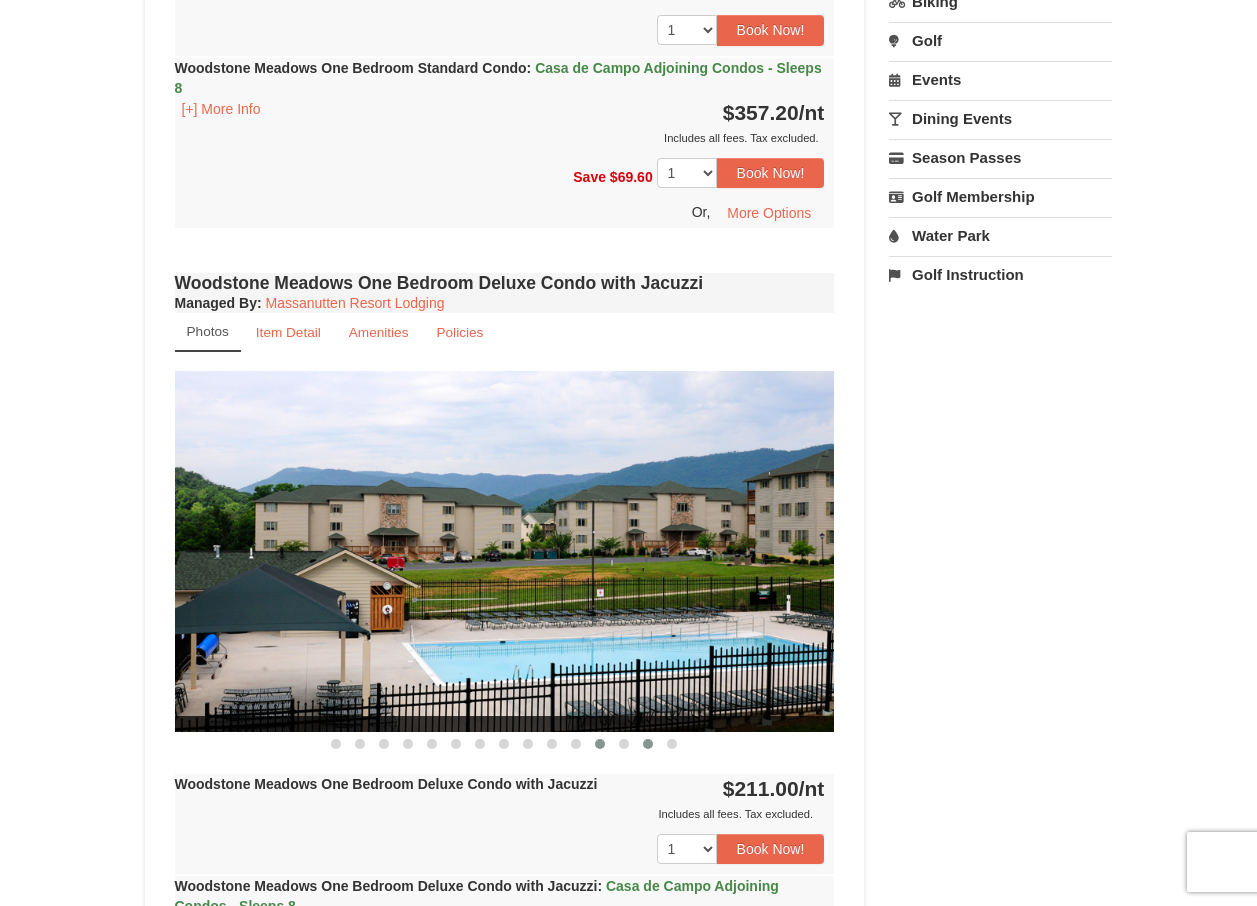 click at bounding box center (624, 744) 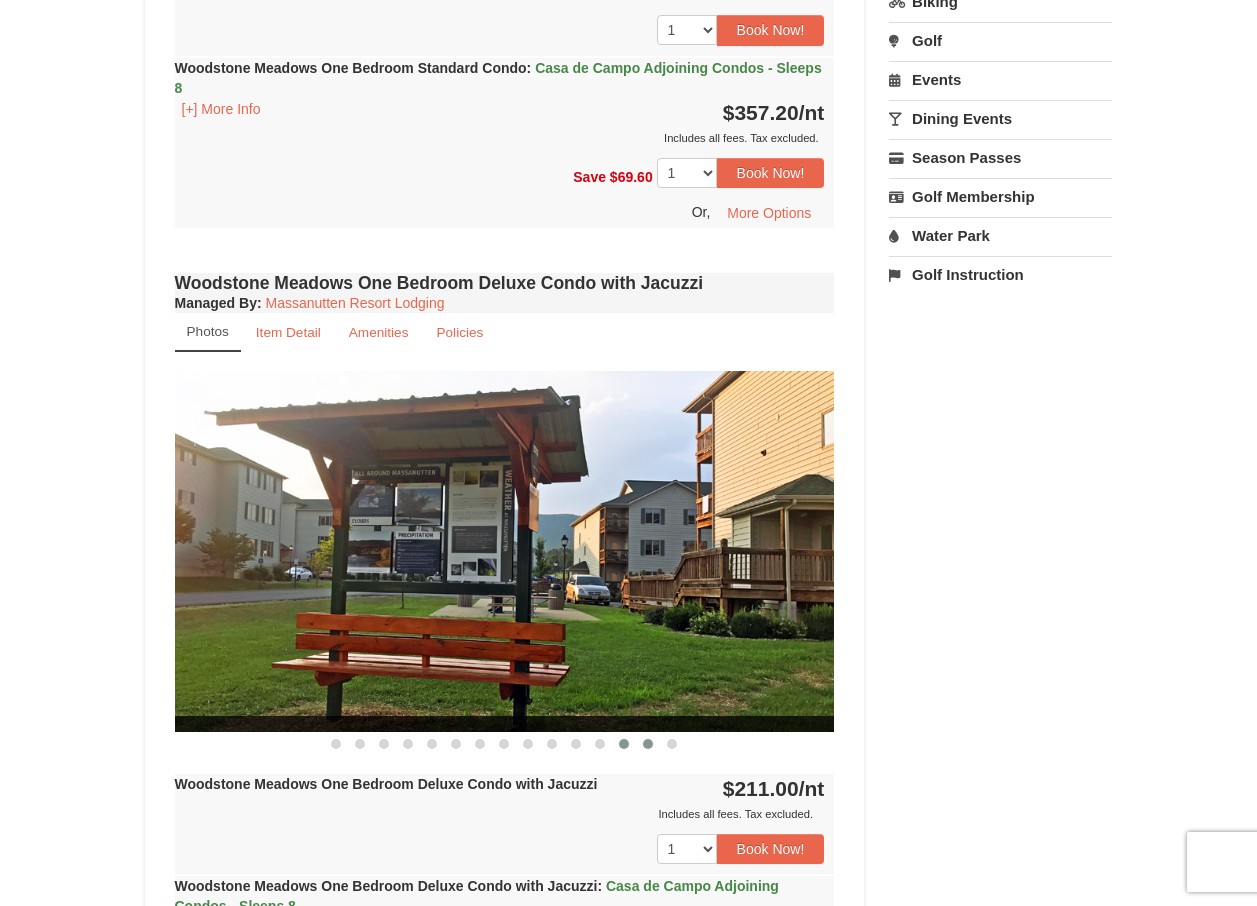 click at bounding box center (648, 744) 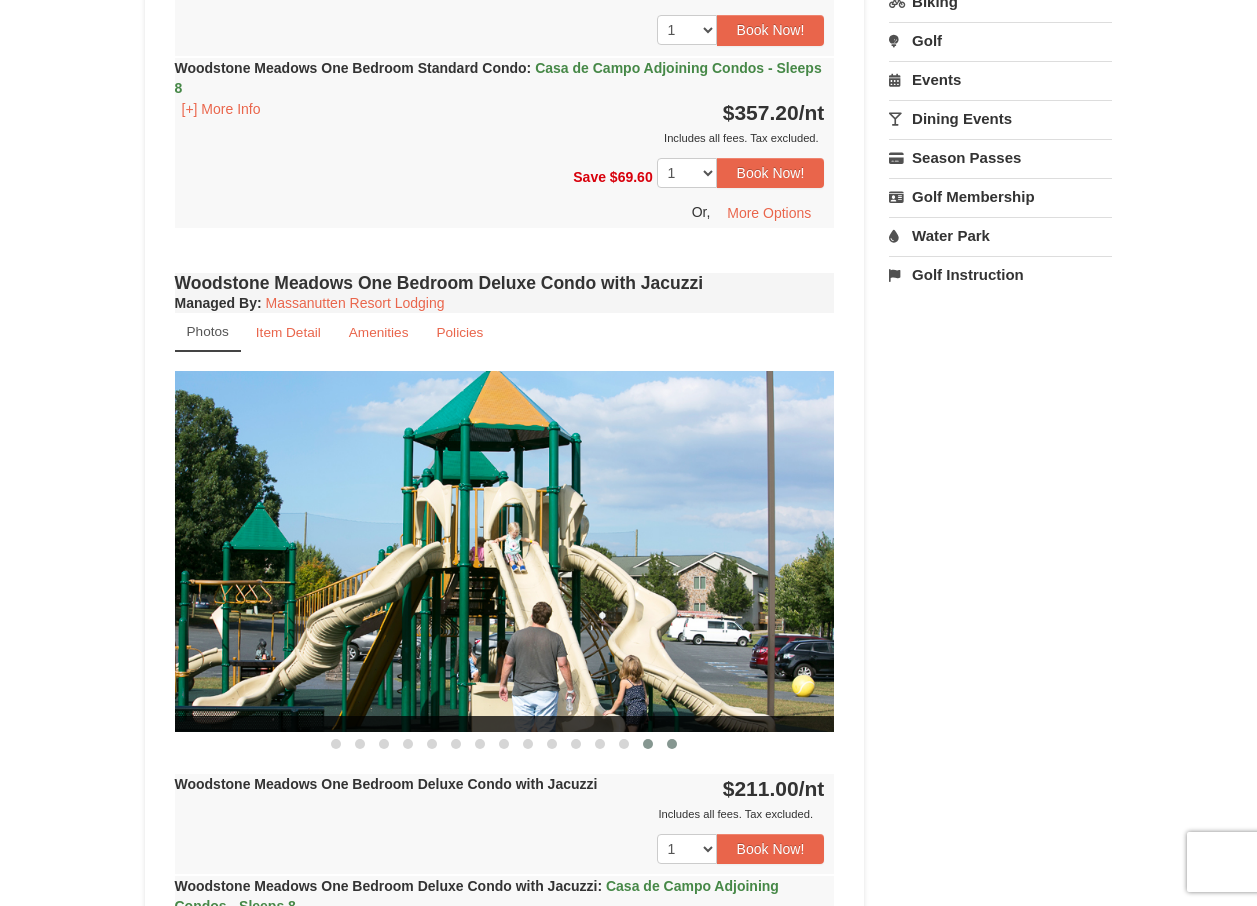 click at bounding box center [672, 744] 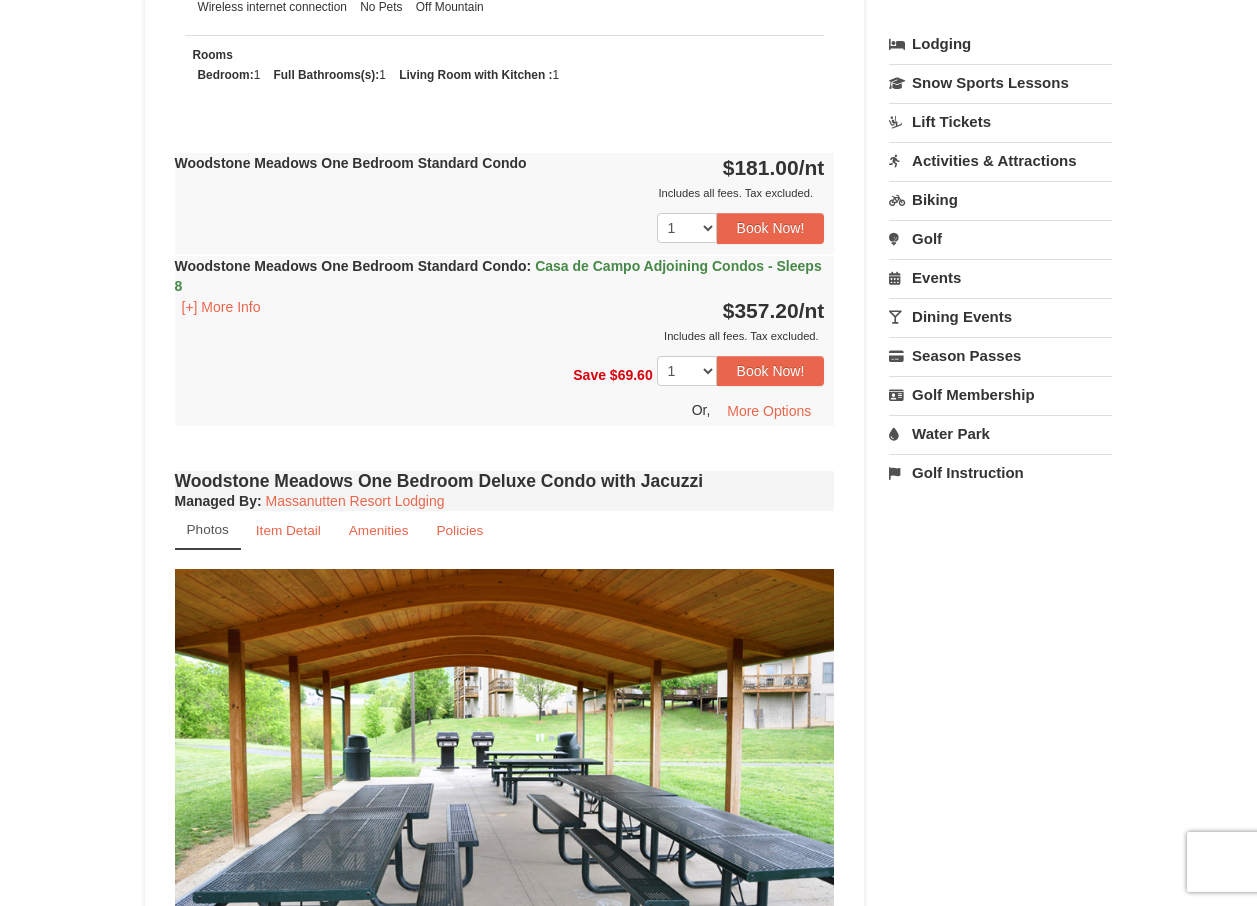 scroll, scrollTop: 900, scrollLeft: 0, axis: vertical 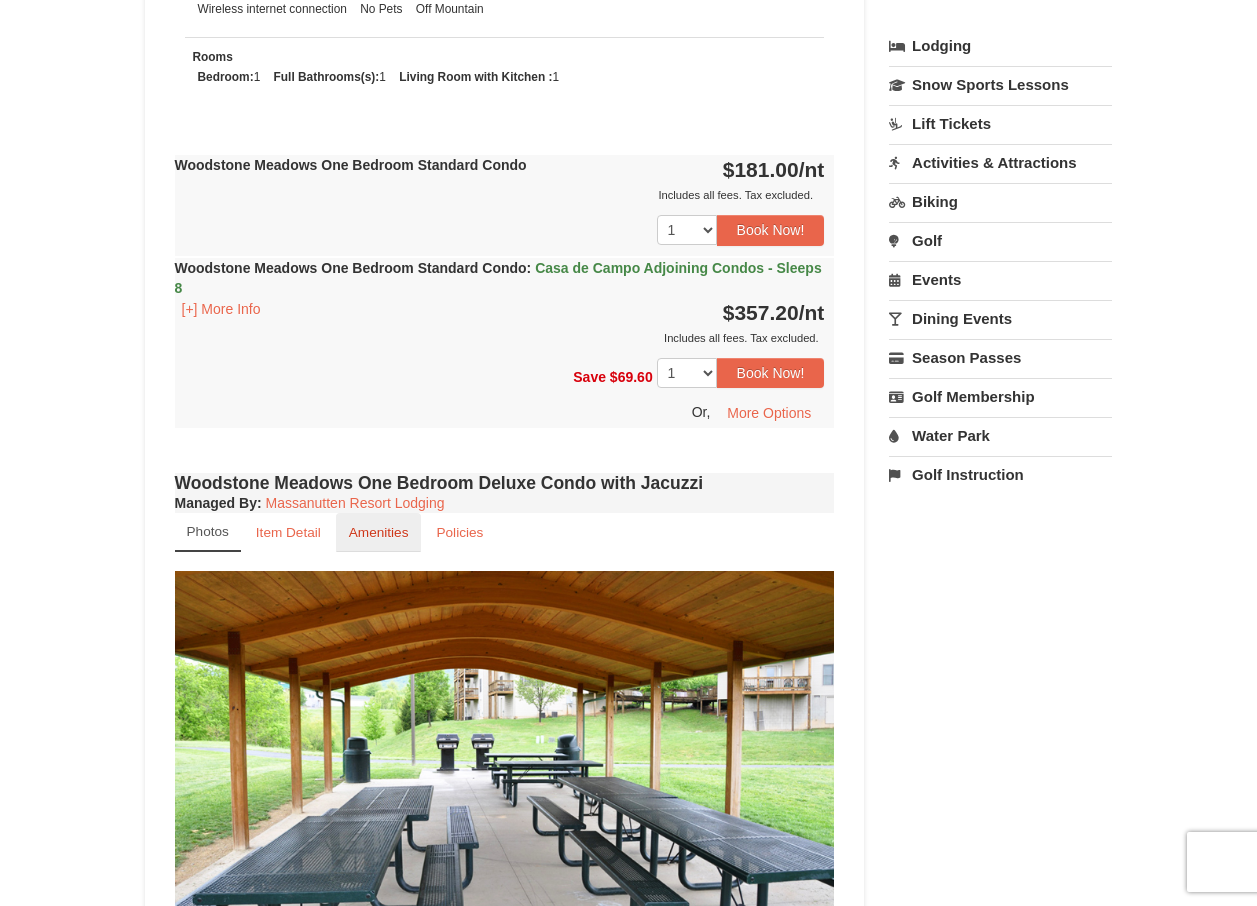 click on "Amenities" at bounding box center (379, 532) 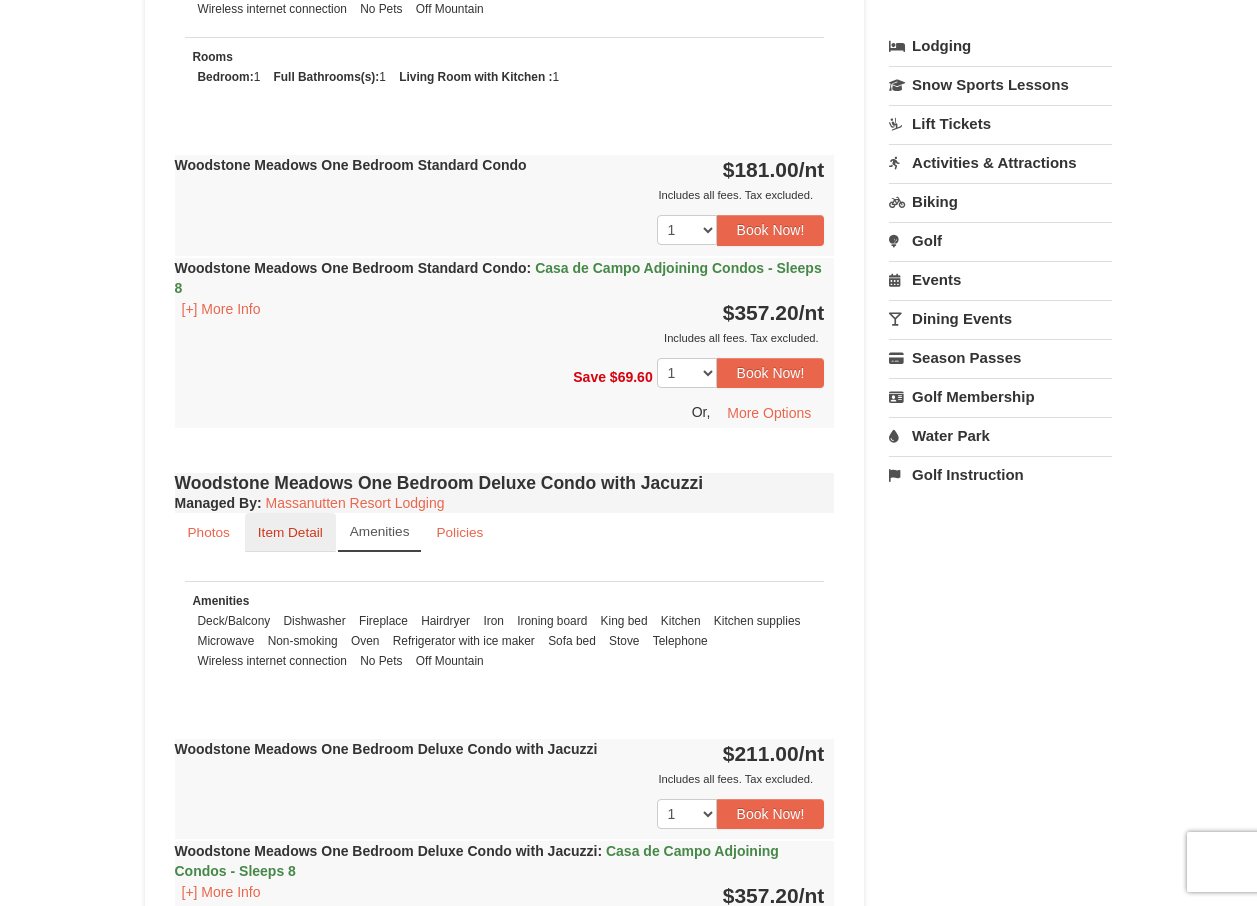 click on "Item Detail" at bounding box center [290, 532] 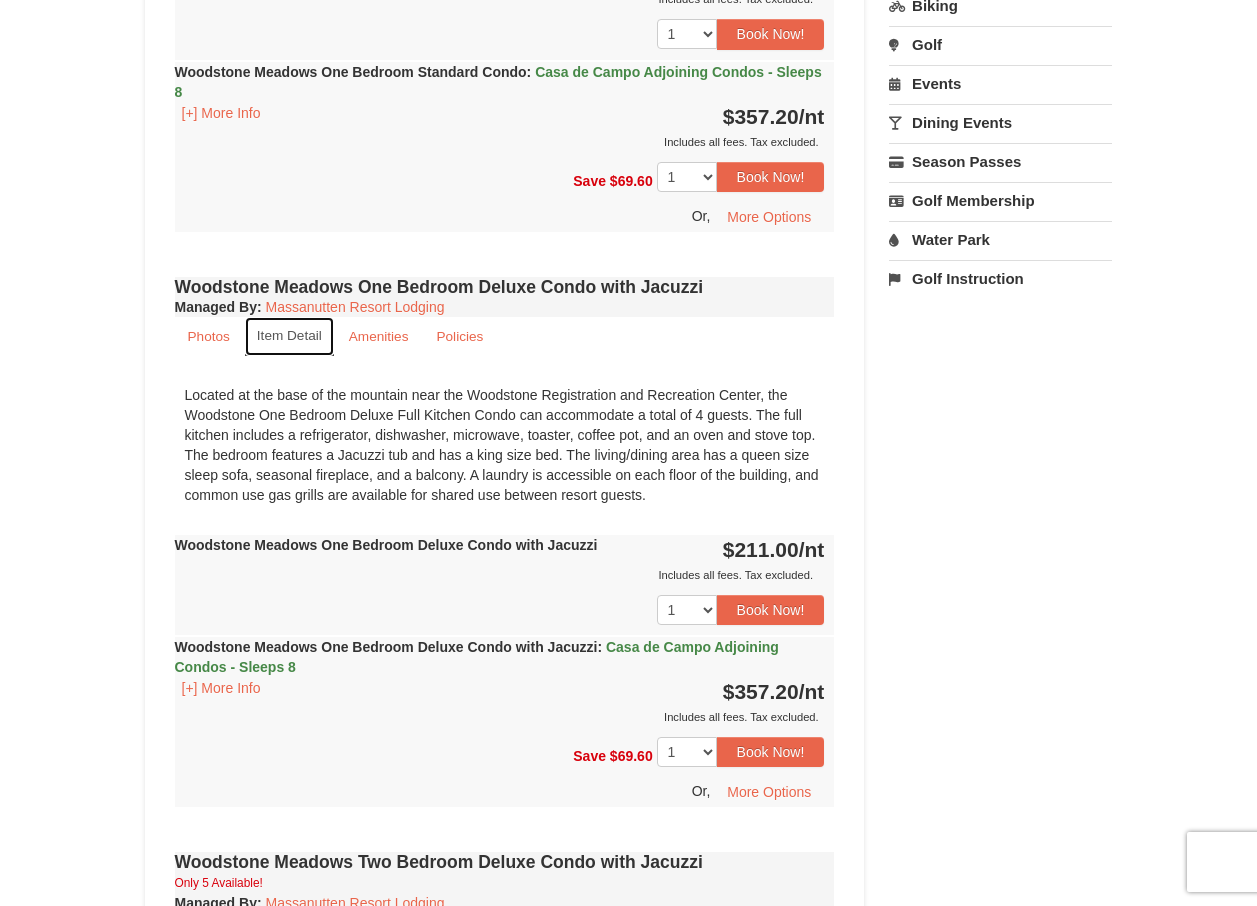 scroll, scrollTop: 1100, scrollLeft: 0, axis: vertical 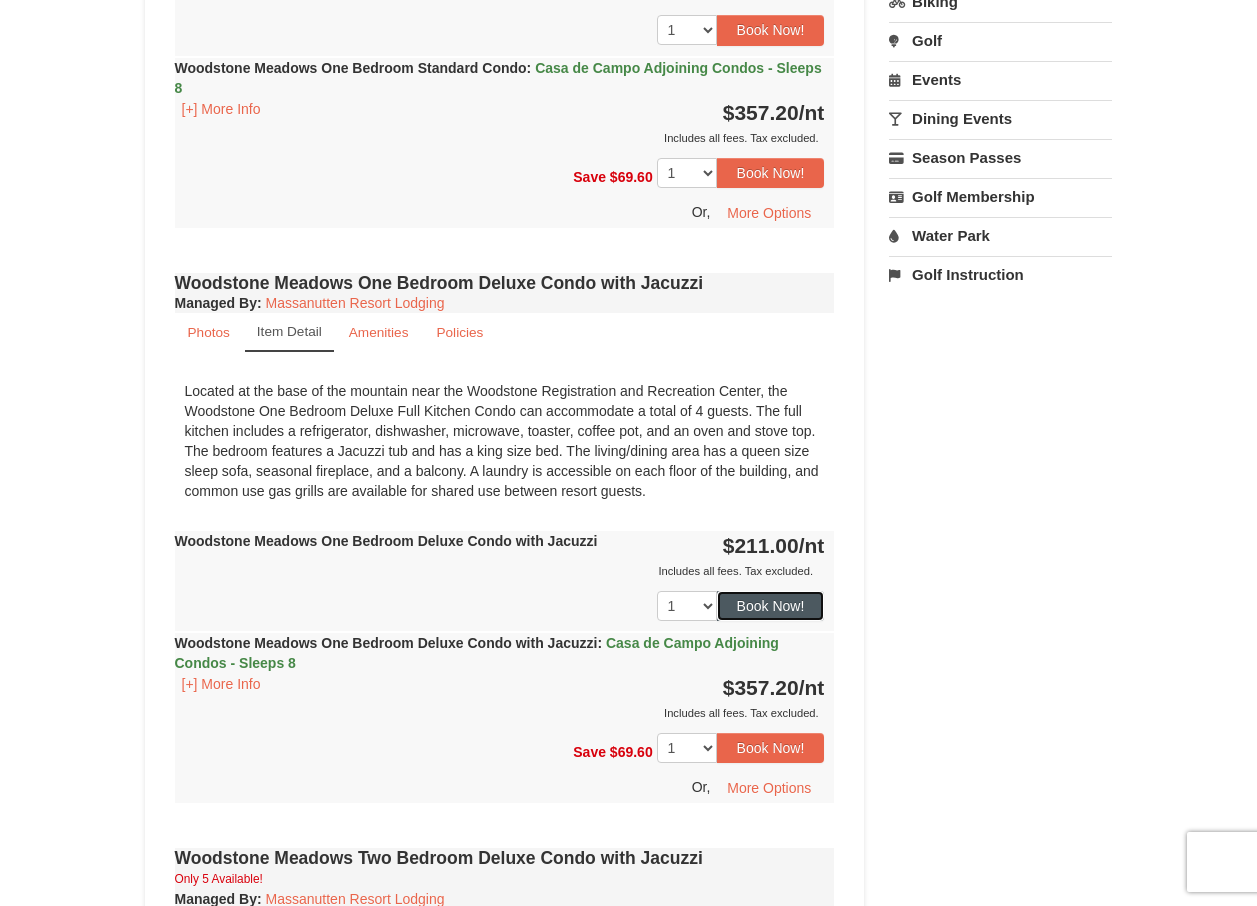 click on "Book Now!" at bounding box center (771, 606) 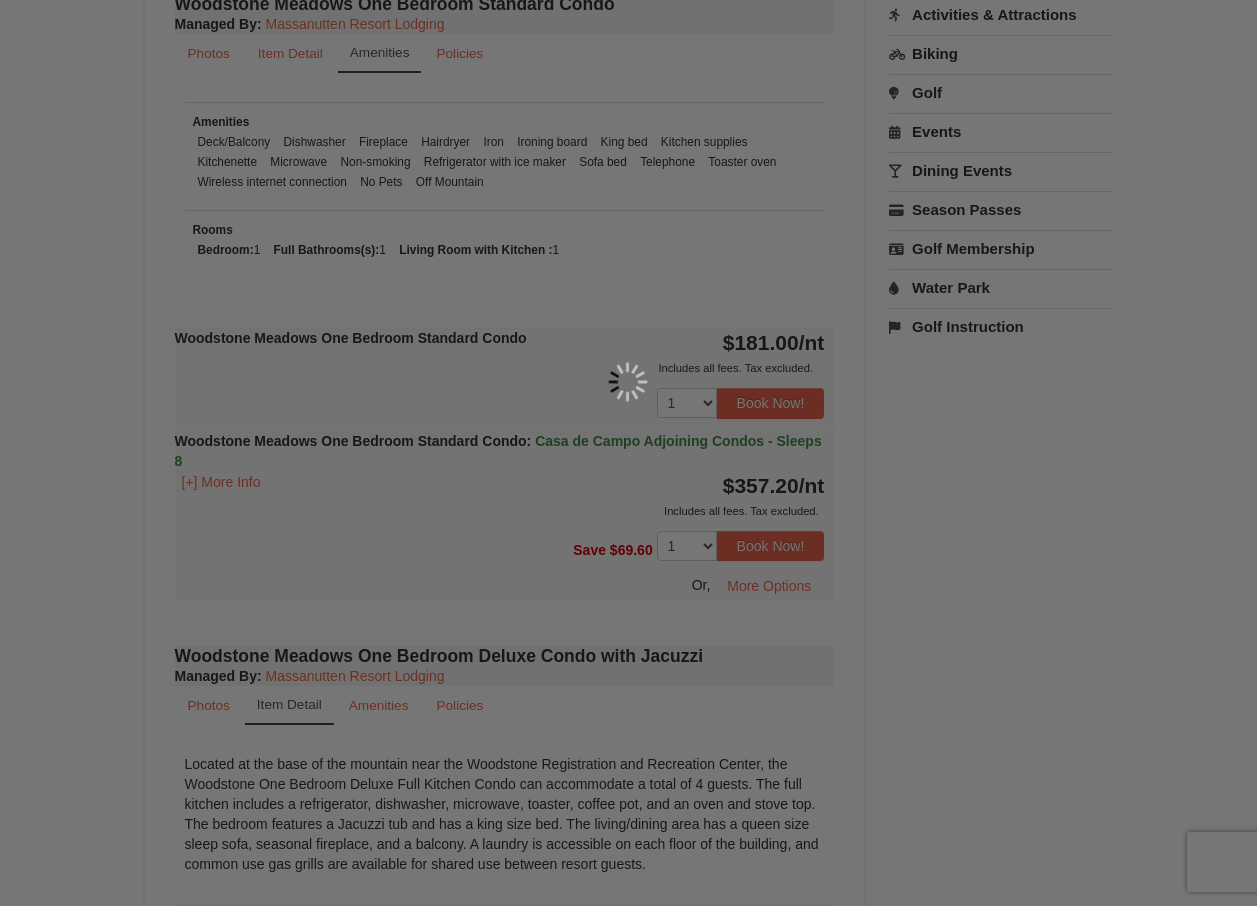 scroll, scrollTop: 195, scrollLeft: 0, axis: vertical 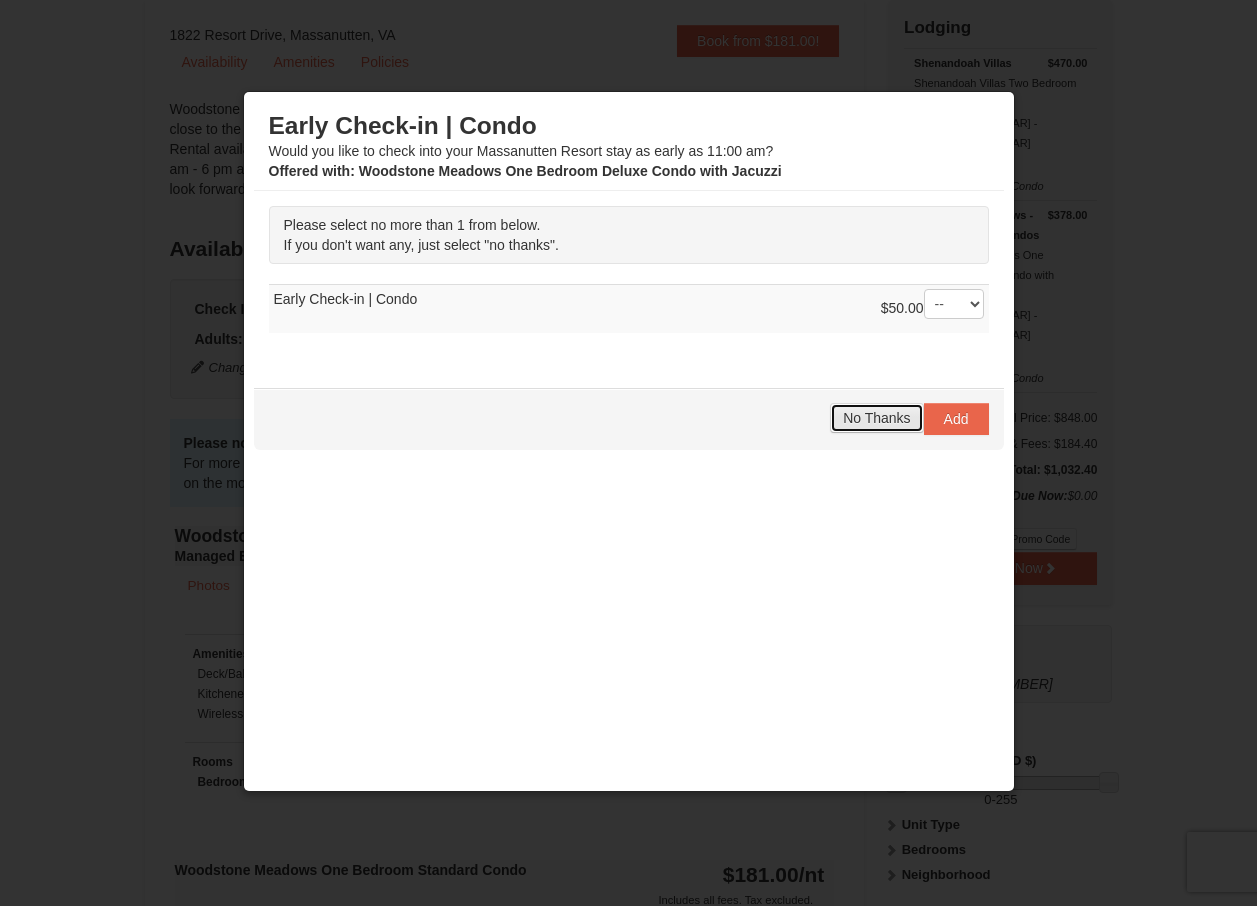 click on "No Thanks" at bounding box center (876, 418) 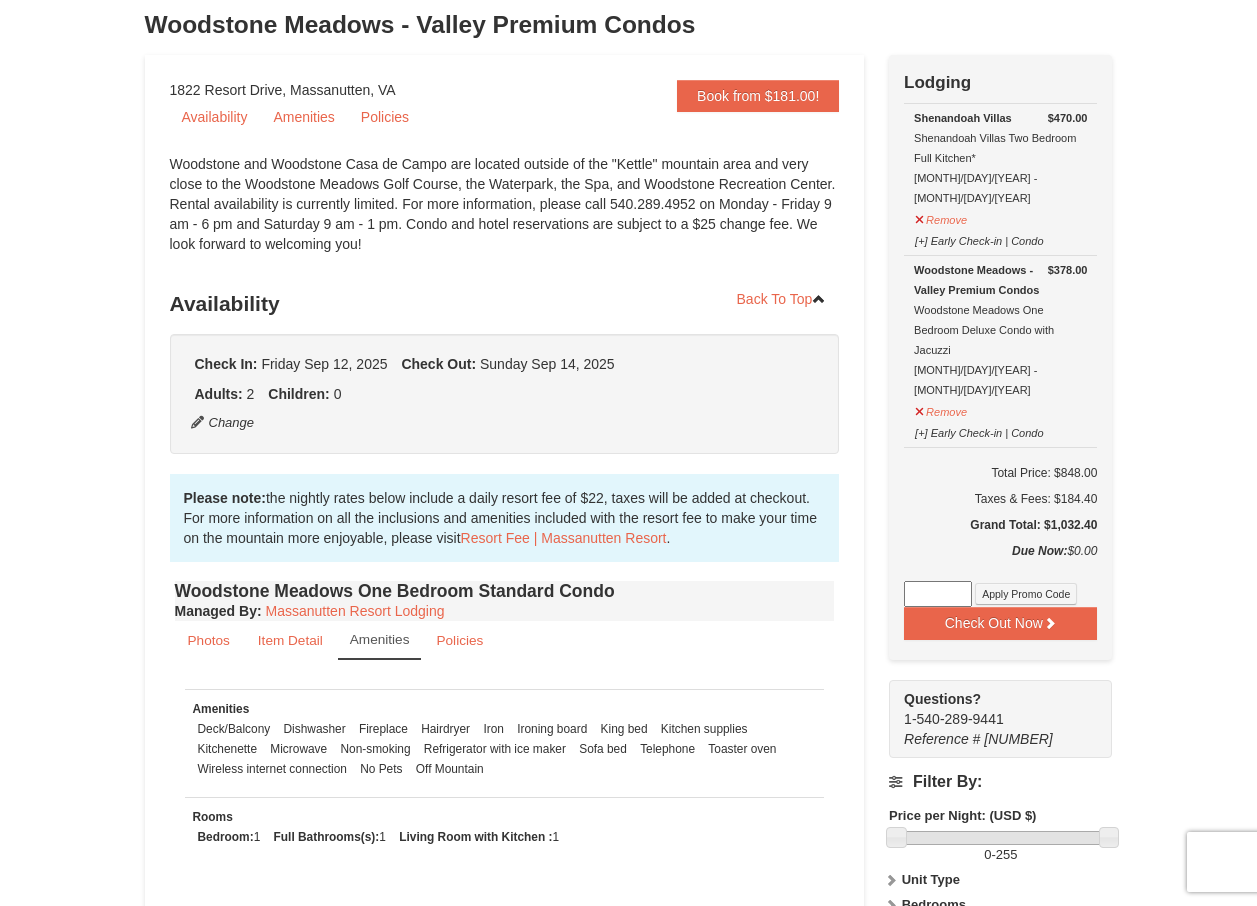 scroll, scrollTop: 95, scrollLeft: 0, axis: vertical 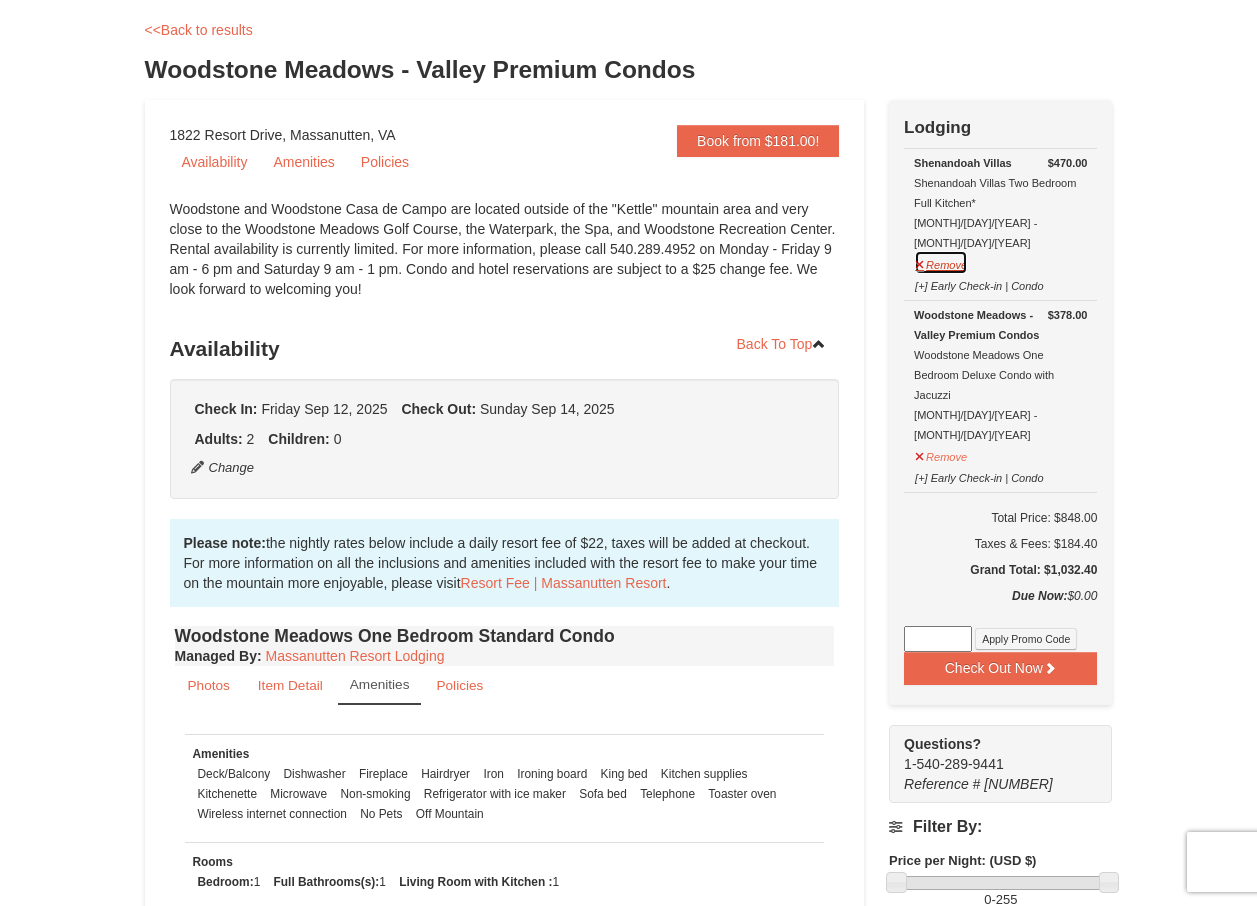 click on "Remove" at bounding box center (941, 262) 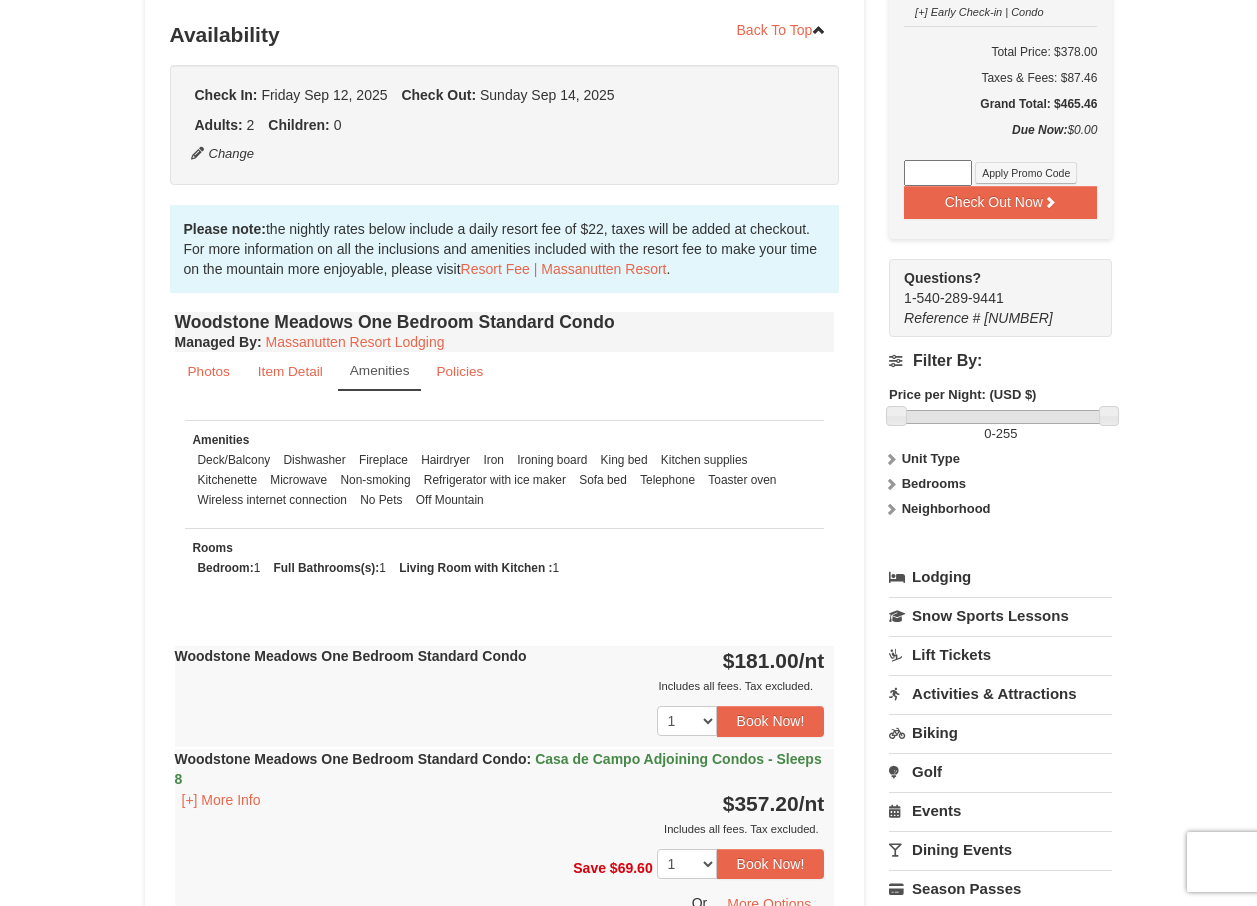 scroll, scrollTop: 0, scrollLeft: 0, axis: both 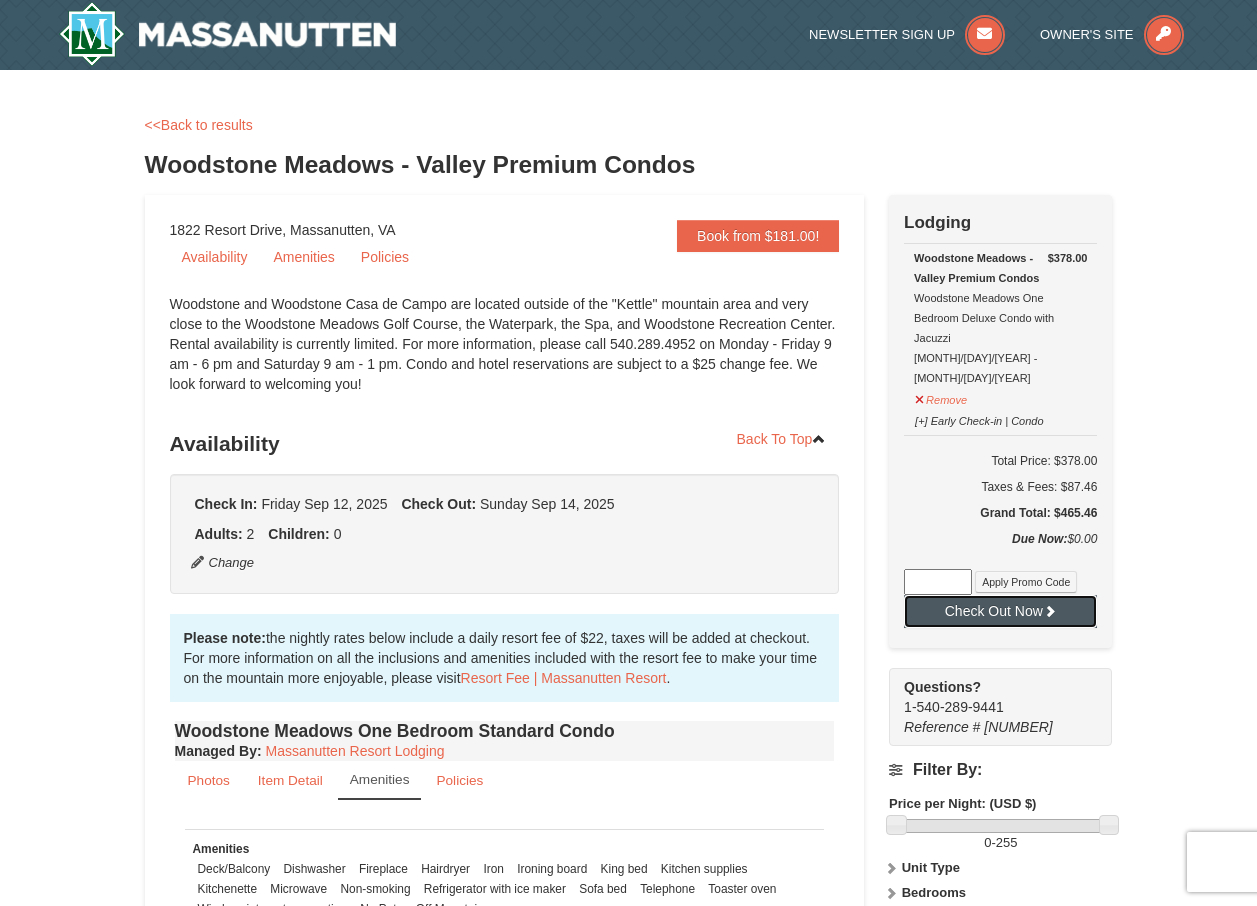 click on "Check Out Now" at bounding box center (1000, 611) 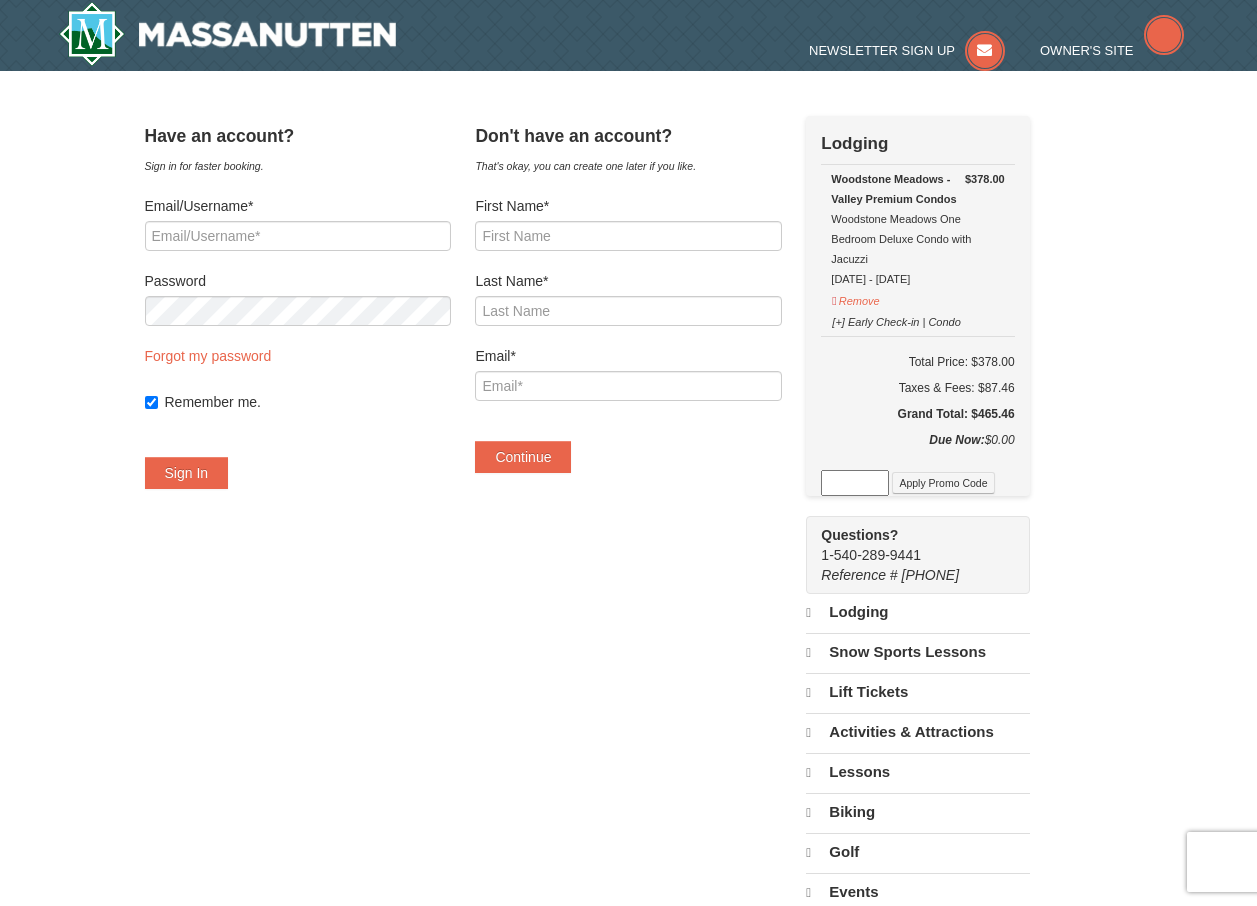 scroll, scrollTop: 0, scrollLeft: 0, axis: both 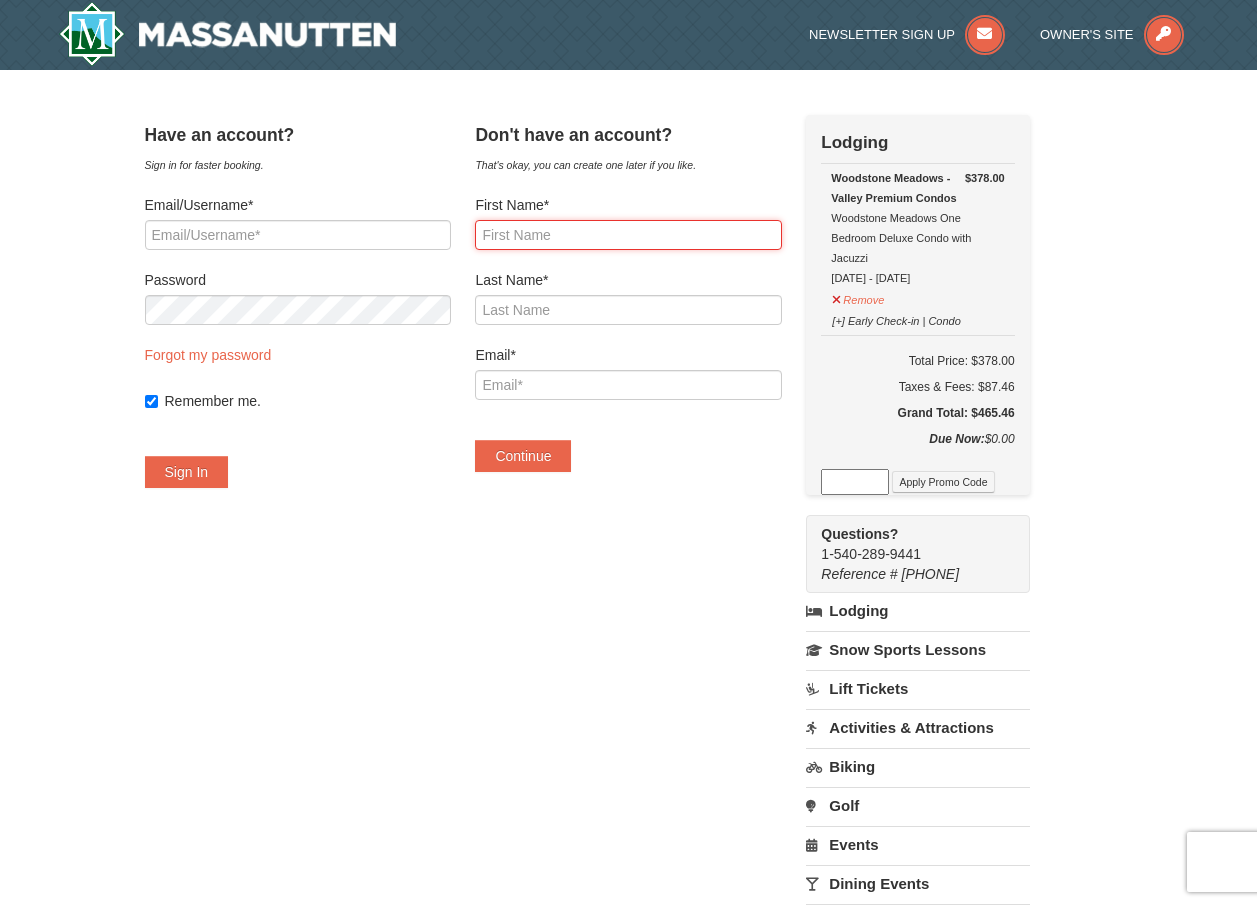 click on "First Name*" at bounding box center (628, 235) 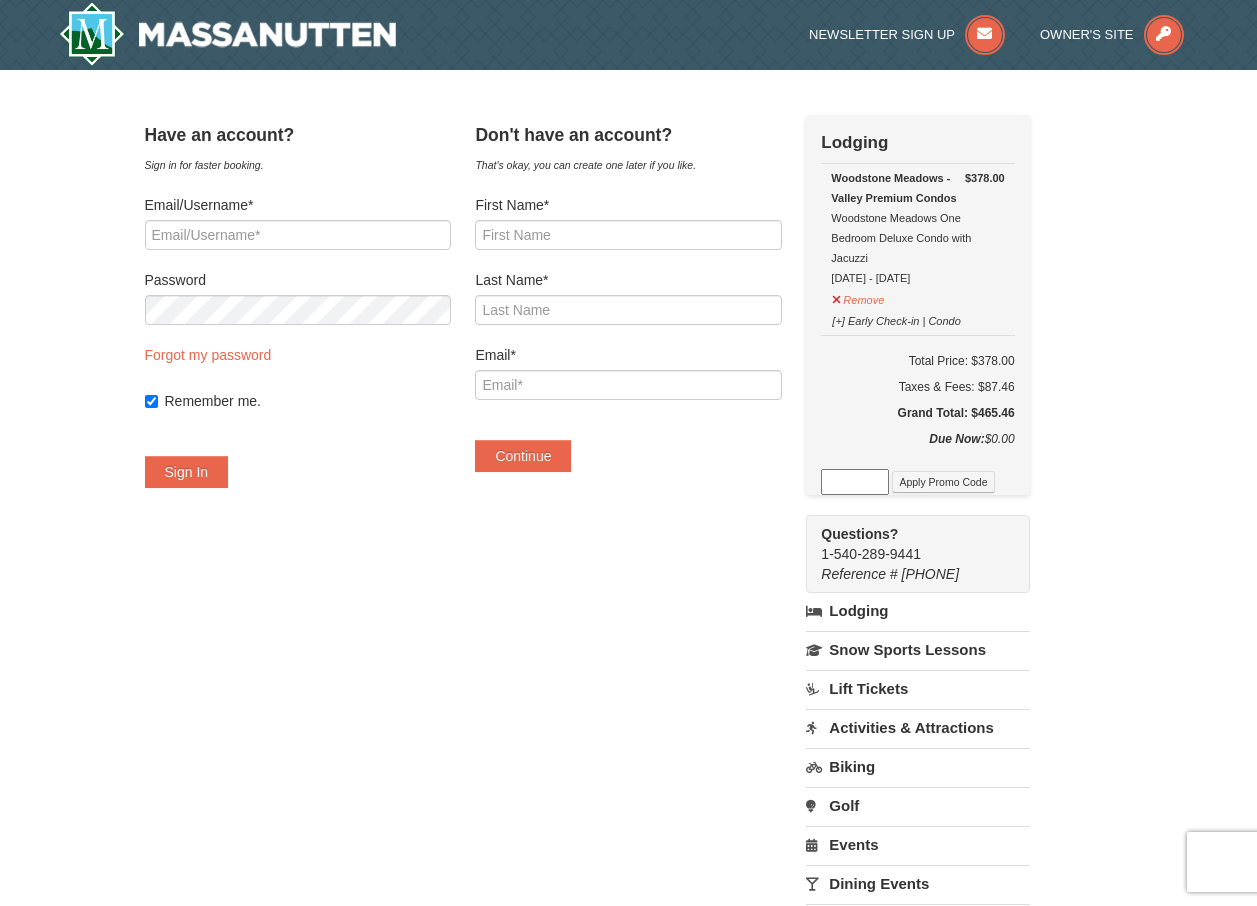 click on "Don't have an account?
That's okay, you can create one later if you like.
First Name*
Last Name*
Email*
Continue
×
Email already registered.
There is an account registered with that email address.
Sign In.
Reset password.
Continue as guest." at bounding box center (628, 303) 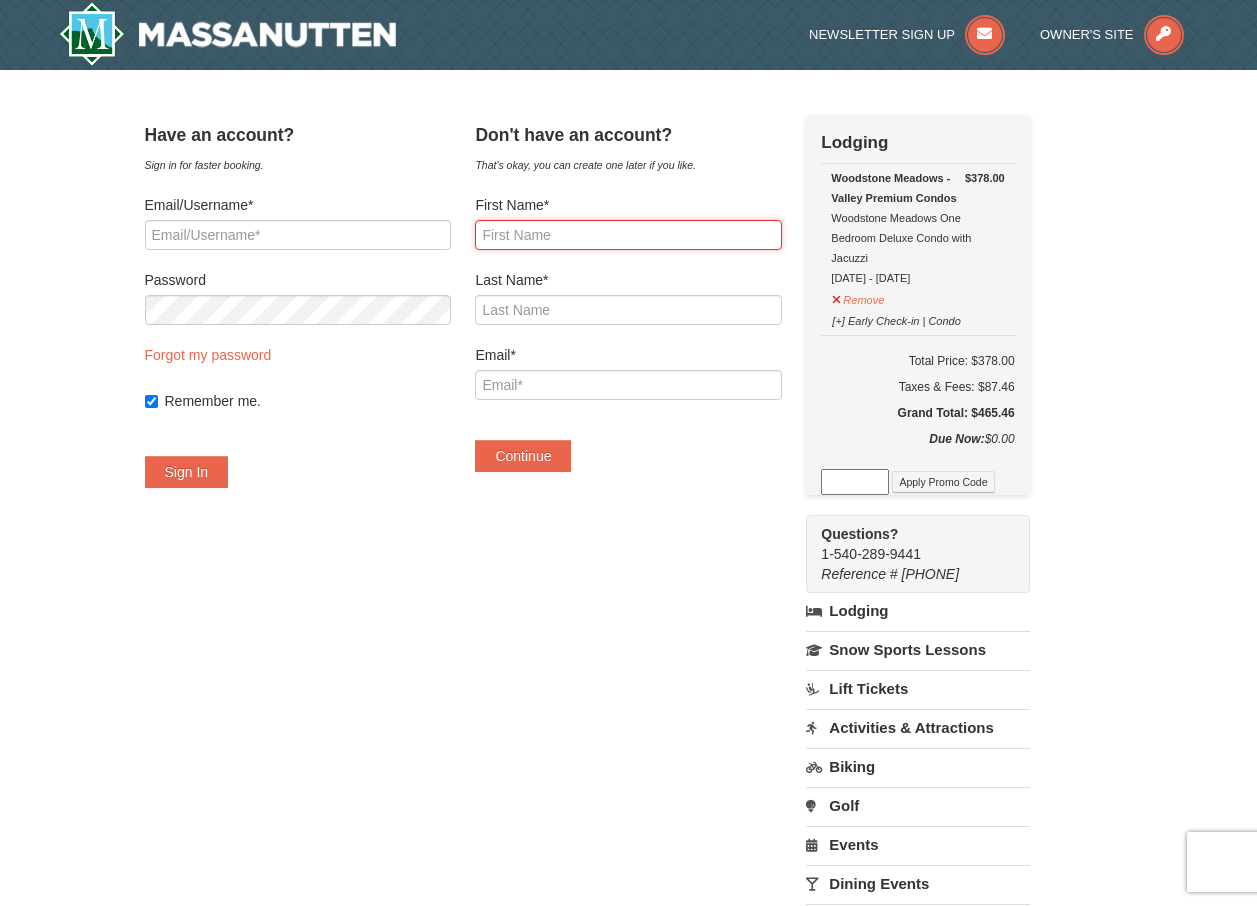 click on "First Name*" at bounding box center [628, 235] 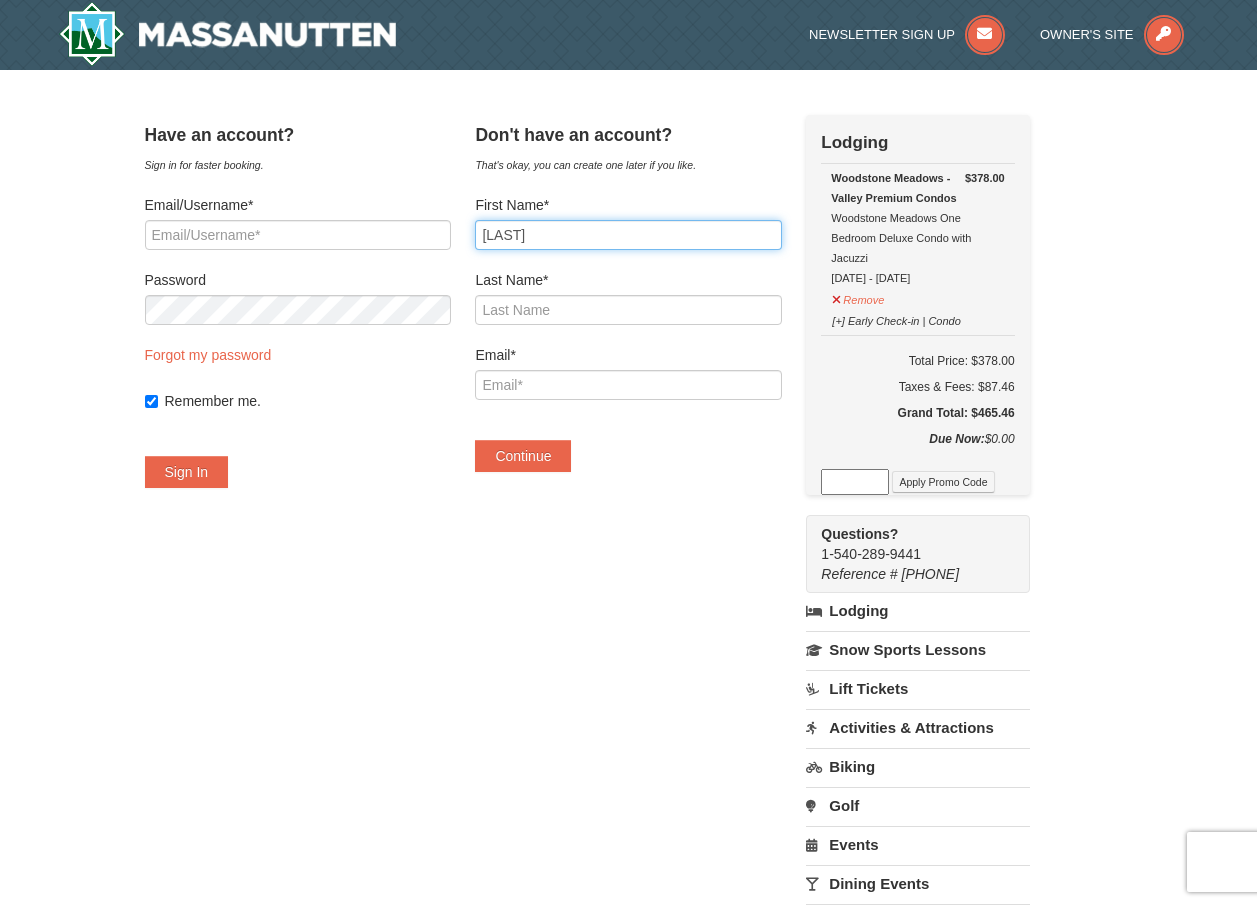 type on "DARNELL" 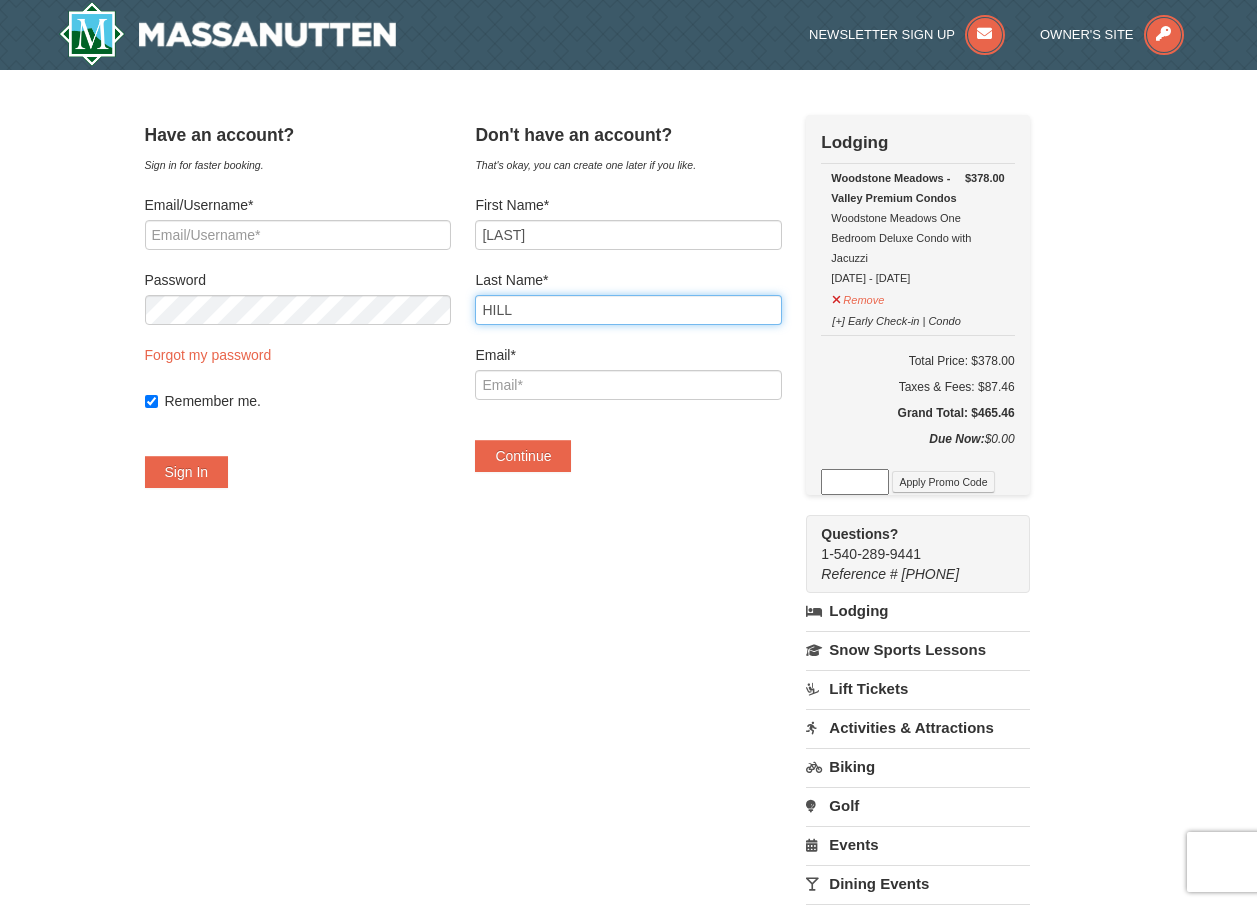 type on "HILL" 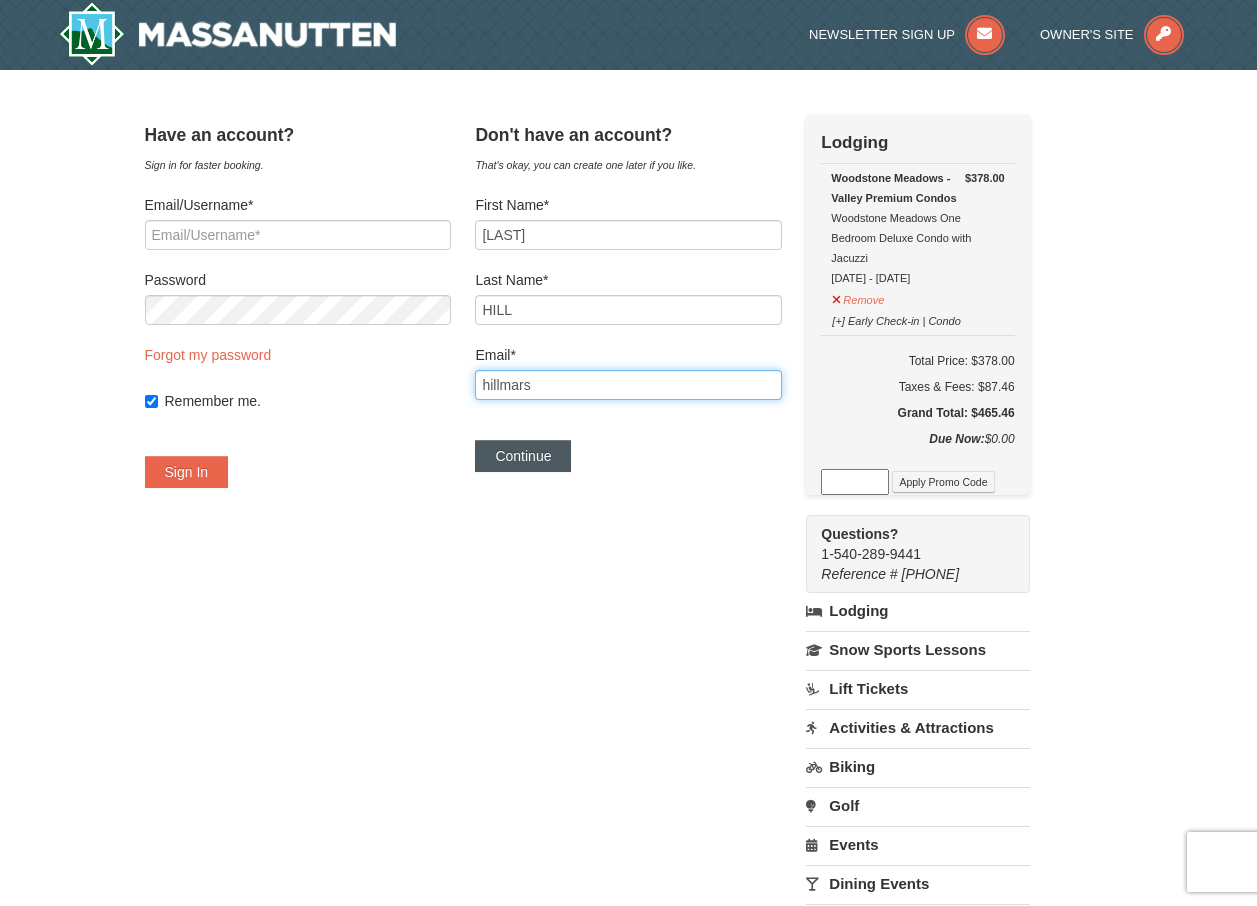 type on "hillmarsoc@yahoo.com" 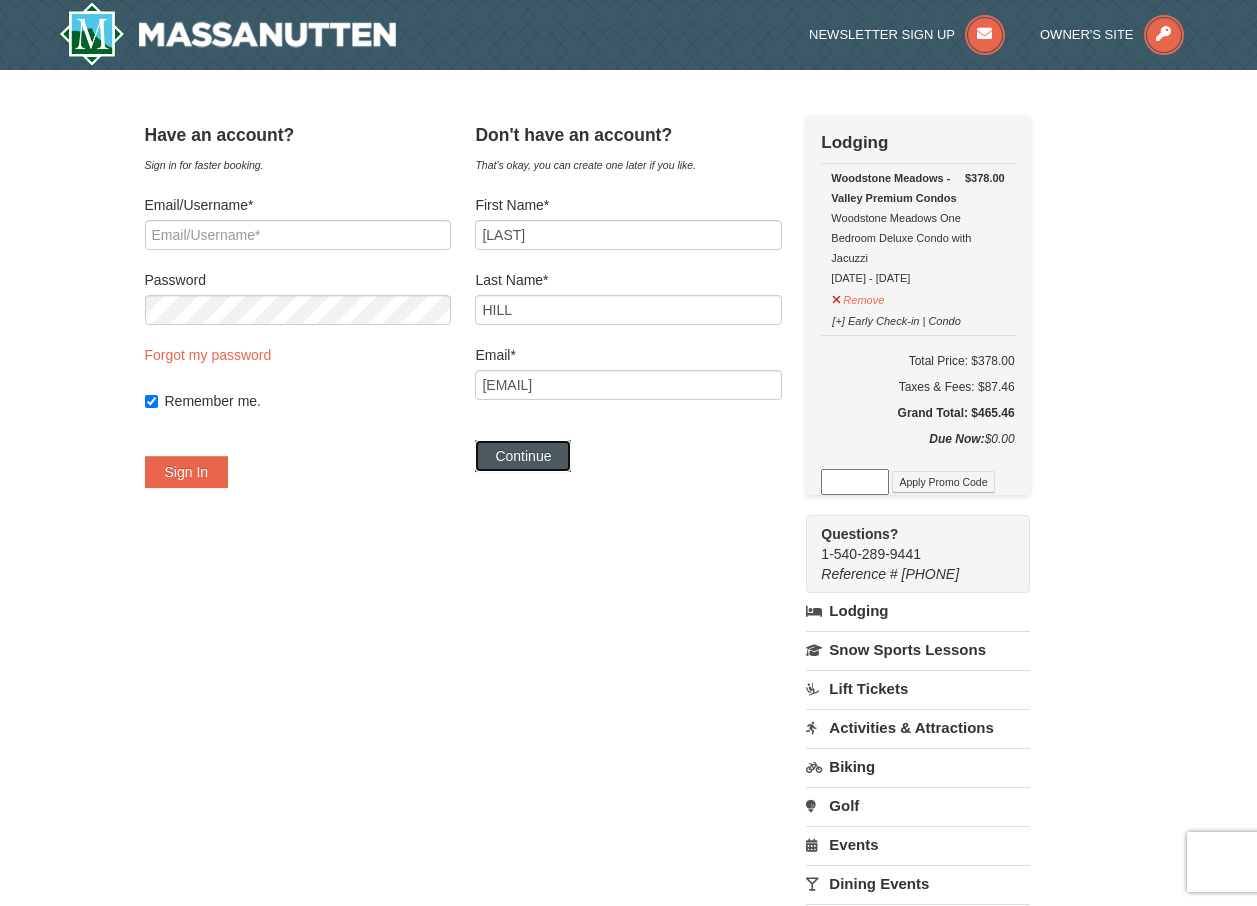 click on "Continue" at bounding box center [523, 456] 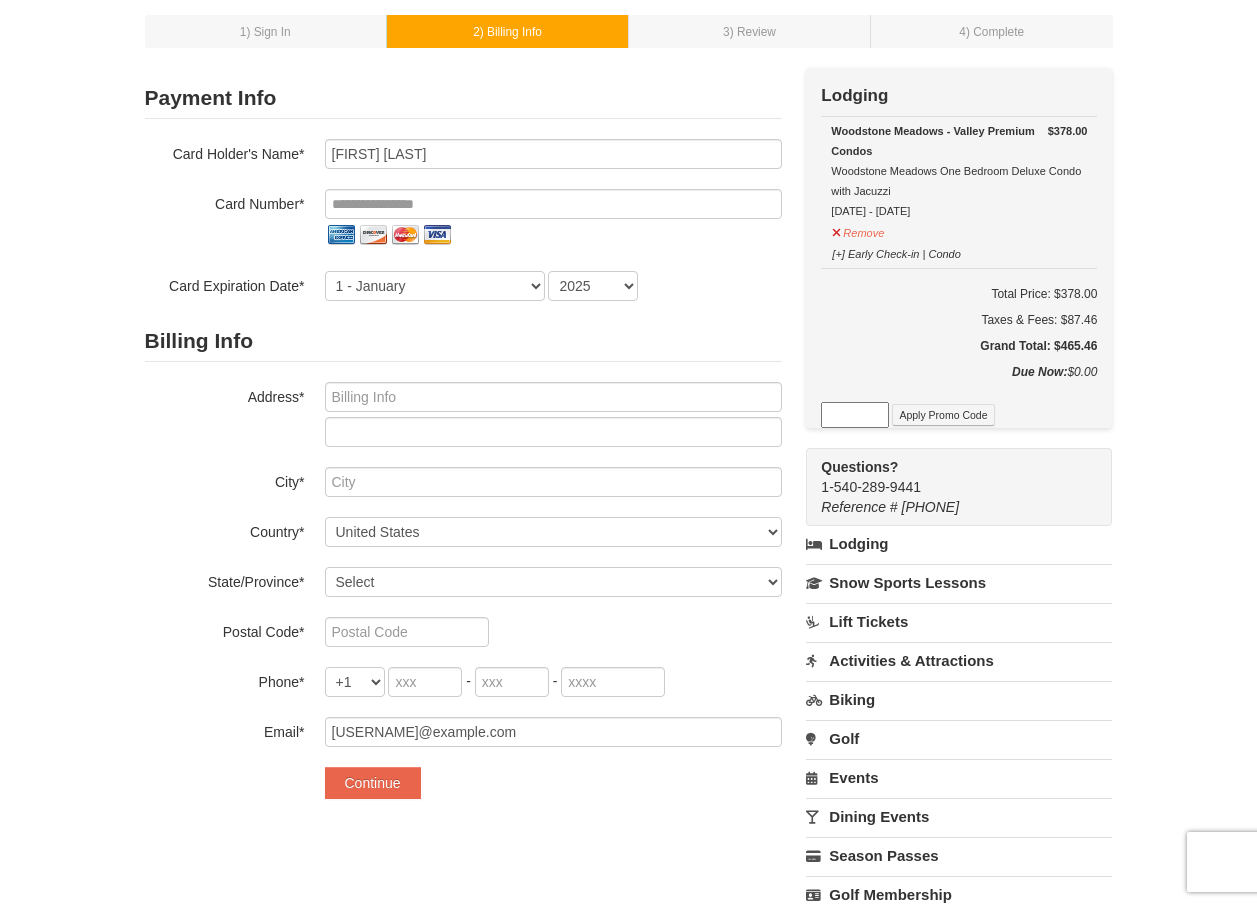scroll, scrollTop: 0, scrollLeft: 0, axis: both 